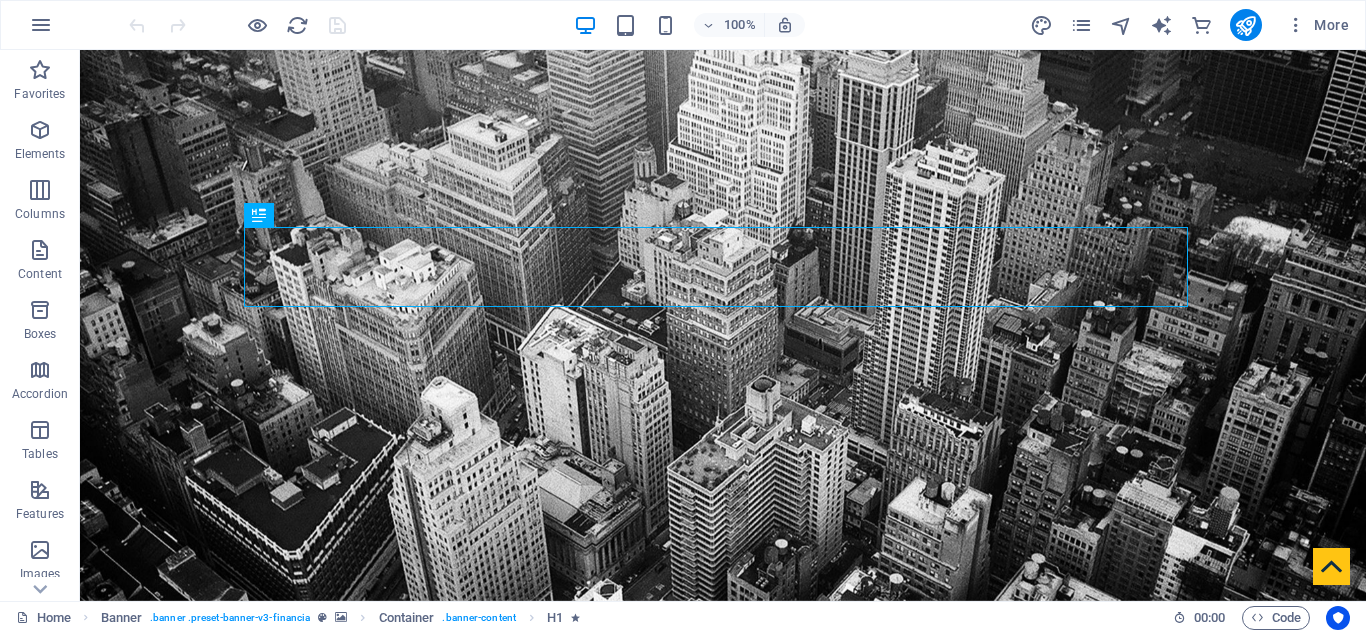 scroll, scrollTop: 0, scrollLeft: 0, axis: both 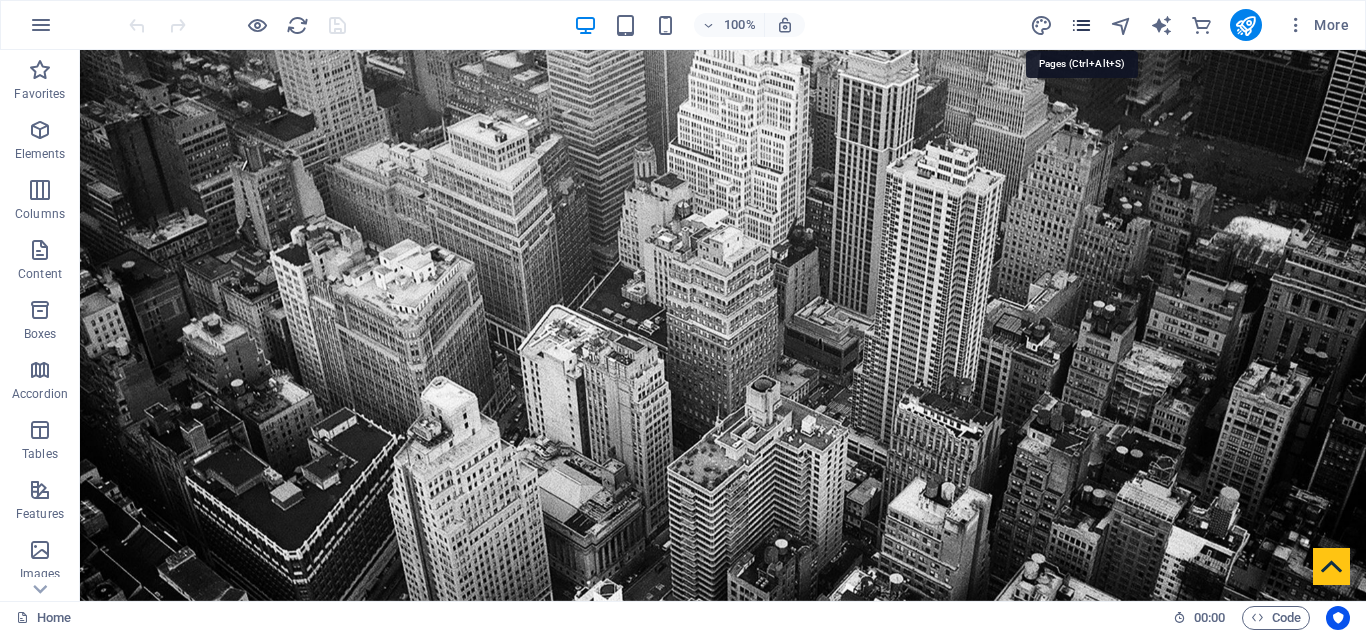 click at bounding box center [1081, 25] 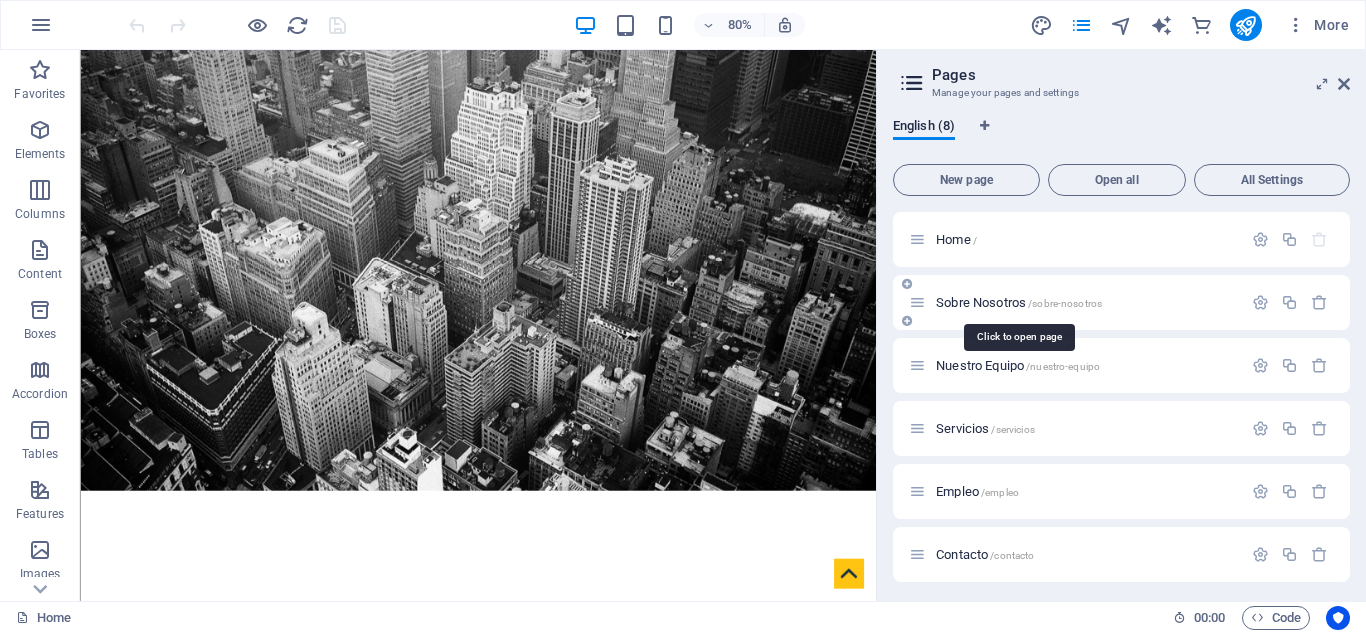 click on "Sobre Nosotros /sobre-nosotros" at bounding box center [1019, 302] 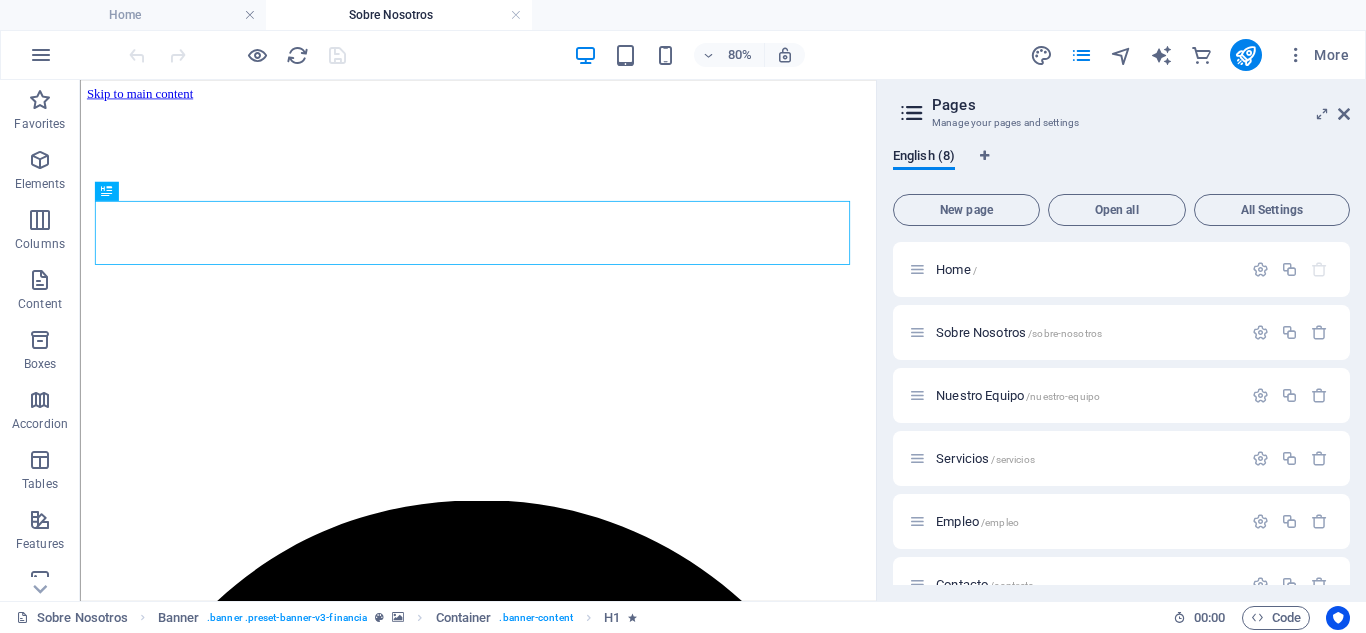 scroll, scrollTop: 0, scrollLeft: 0, axis: both 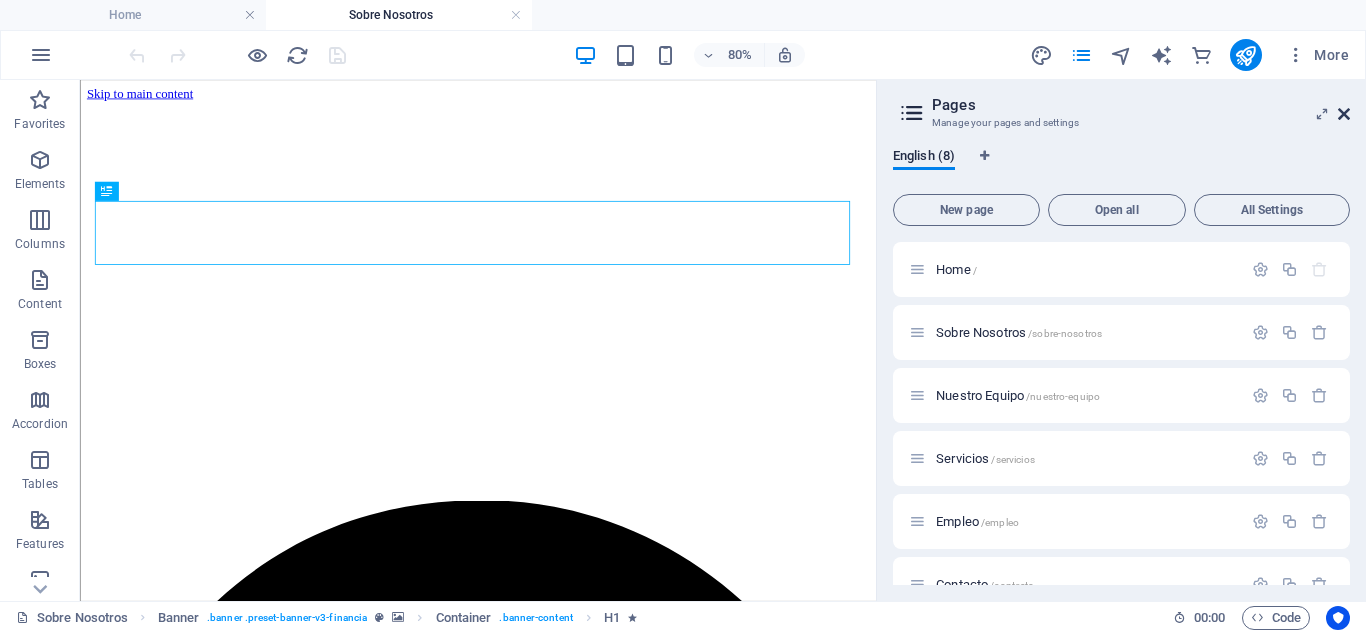click at bounding box center (1344, 114) 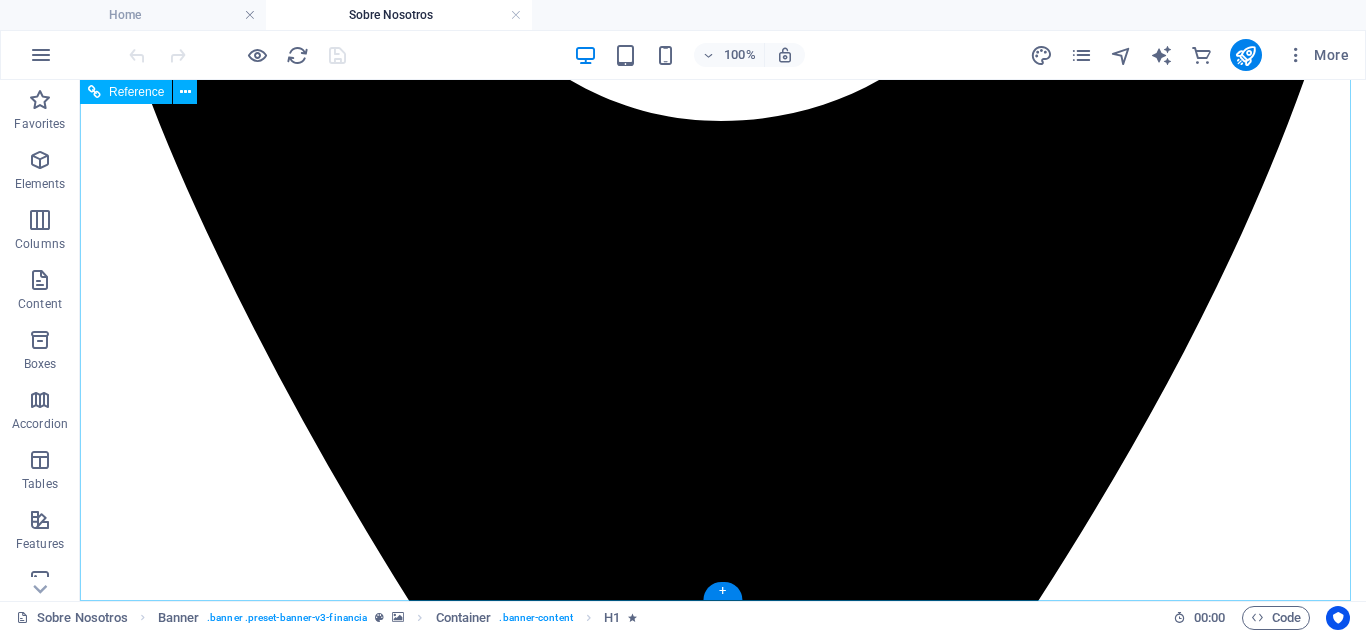 scroll, scrollTop: 1584, scrollLeft: 0, axis: vertical 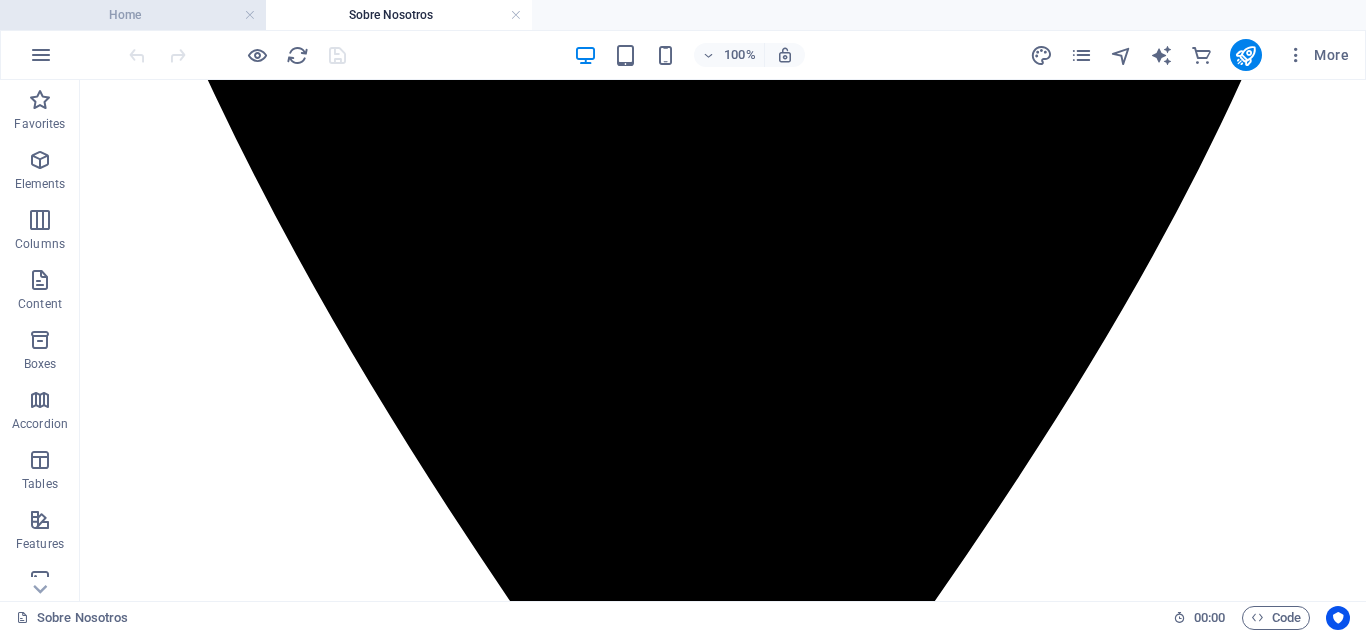 click on "Home" at bounding box center (133, 15) 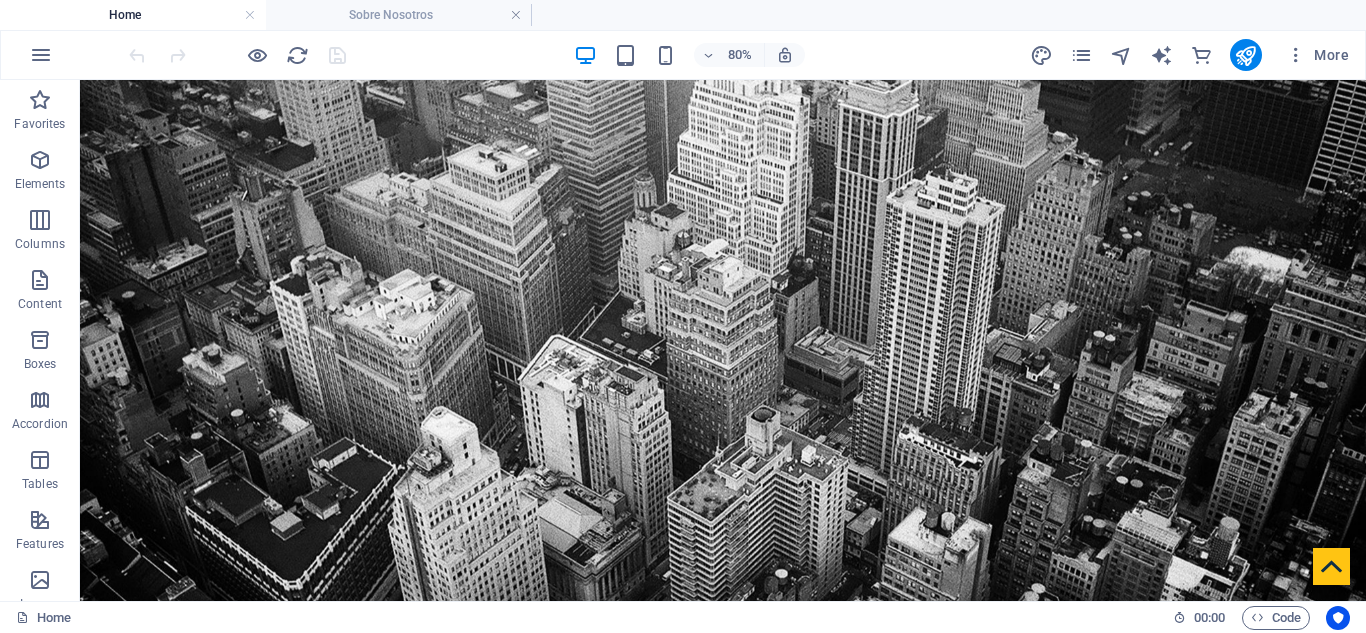 scroll, scrollTop: 0, scrollLeft: 0, axis: both 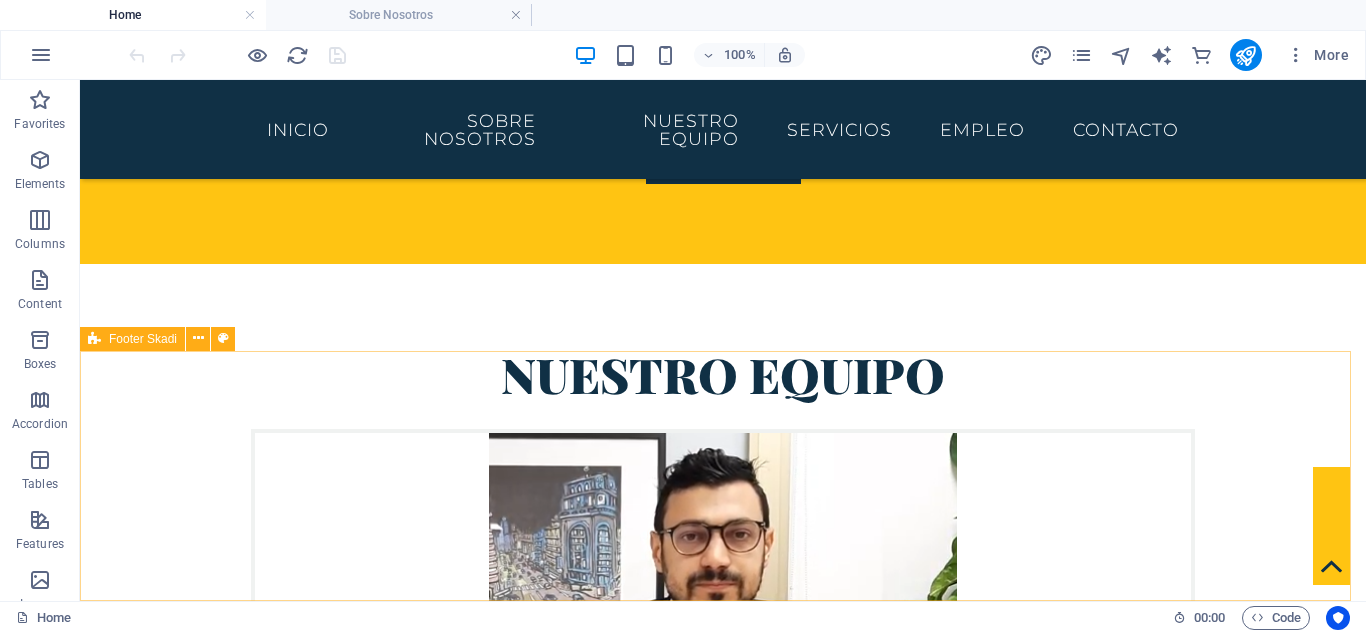 click on "Footer Skadi" at bounding box center [143, 339] 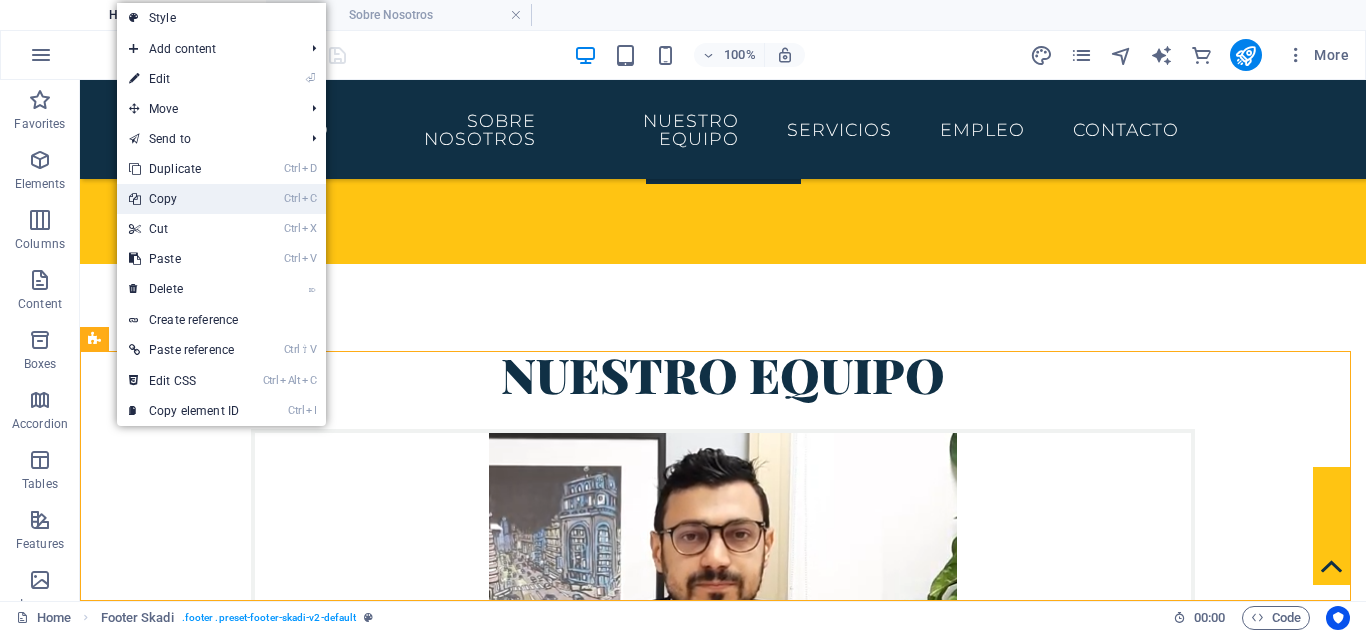 click on "Ctrl C  Copy" at bounding box center [184, 199] 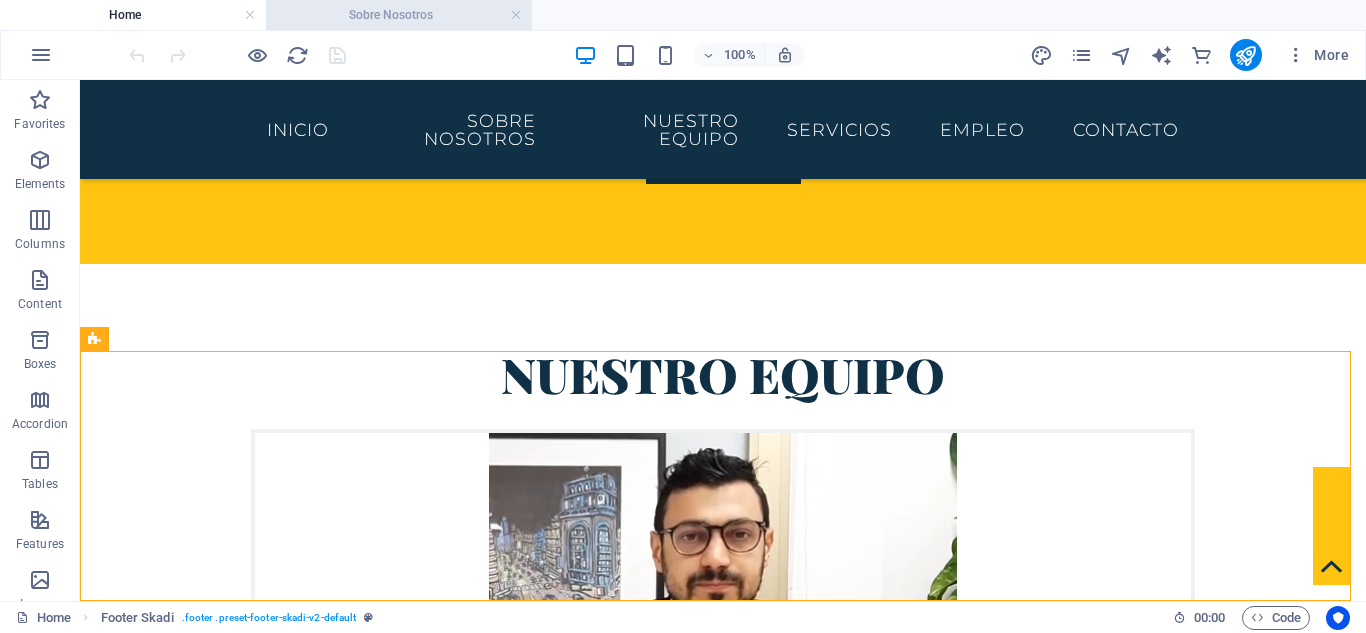 click on "Sobre Nosotros" at bounding box center [399, 15] 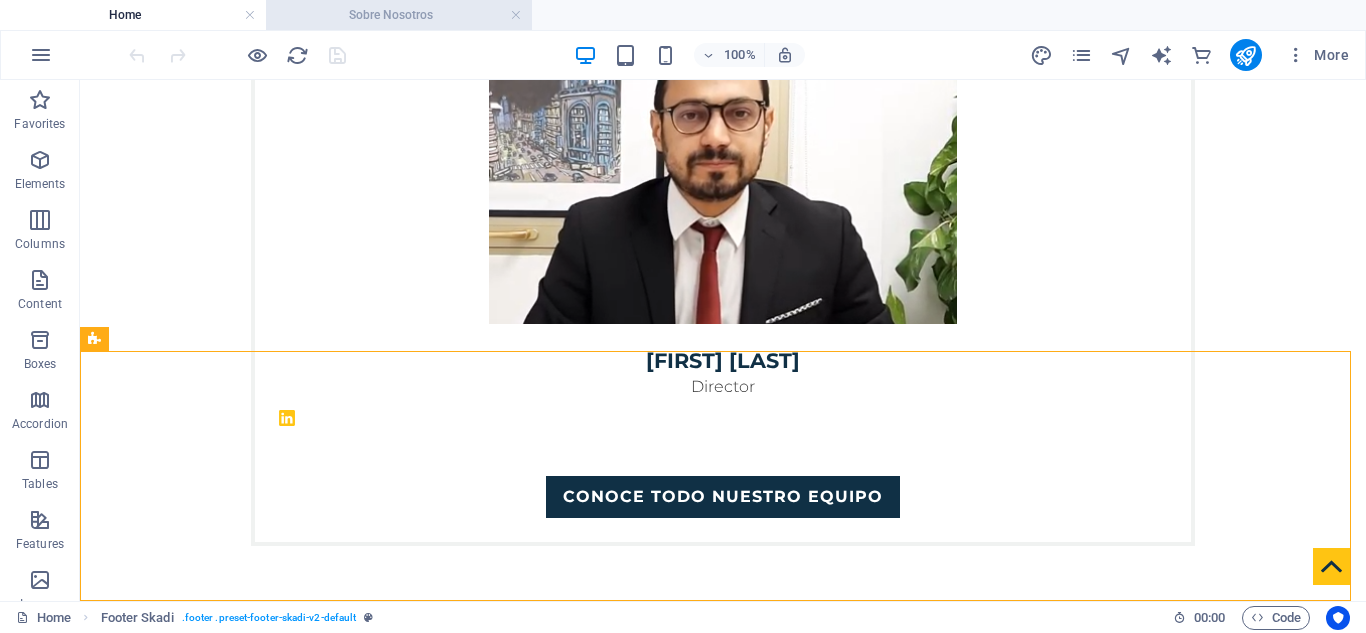 scroll, scrollTop: 0, scrollLeft: 0, axis: both 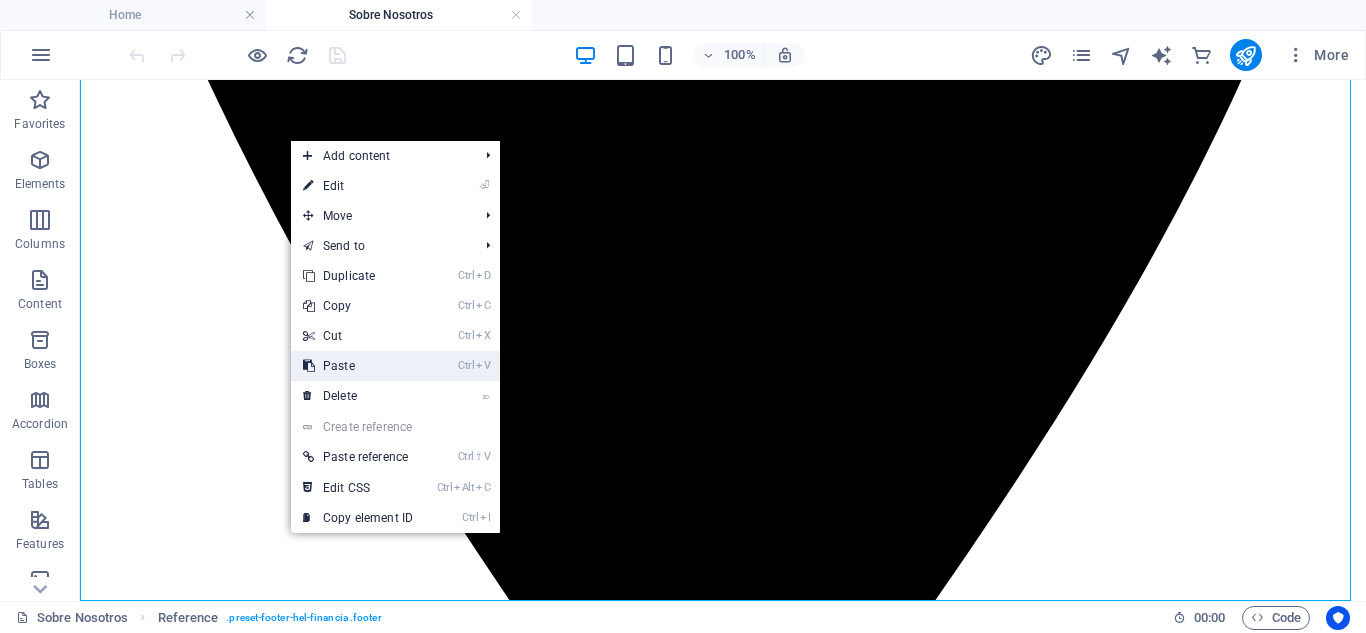 click on "Ctrl V  Paste" at bounding box center [358, 366] 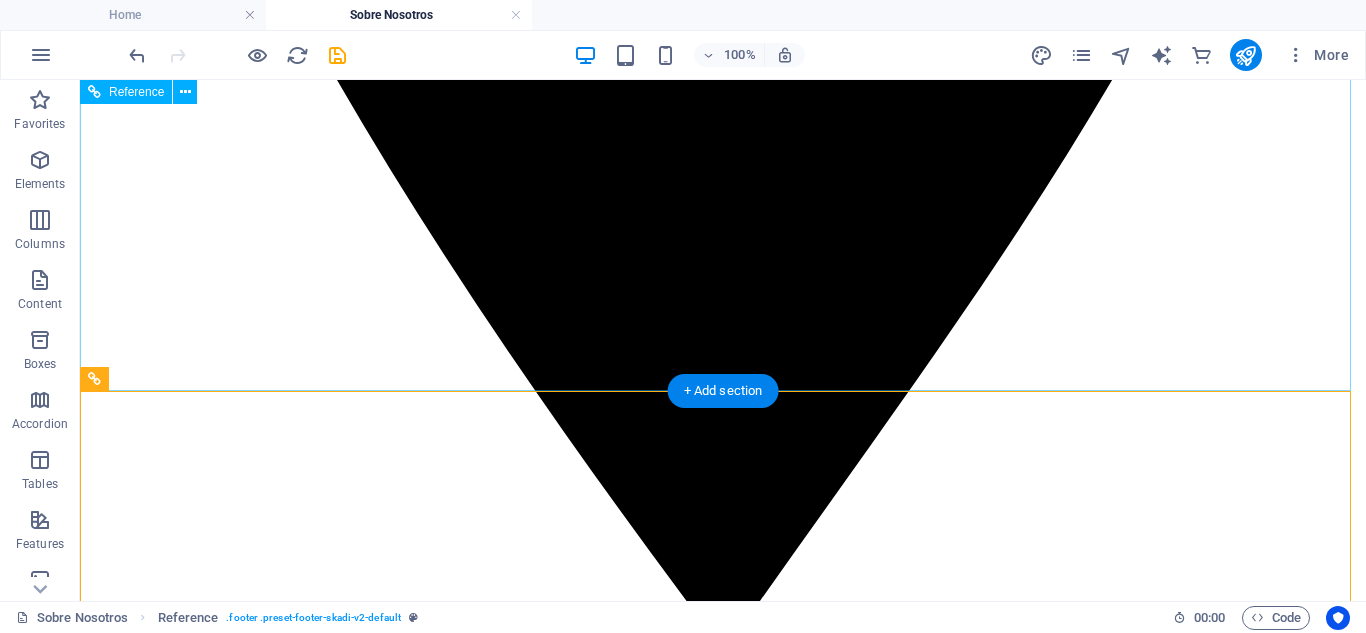 scroll, scrollTop: 1834, scrollLeft: 0, axis: vertical 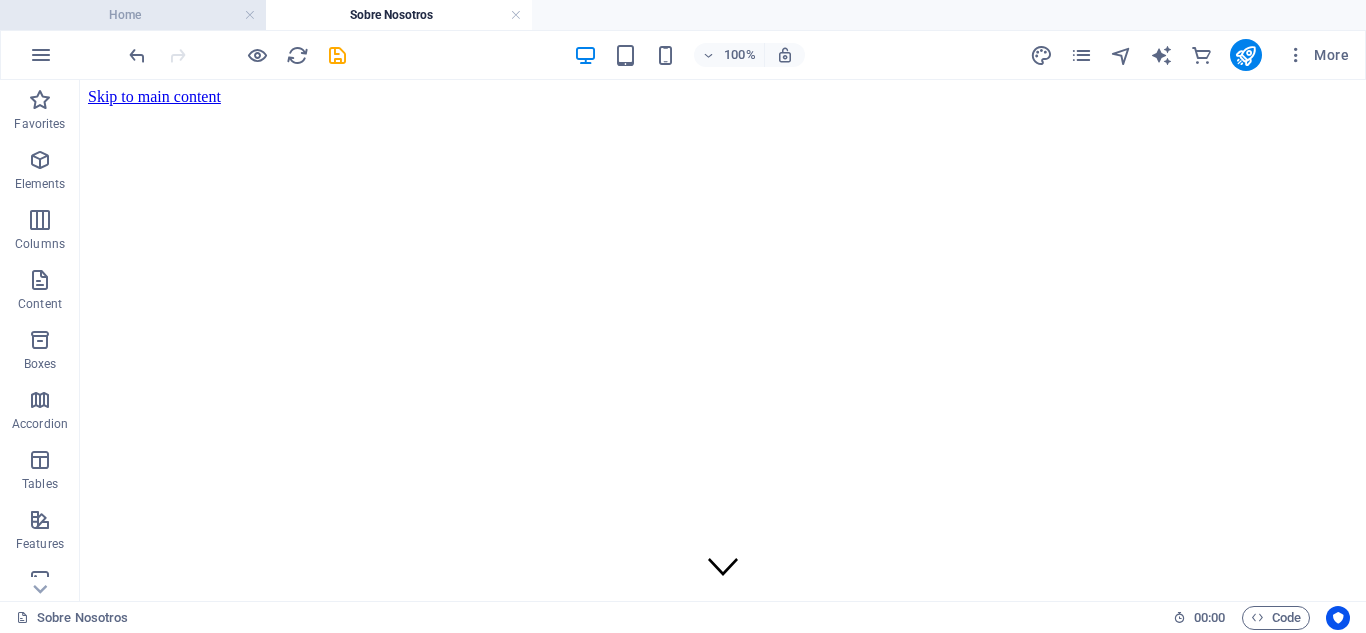 click on "Home" at bounding box center [133, 15] 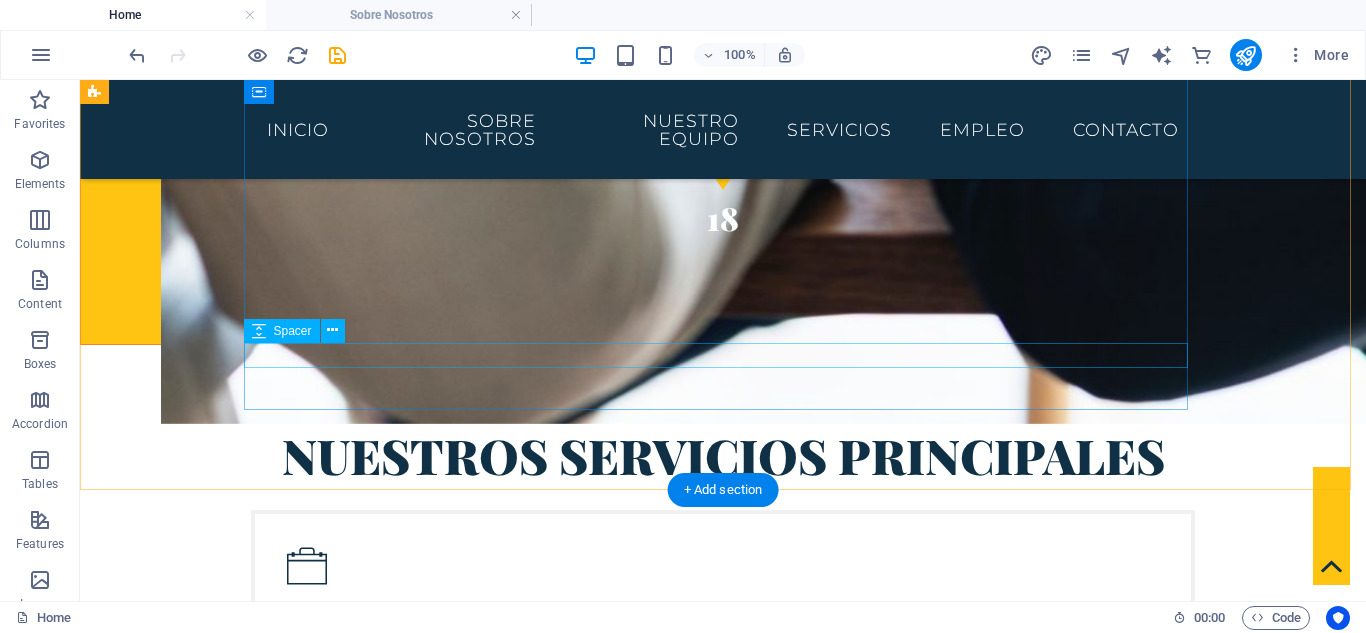 scroll, scrollTop: 4058, scrollLeft: 0, axis: vertical 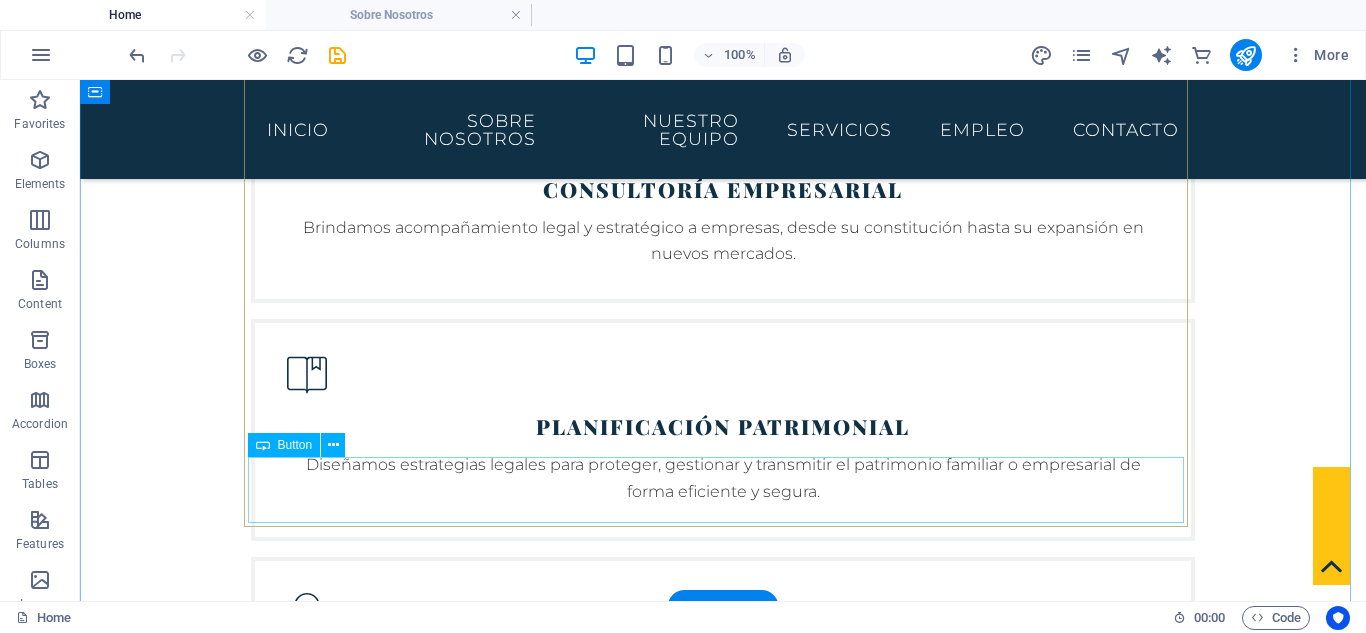 click on "Conoce todo nuestro equipo" at bounding box center [723, 4398] 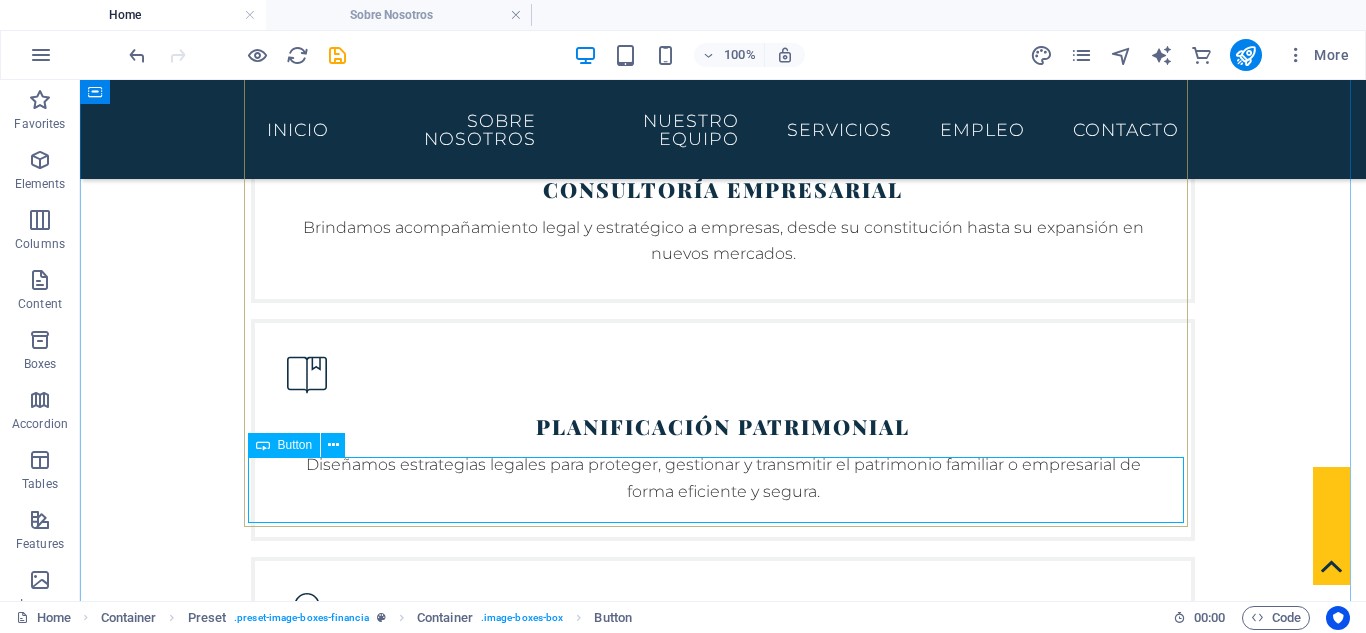 click on "Button" at bounding box center (295, 445) 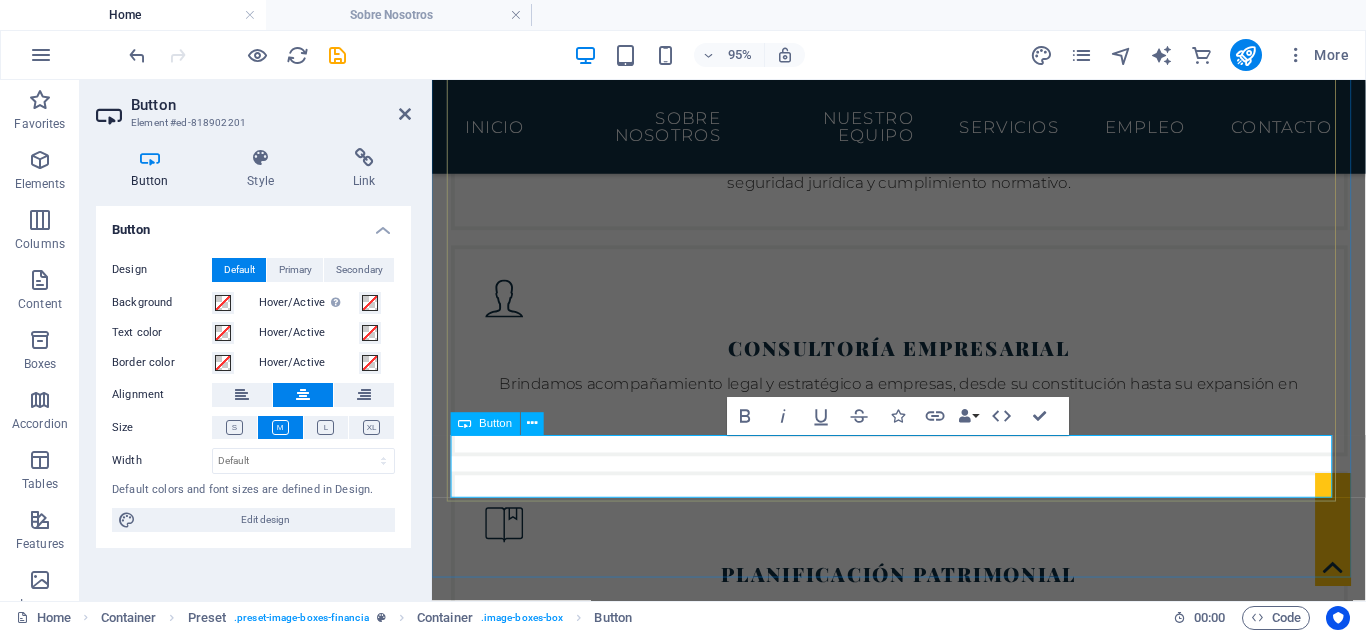 scroll, scrollTop: 4294, scrollLeft: 0, axis: vertical 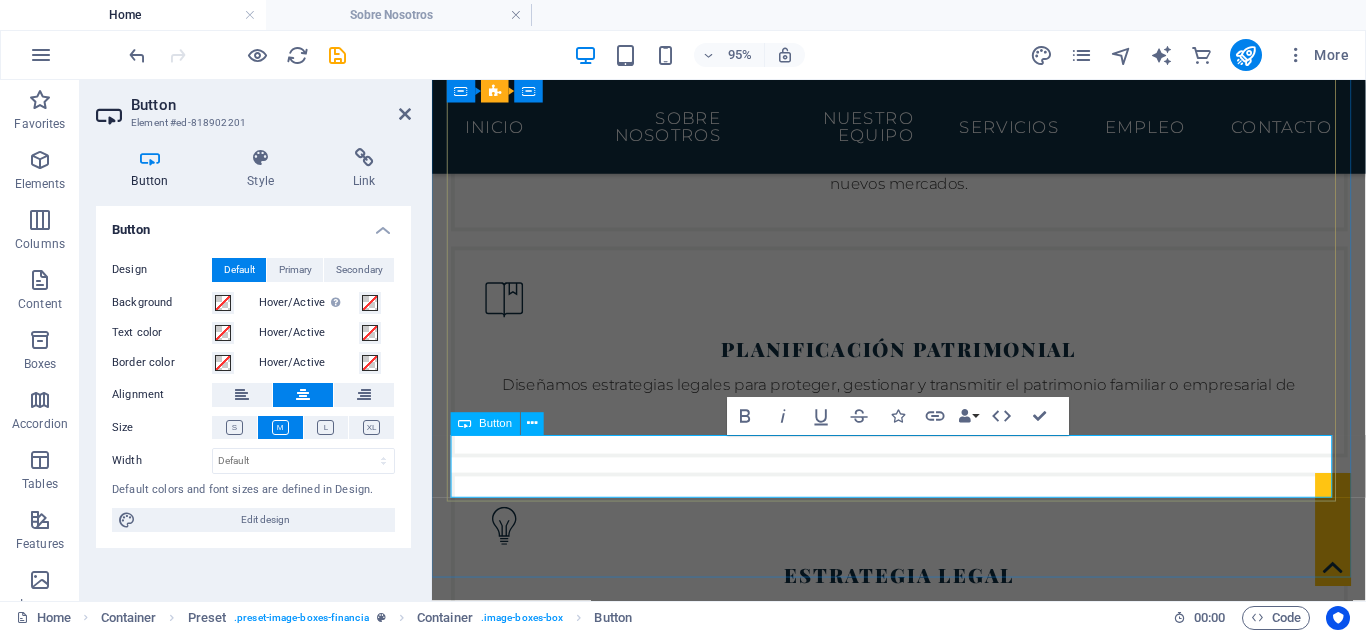 click on "Conoce todo nuestro equipo" at bounding box center [924, 4334] 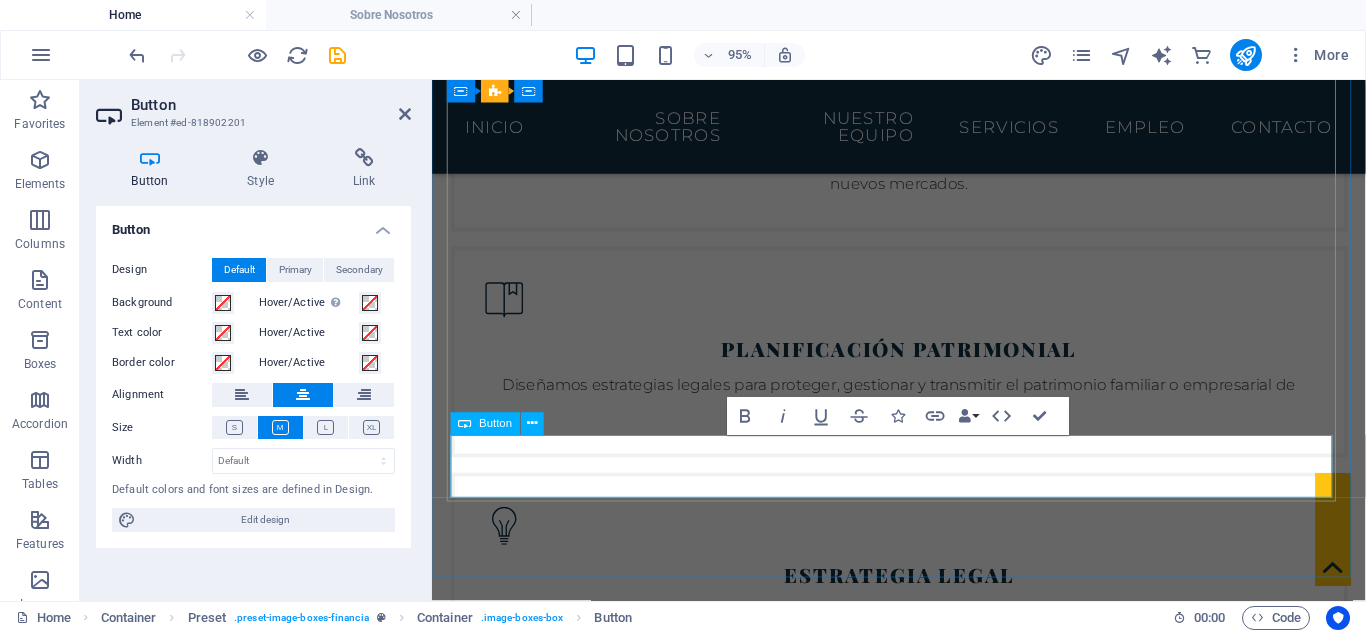 drag, startPoint x: 751, startPoint y: 471, endPoint x: 1081, endPoint y: 471, distance: 330 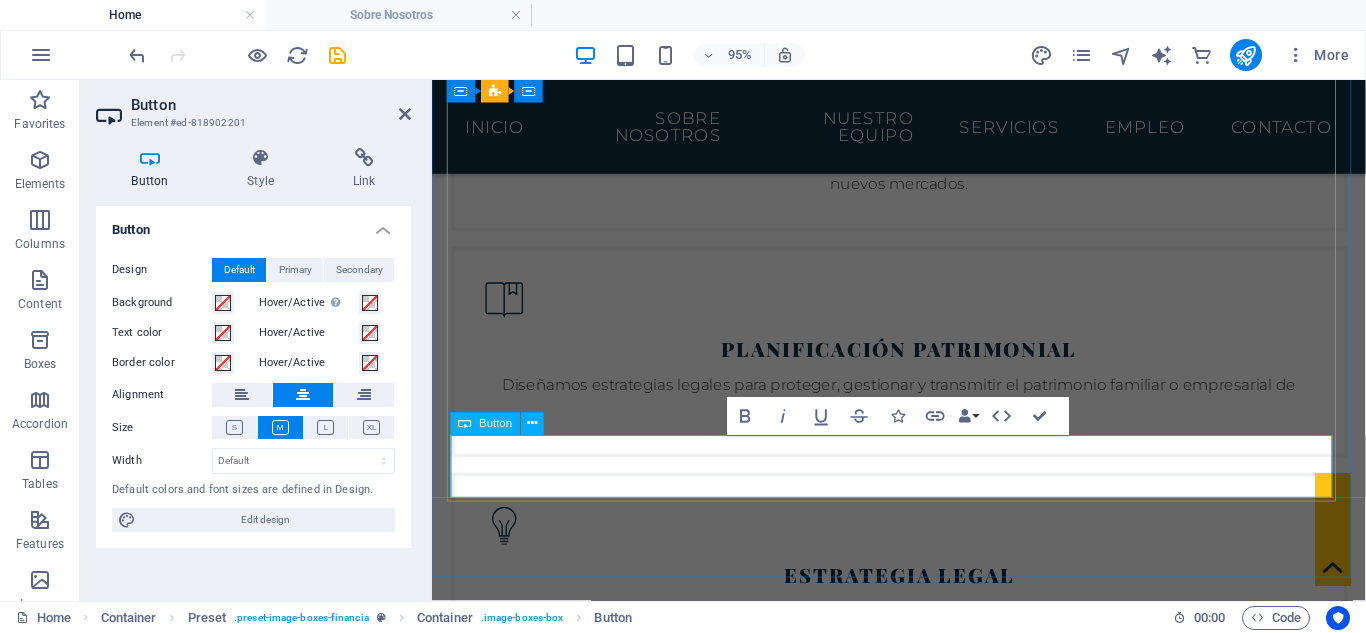 click on "Conoce todo nuestro equipo" at bounding box center [924, 4334] 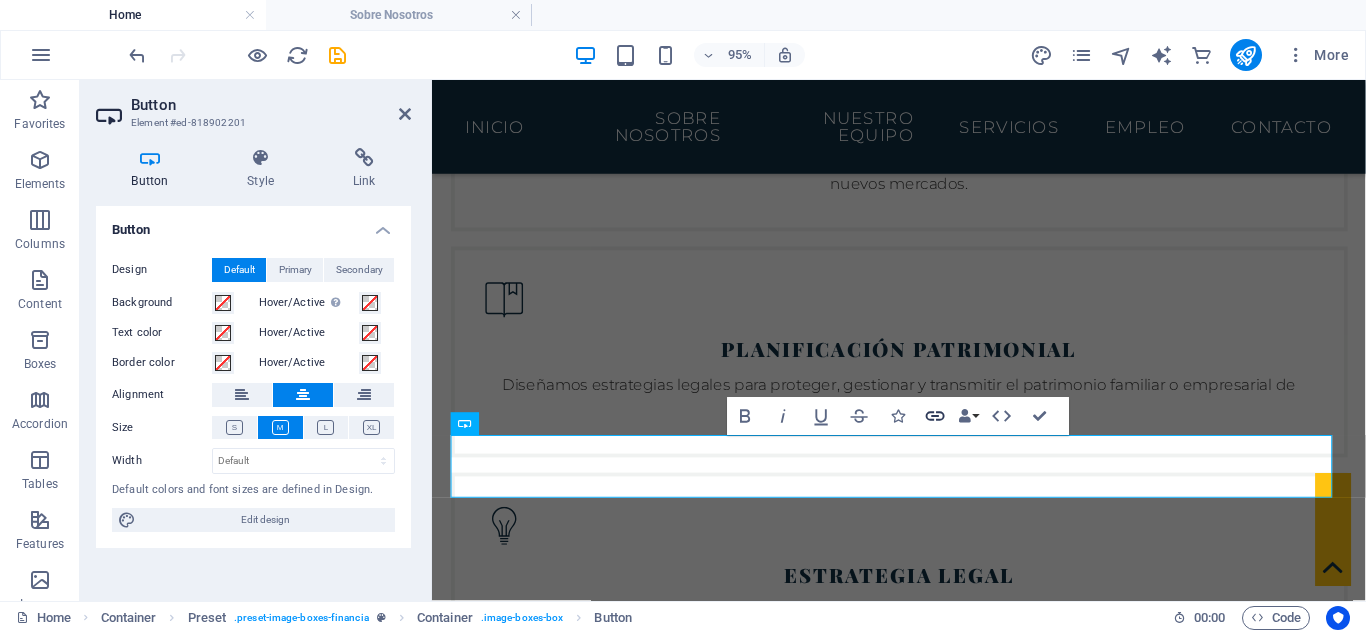 click 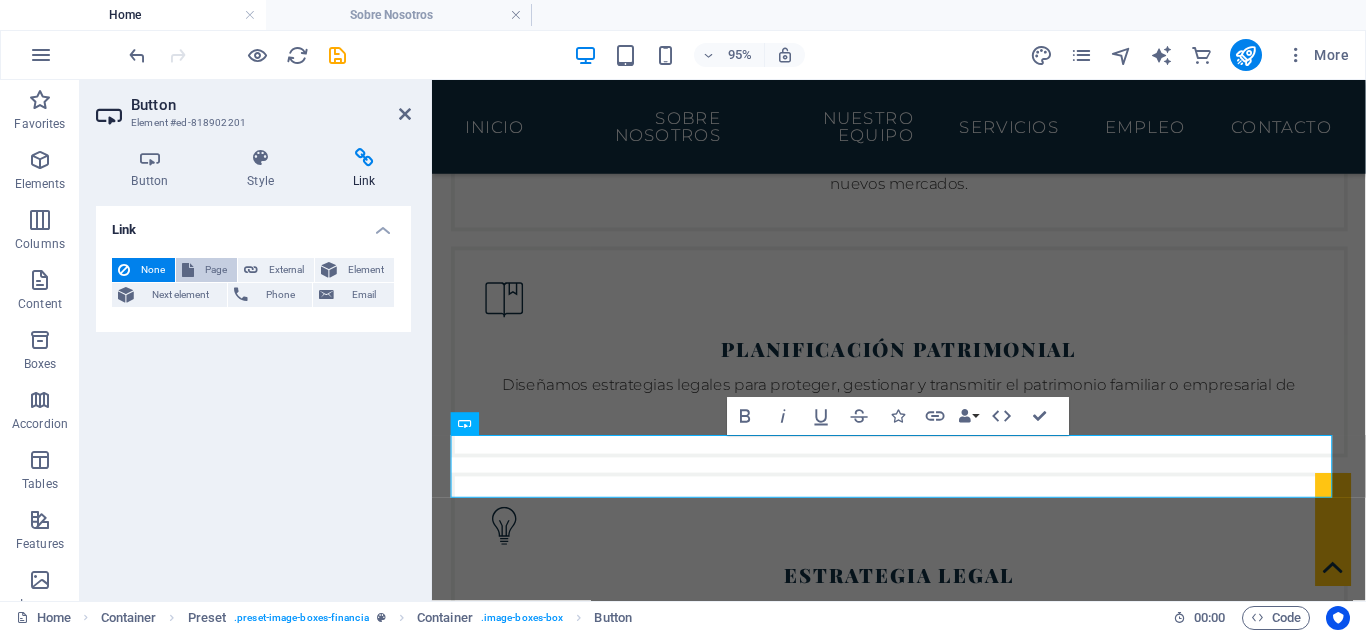 click at bounding box center [188, 270] 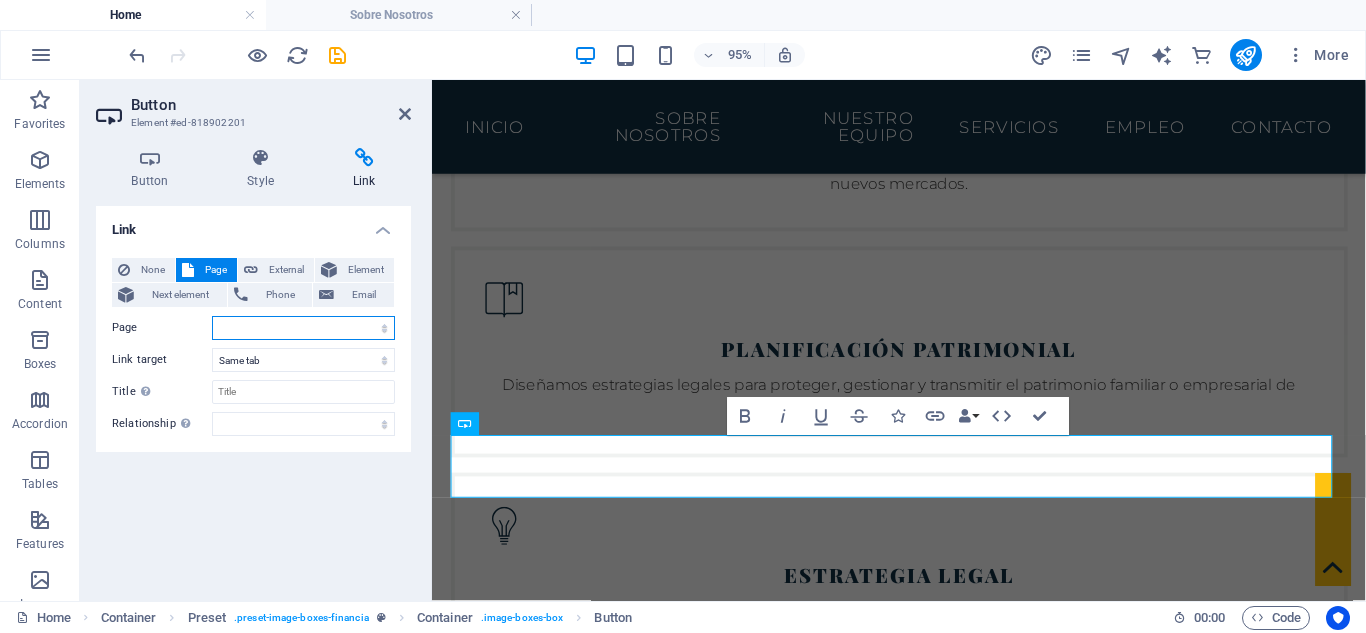 click on "Home Sobre Nosotros Nuestro Equipo Servicios Empleo Contacto Impressum Política de Privacidad" at bounding box center [303, 328] 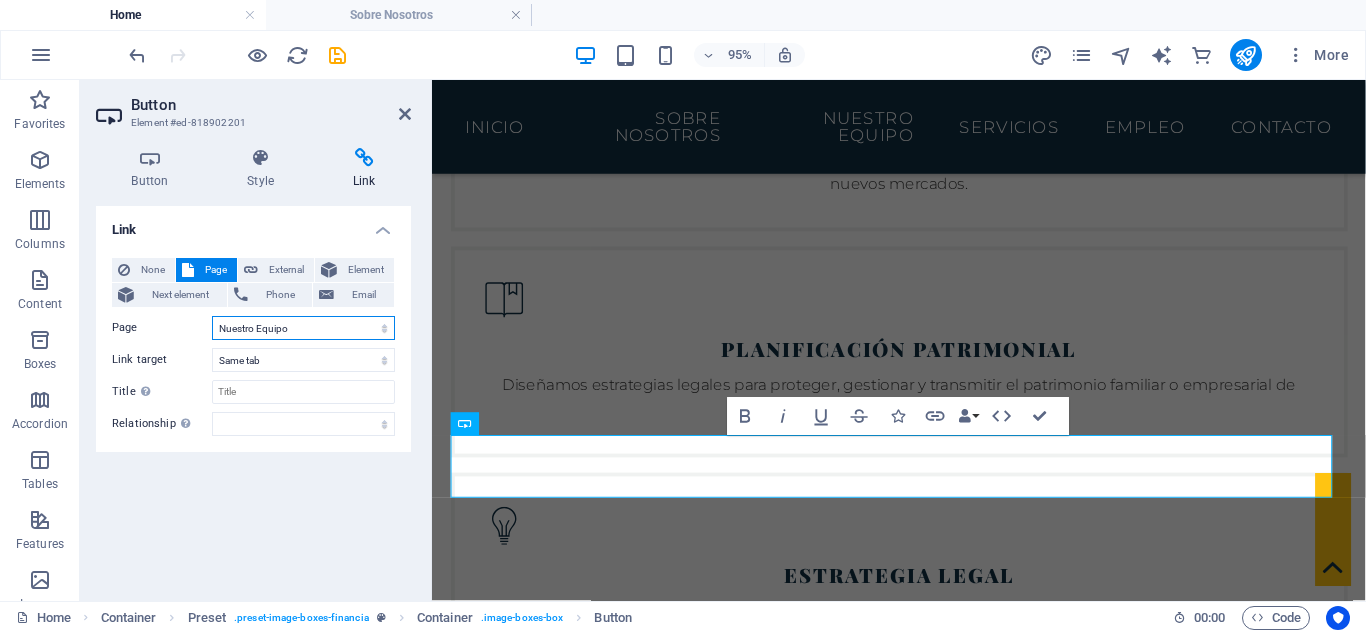 click on "Home Sobre Nosotros Nuestro Equipo Servicios Empleo Contacto Impressum Política de Privacidad" at bounding box center (303, 328) 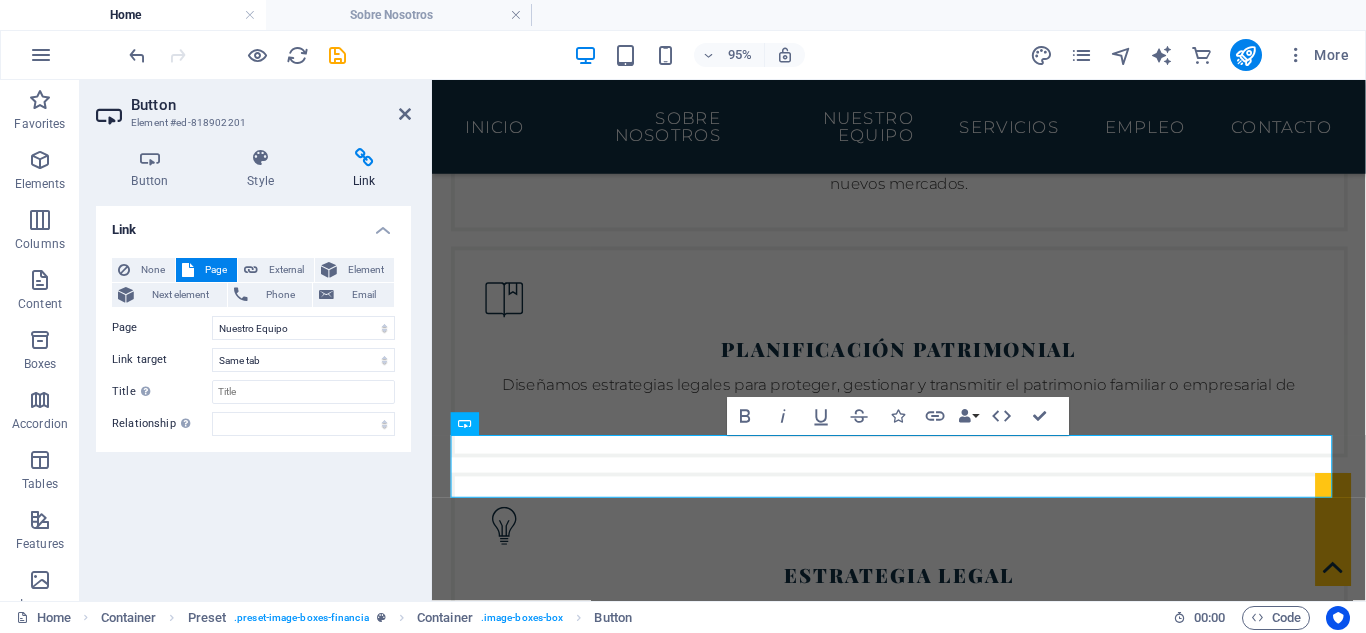 click on "Link None Page External Element Next element Phone Email Page Home Sobre Nosotros Nuestro Equipo Servicios Empleo Contacto Impressum Política de Privacidad Element
URL Phone Email Link target New tab Same tab Overlay Title Additional link description, should not be the same as the link text. The title is most often shown as a tooltip text when the mouse moves over the element. Leave empty if uncertain. Relationship Sets the  relationship of this link to the link target . For example, the value "nofollow" instructs search engines not to follow the link. Can be left empty. alternate author bookmark external help license next nofollow noreferrer noopener prev search tag" at bounding box center (253, 395) 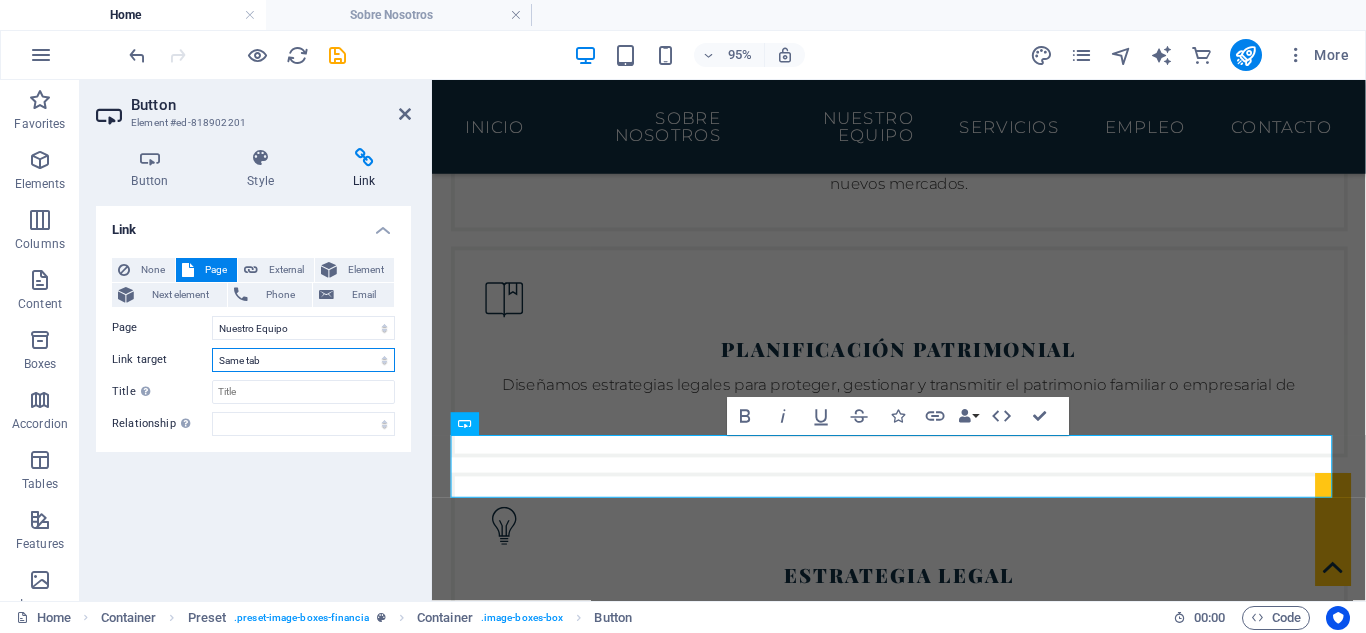 click on "New tab Same tab Overlay" at bounding box center (303, 360) 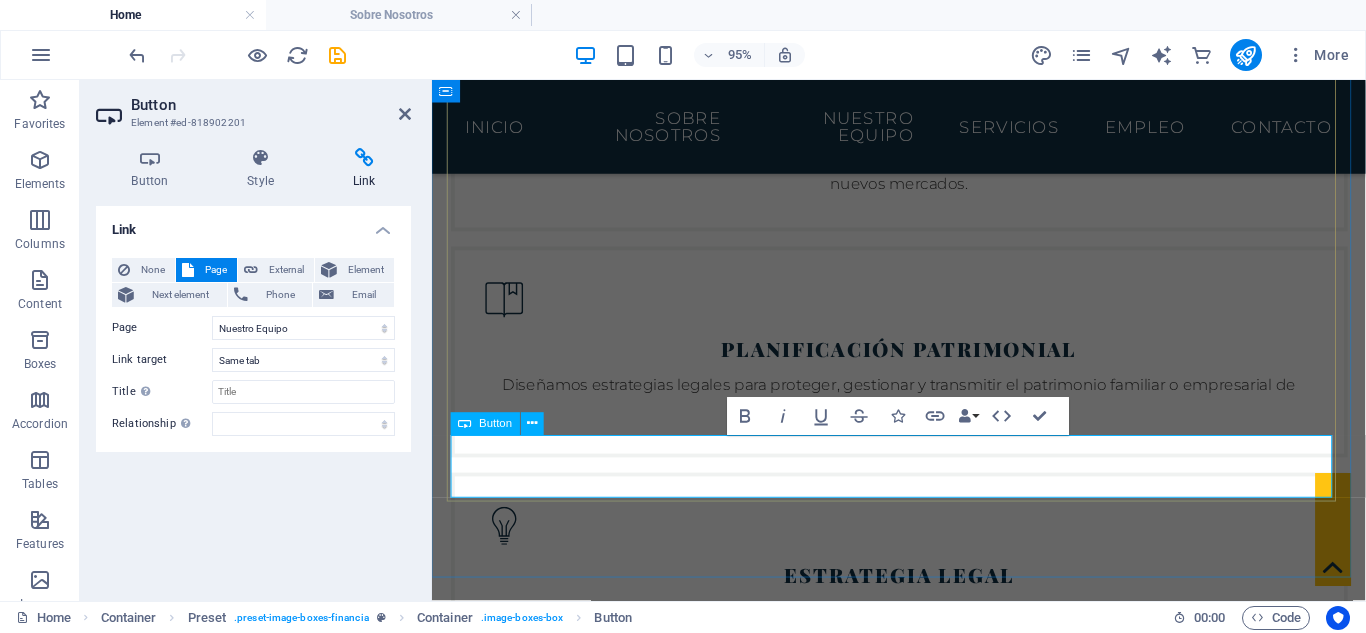 click on "Conoce todo nuestro equipo" at bounding box center [924, 4334] 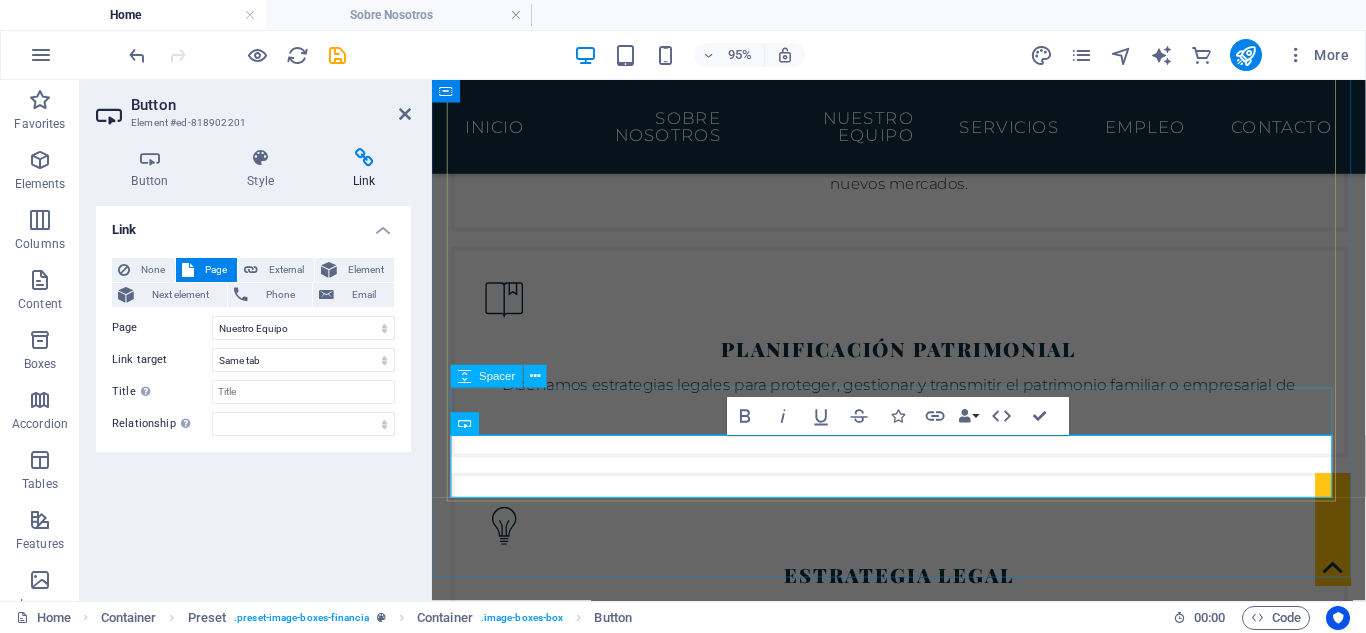click at bounding box center (924, 4288) 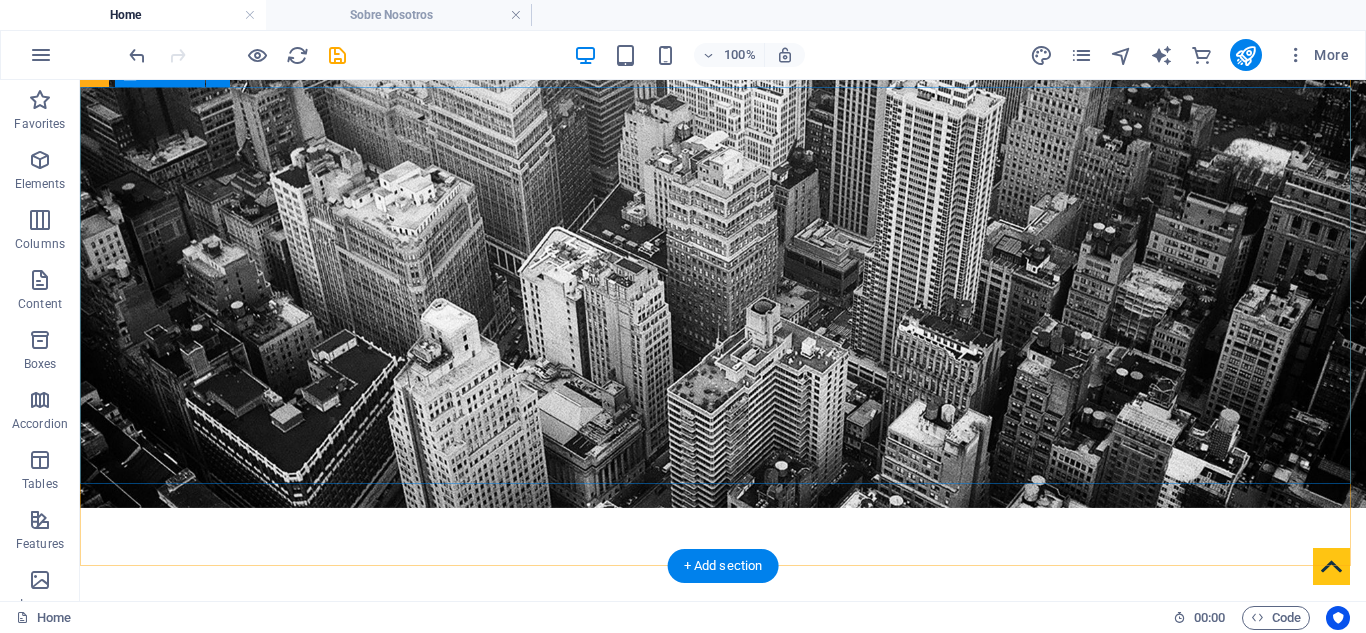 scroll, scrollTop: 133, scrollLeft: 0, axis: vertical 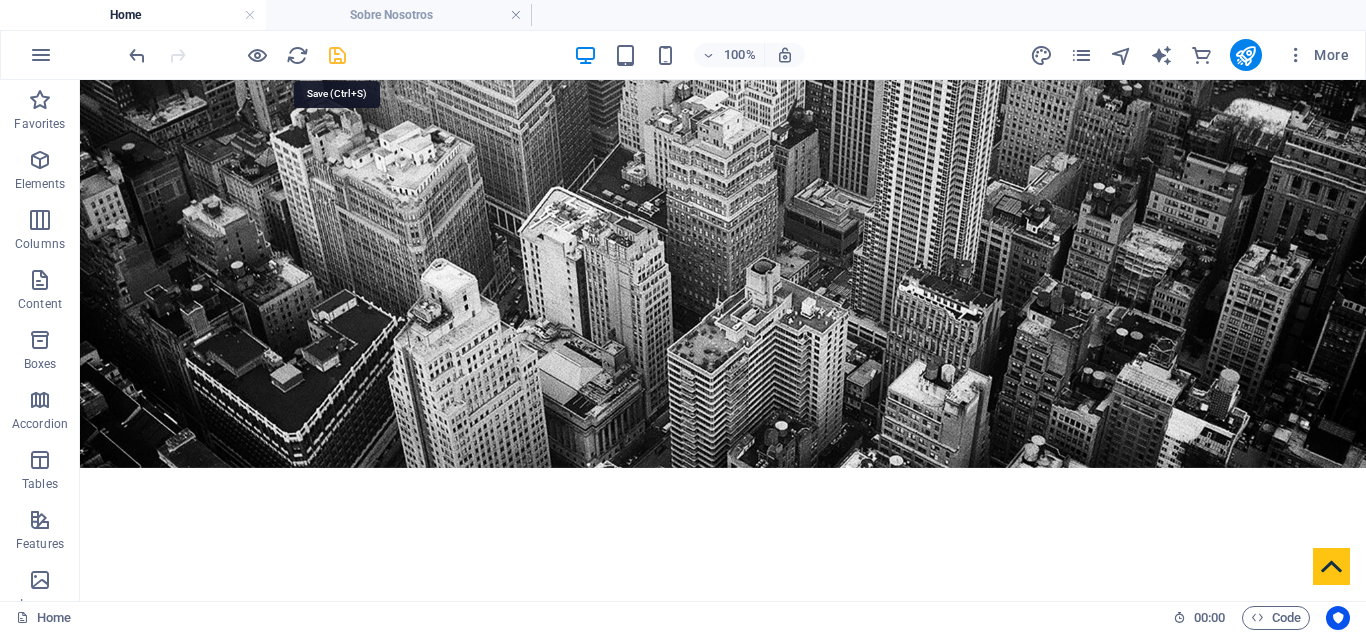 click at bounding box center (337, 55) 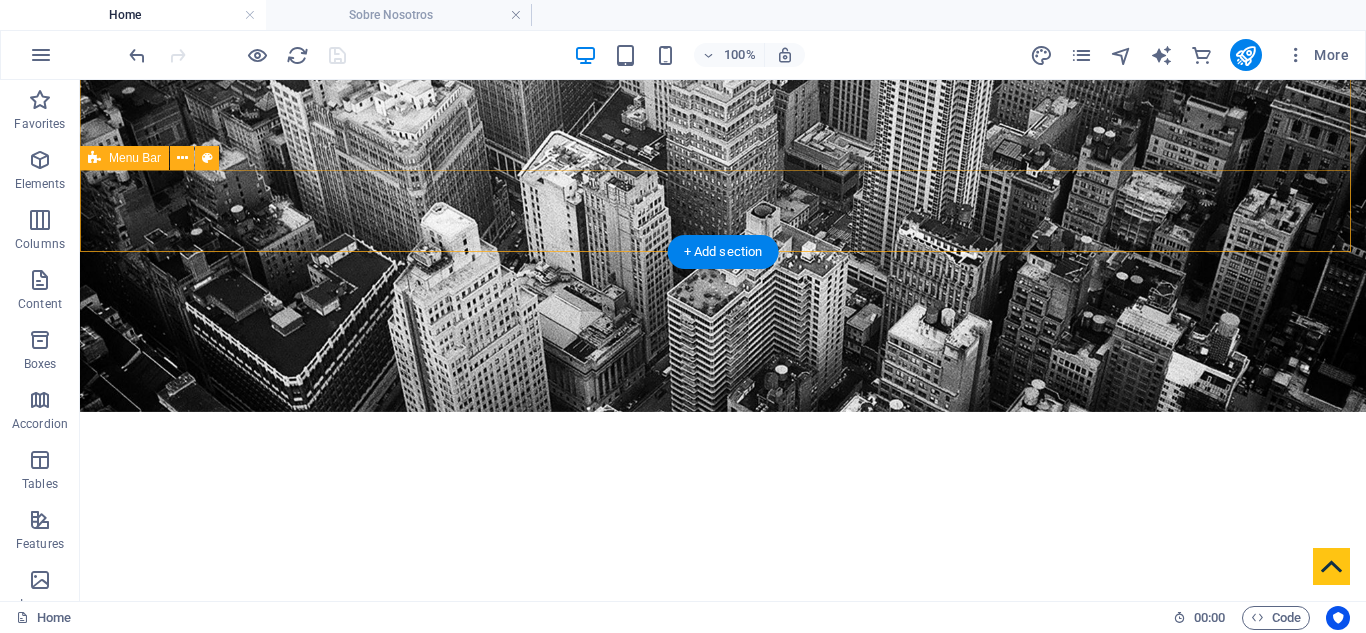 scroll, scrollTop: 0, scrollLeft: 0, axis: both 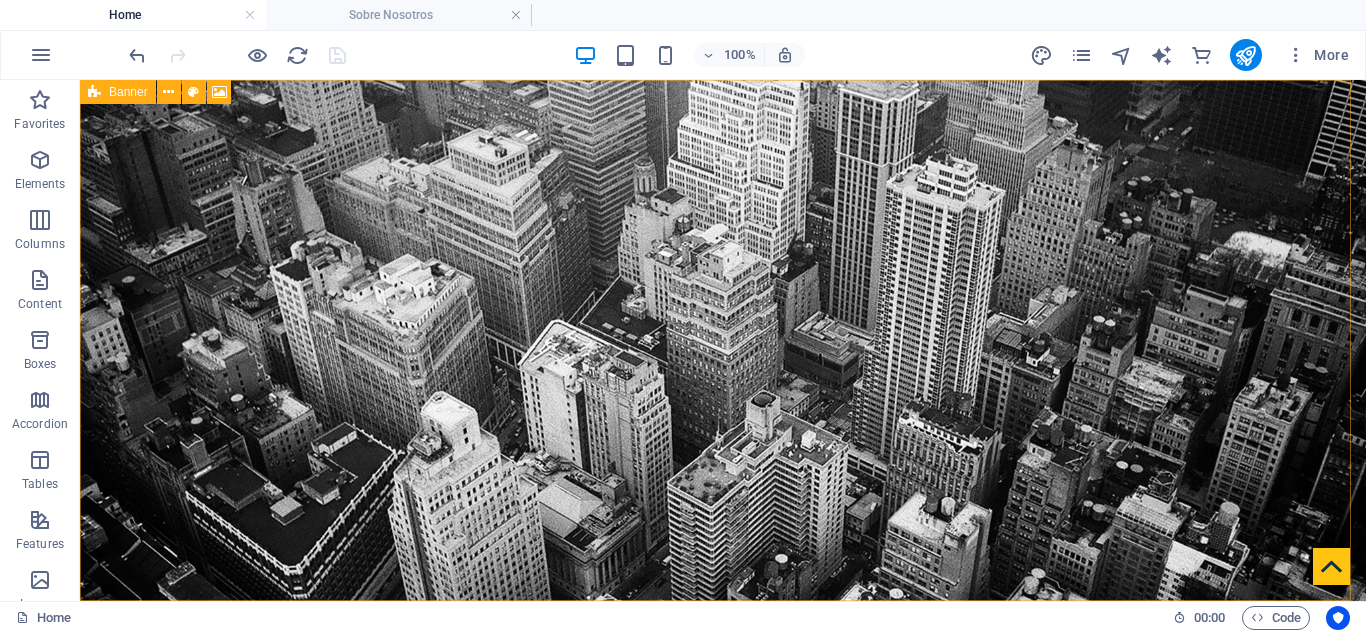 click on "Banner" at bounding box center (128, 92) 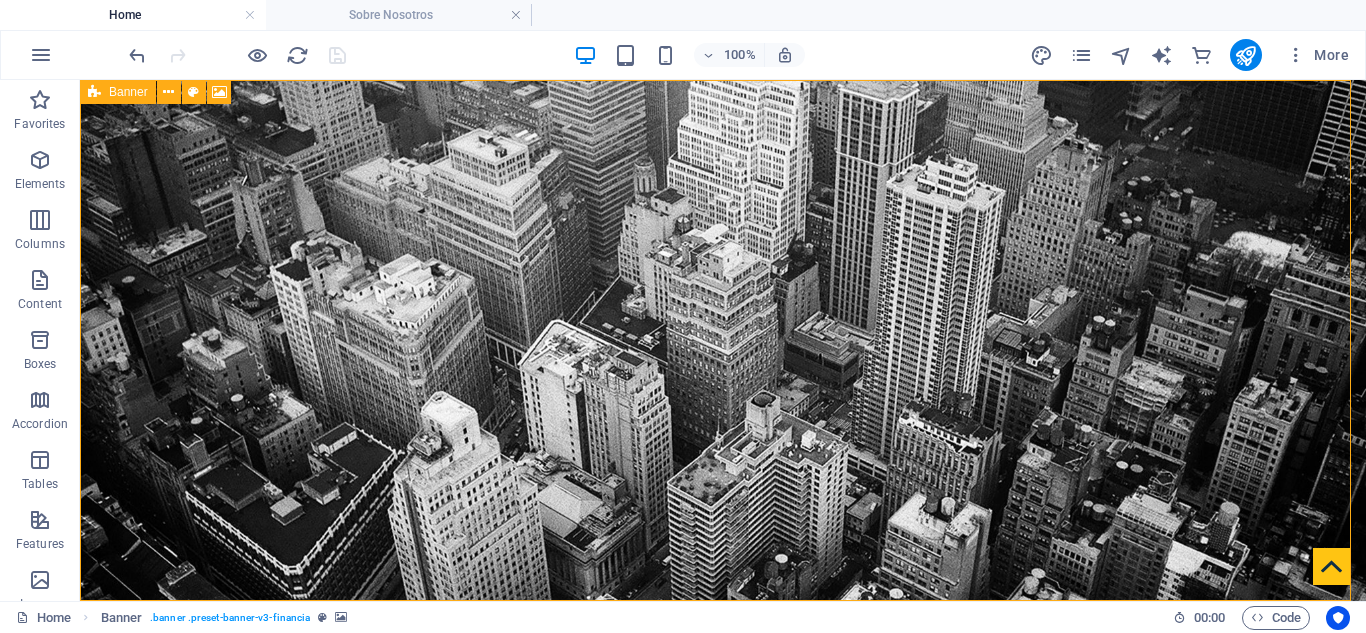 click on "Banner" at bounding box center [128, 92] 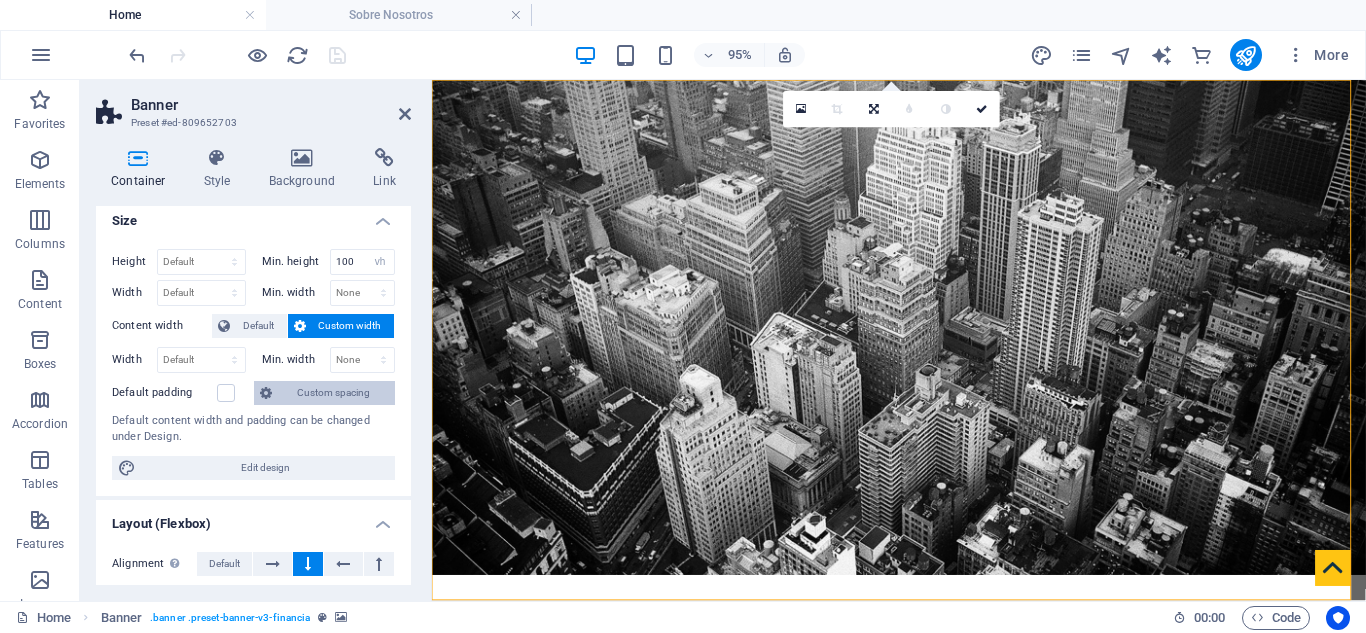 scroll, scrollTop: 0, scrollLeft: 0, axis: both 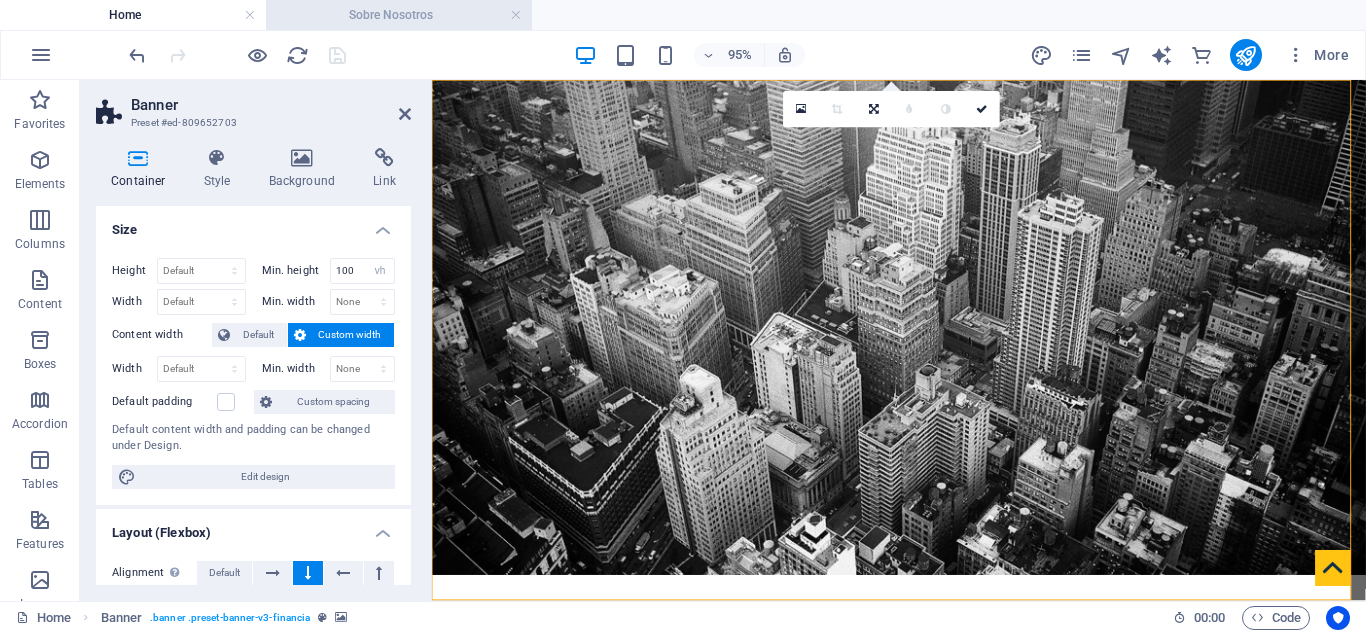 click on "Sobre Nosotros" at bounding box center [399, 15] 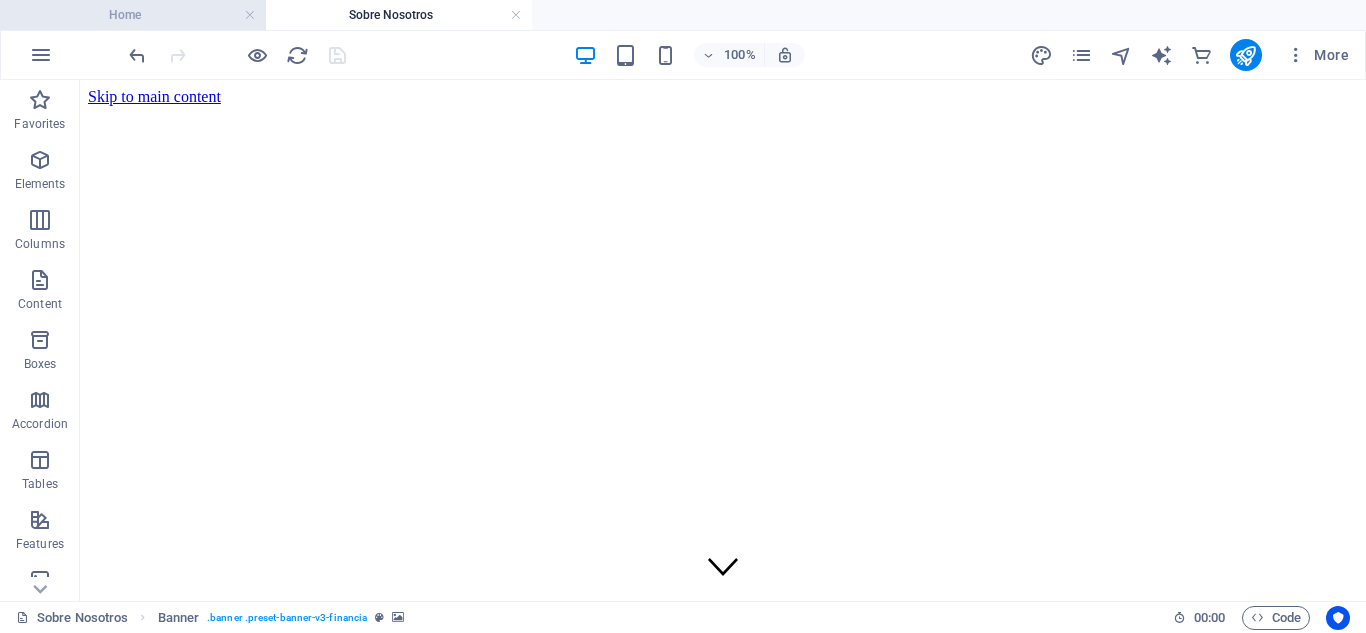 click on "Home" at bounding box center (133, 15) 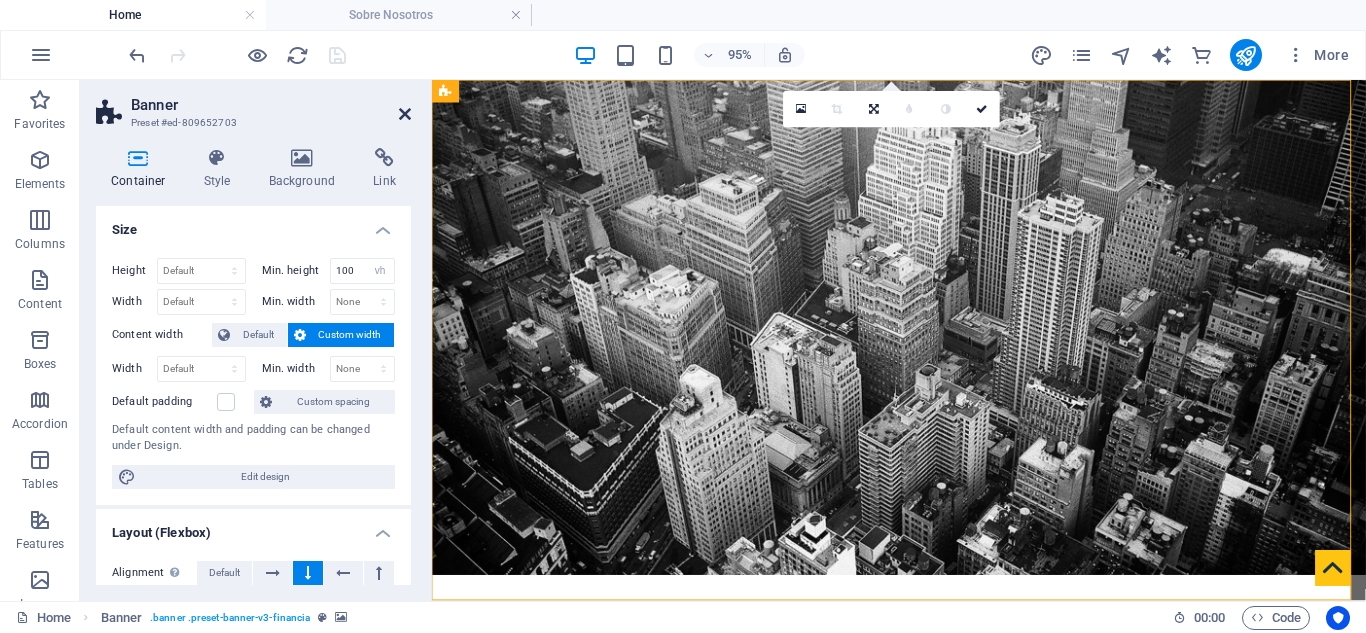 click at bounding box center [405, 114] 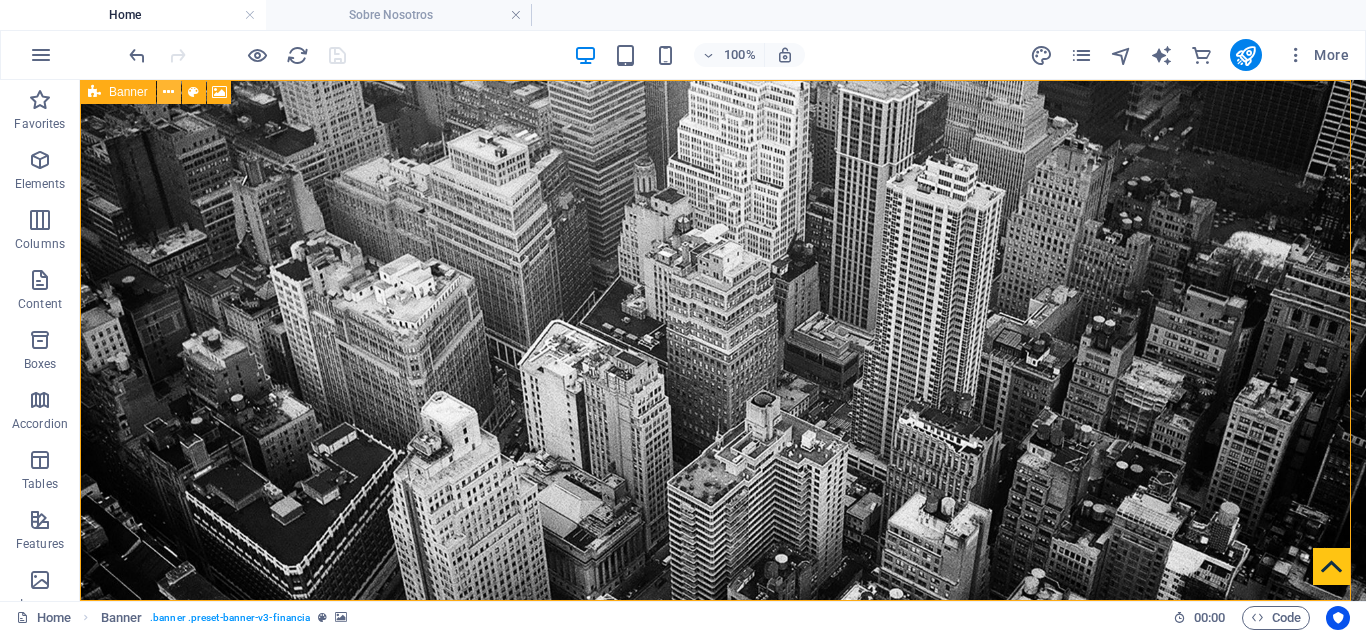 click at bounding box center (168, 92) 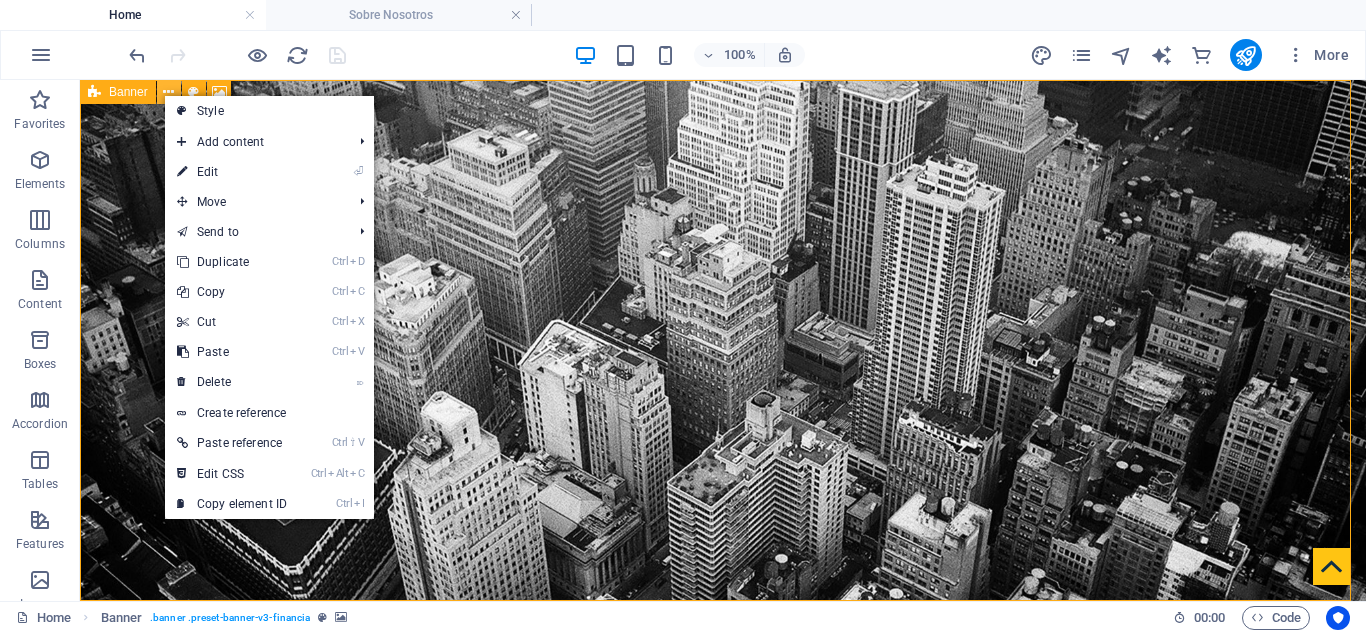 click at bounding box center [168, 92] 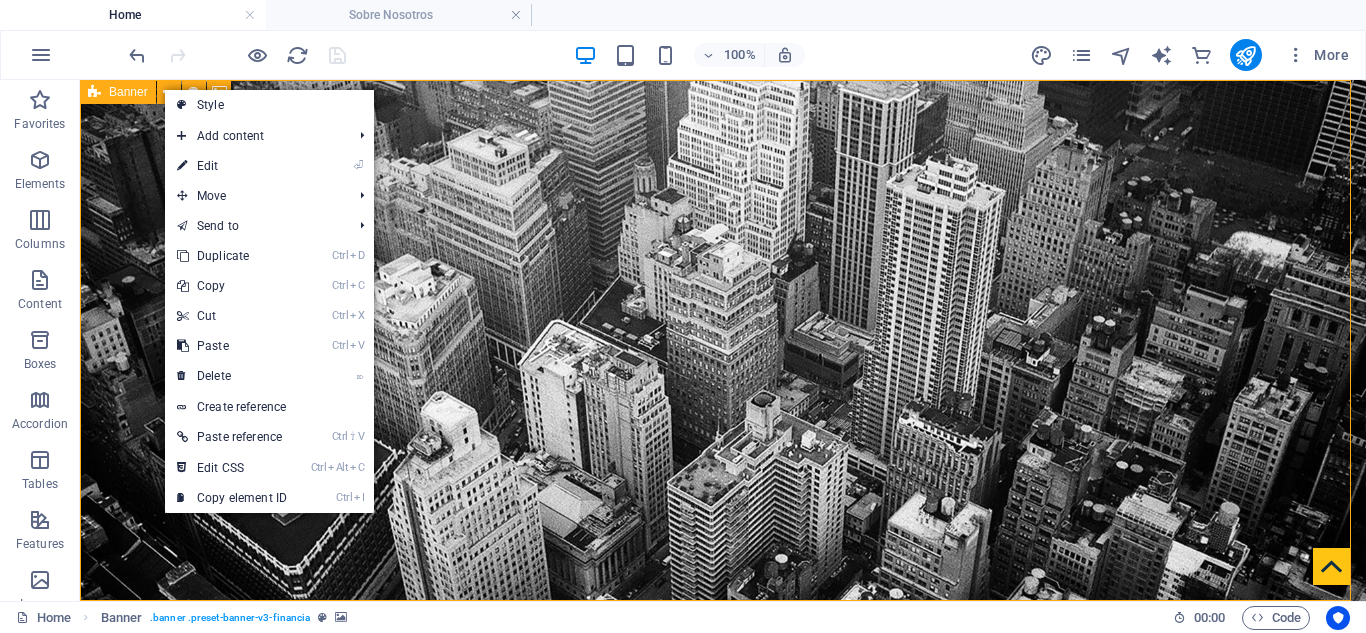 click on "Banner" at bounding box center [128, 92] 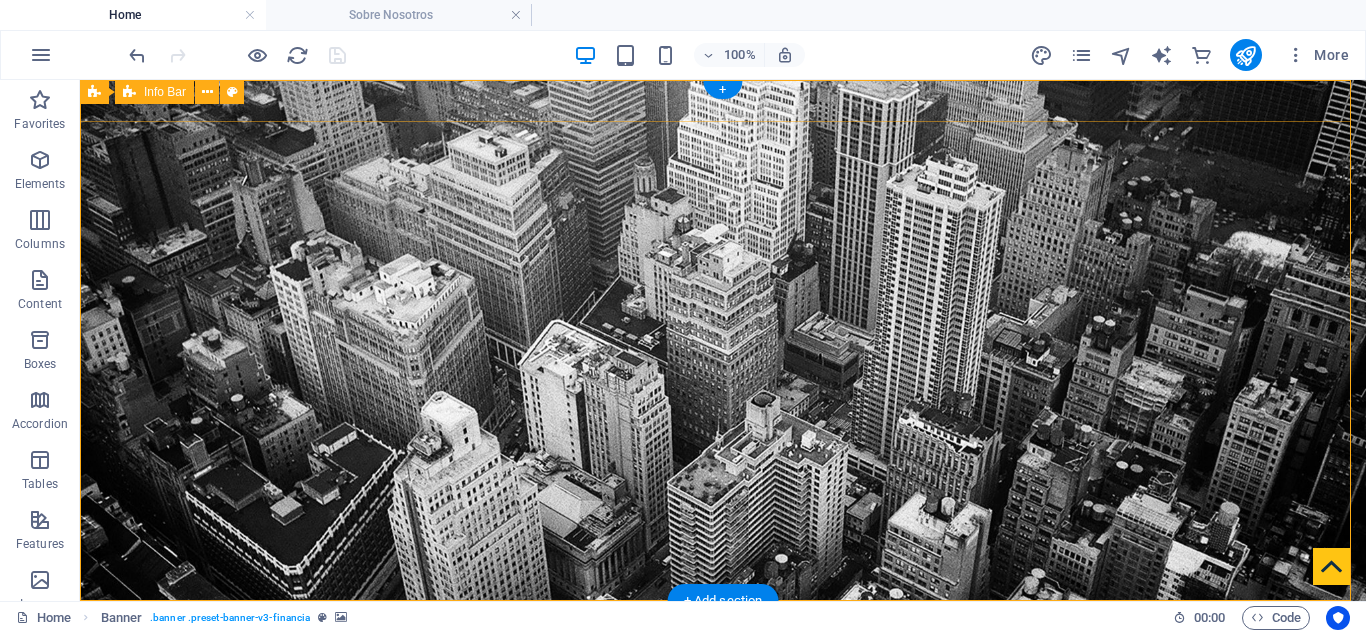 click on "[STREET_ADDRESS] ,  [CITY]   [POSTAL_CODE] +34 [PHONE]  [EMAIL]" at bounding box center (723, 670) 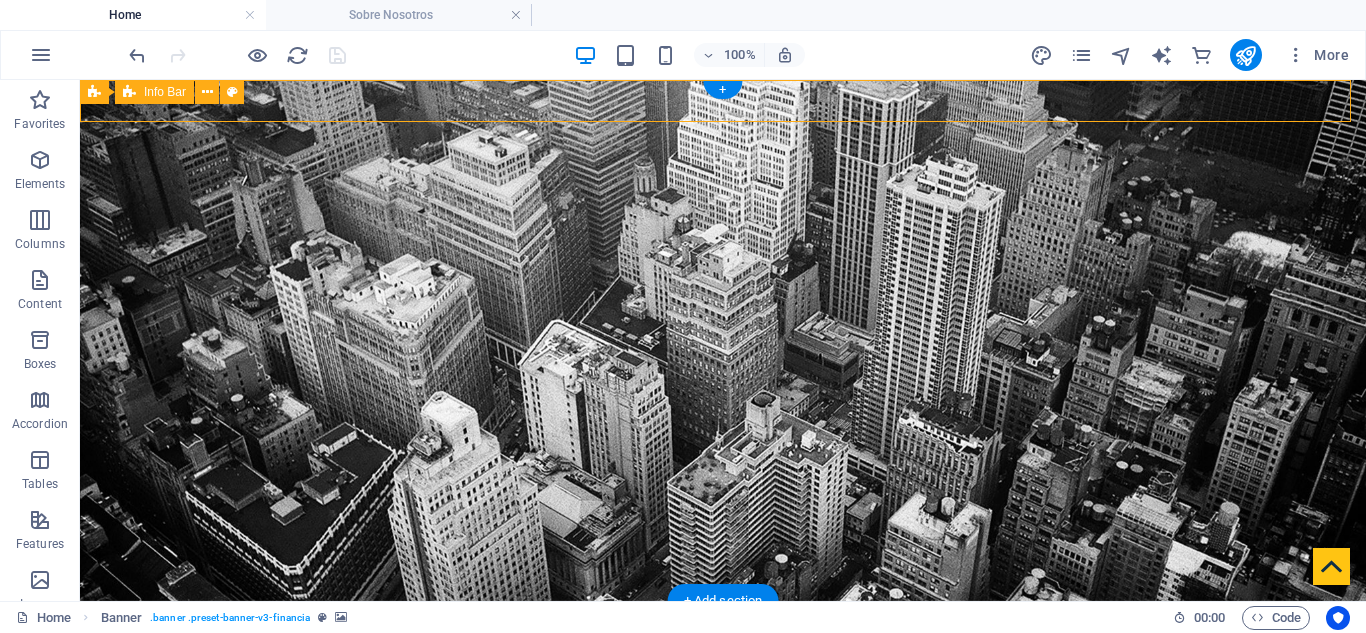 click on "[STREET_ADDRESS] ,  [CITY]   [POSTAL_CODE] +34 [PHONE]  [EMAIL]" at bounding box center (723, 670) 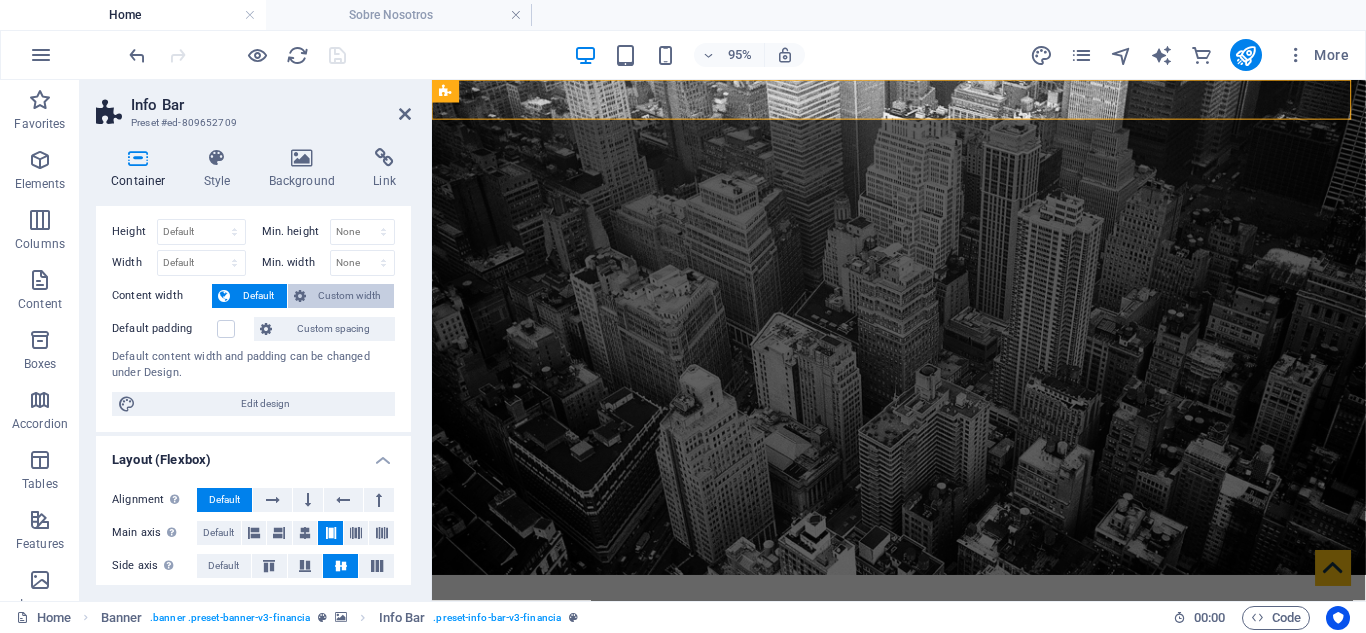 scroll, scrollTop: 0, scrollLeft: 0, axis: both 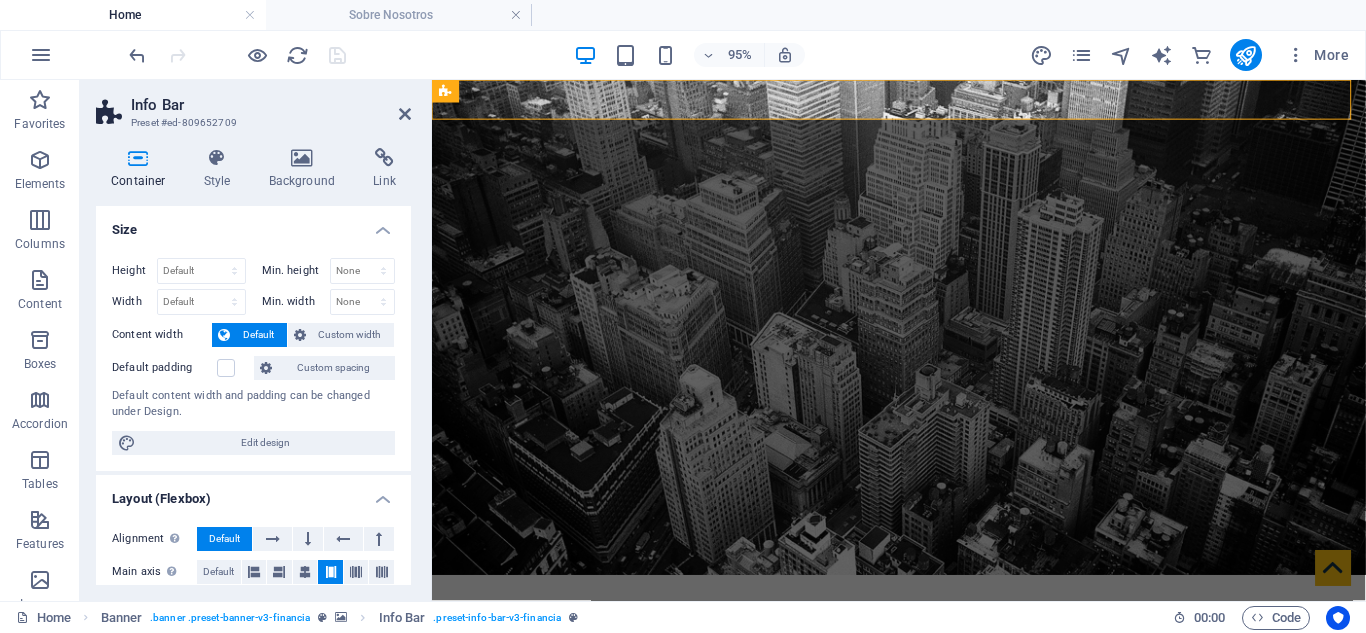 click on "Container" at bounding box center [142, 169] 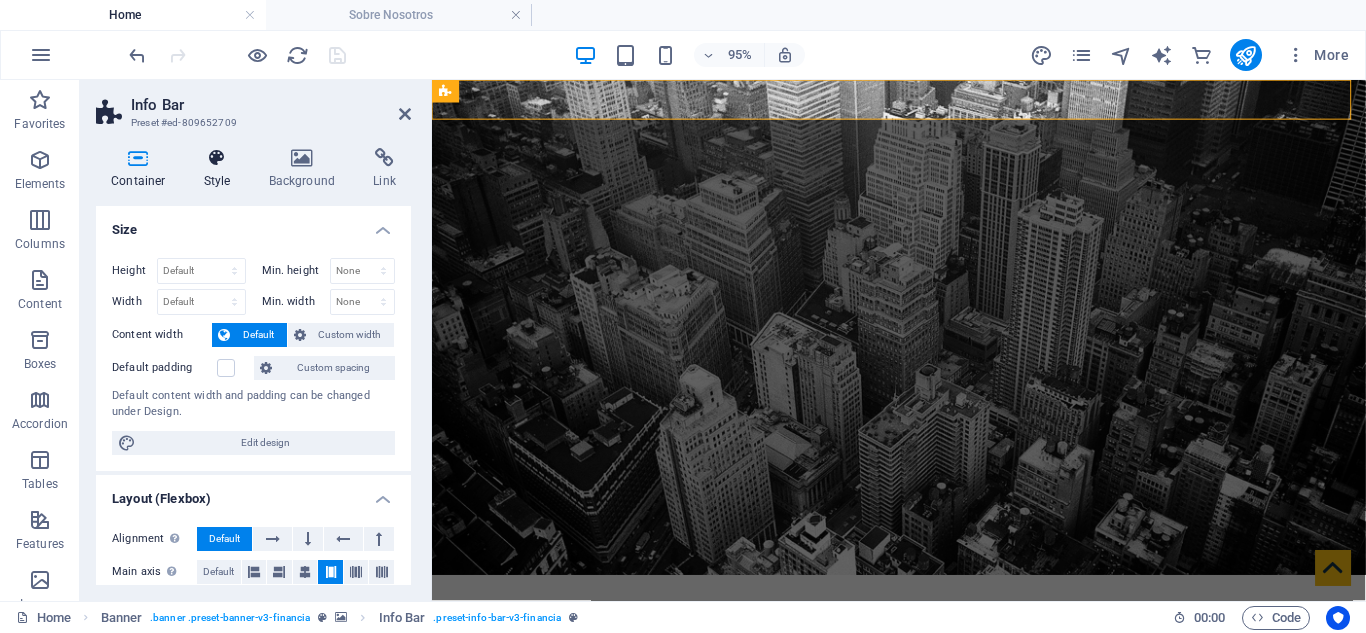 click on "Style" at bounding box center [221, 169] 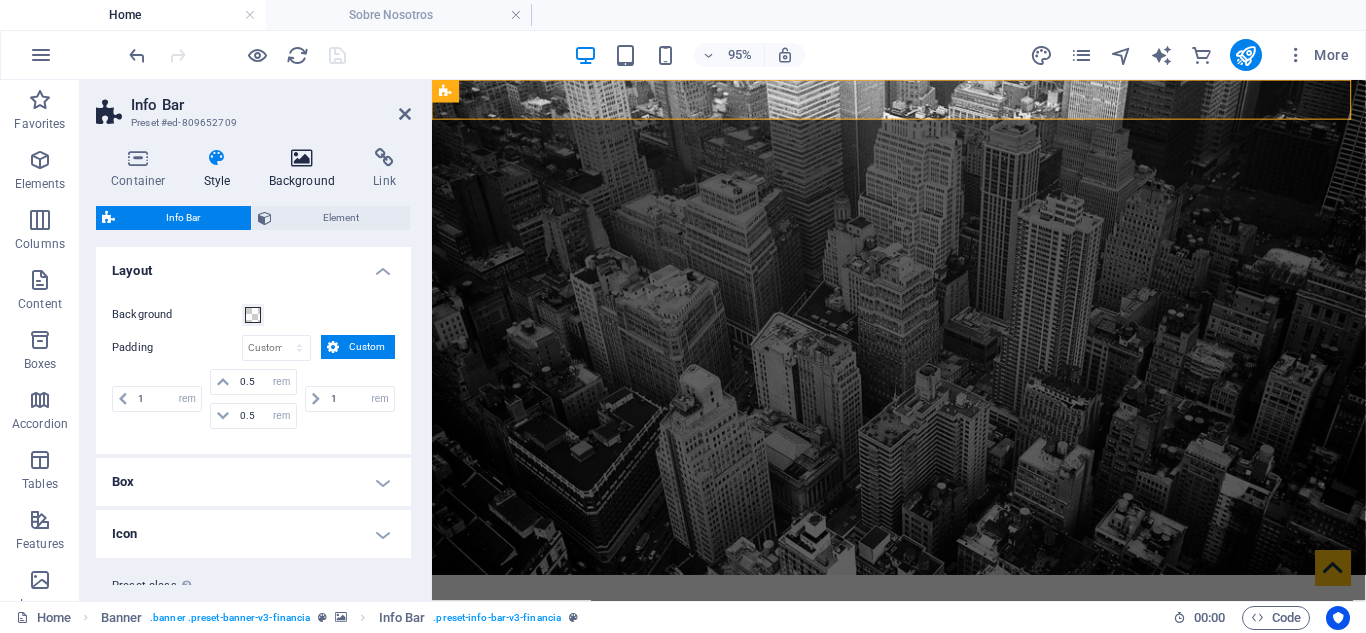 click at bounding box center (302, 158) 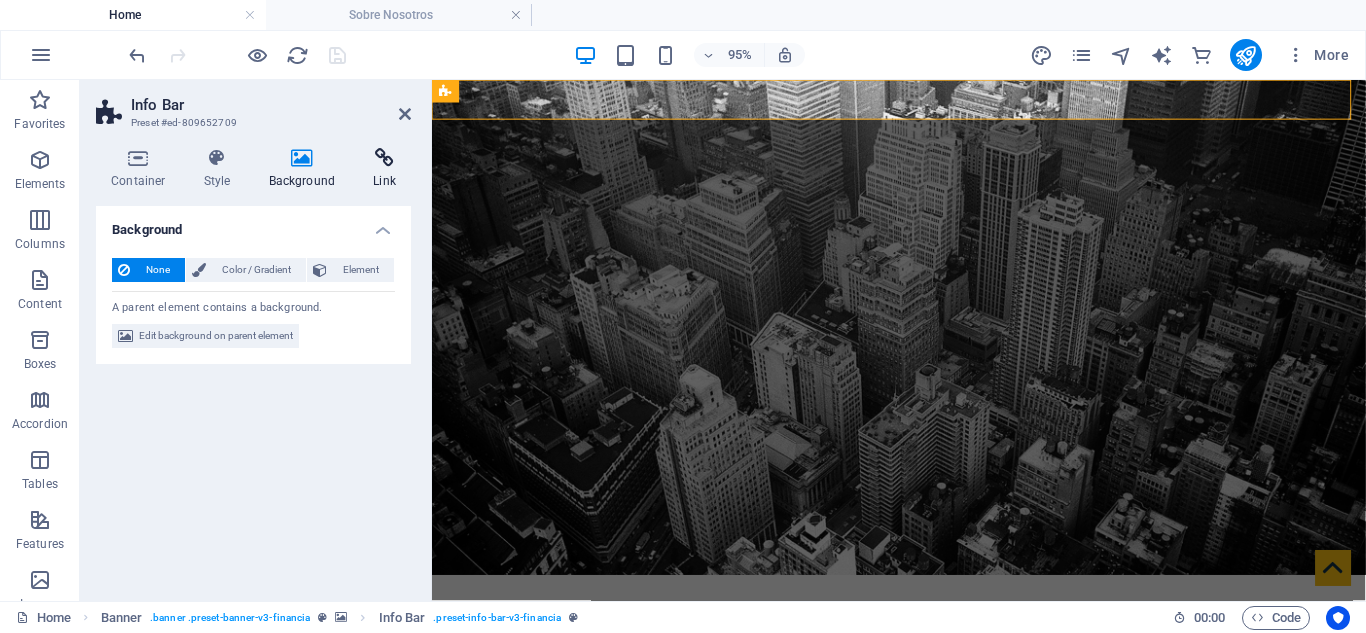click at bounding box center [384, 158] 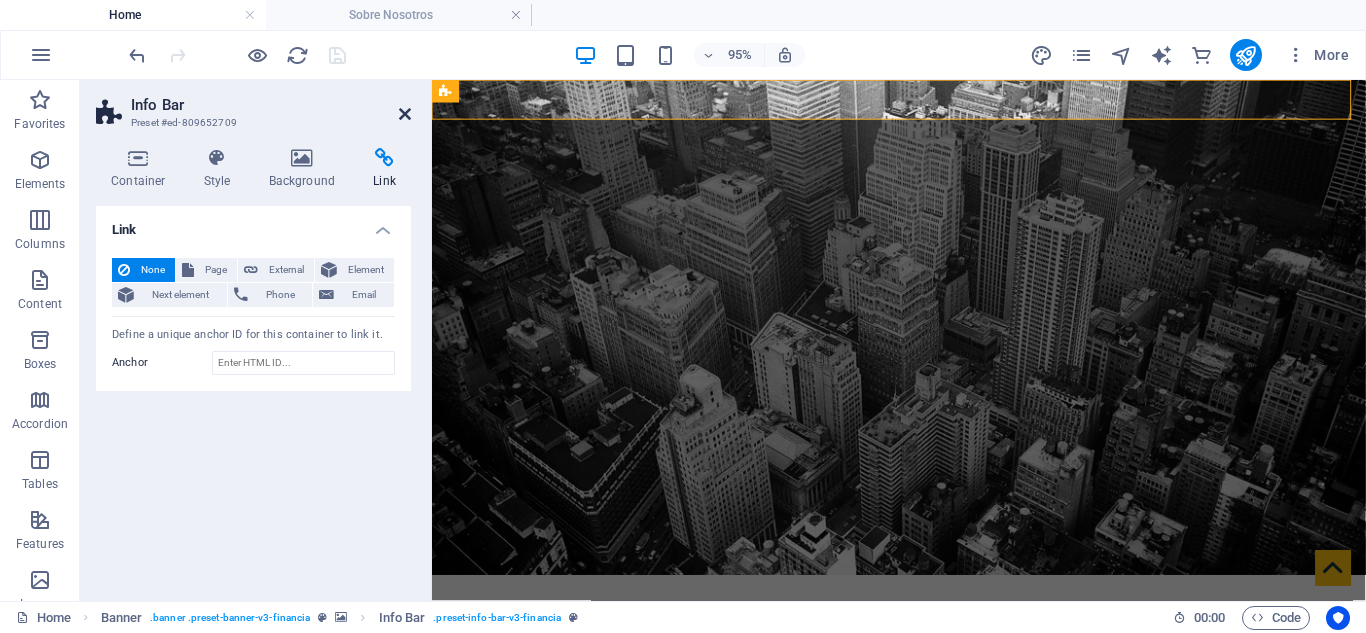 drag, startPoint x: 404, startPoint y: 110, endPoint x: 323, endPoint y: 30, distance: 113.84639 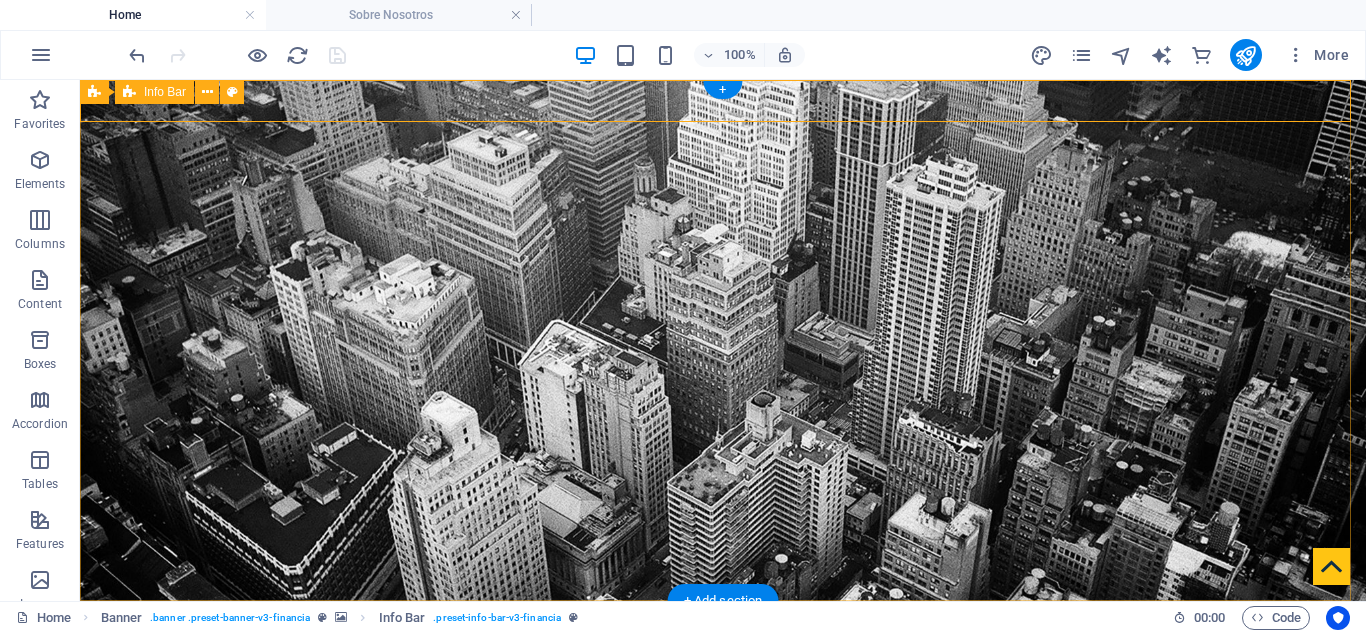 click on "[STREET_ADDRESS] ,  [CITY]   [POSTAL_CODE] +34 [PHONE]  [EMAIL]" at bounding box center (723, 670) 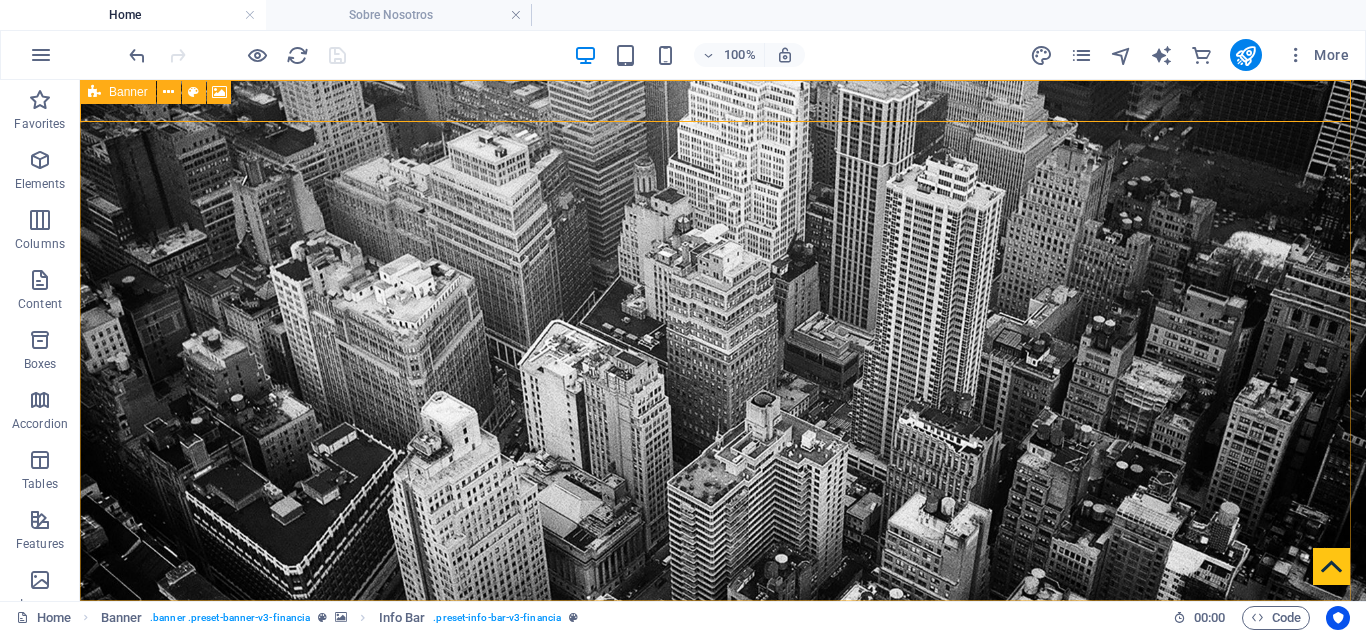click at bounding box center [94, 92] 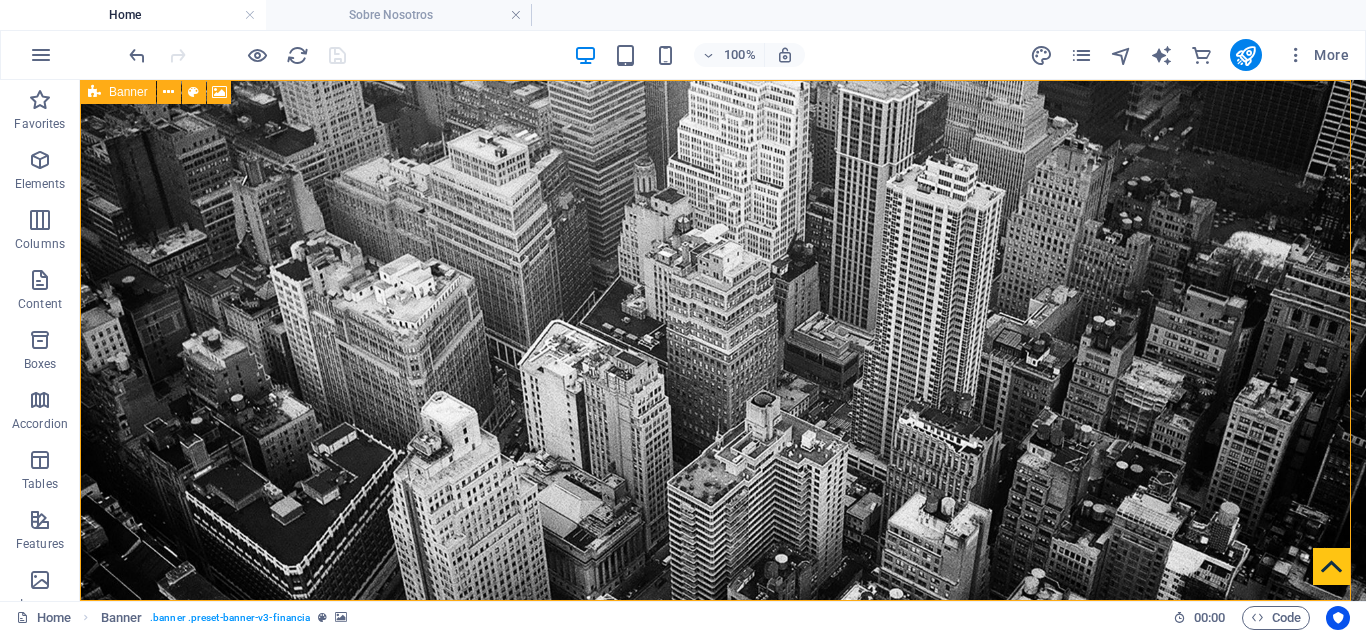 click at bounding box center [94, 92] 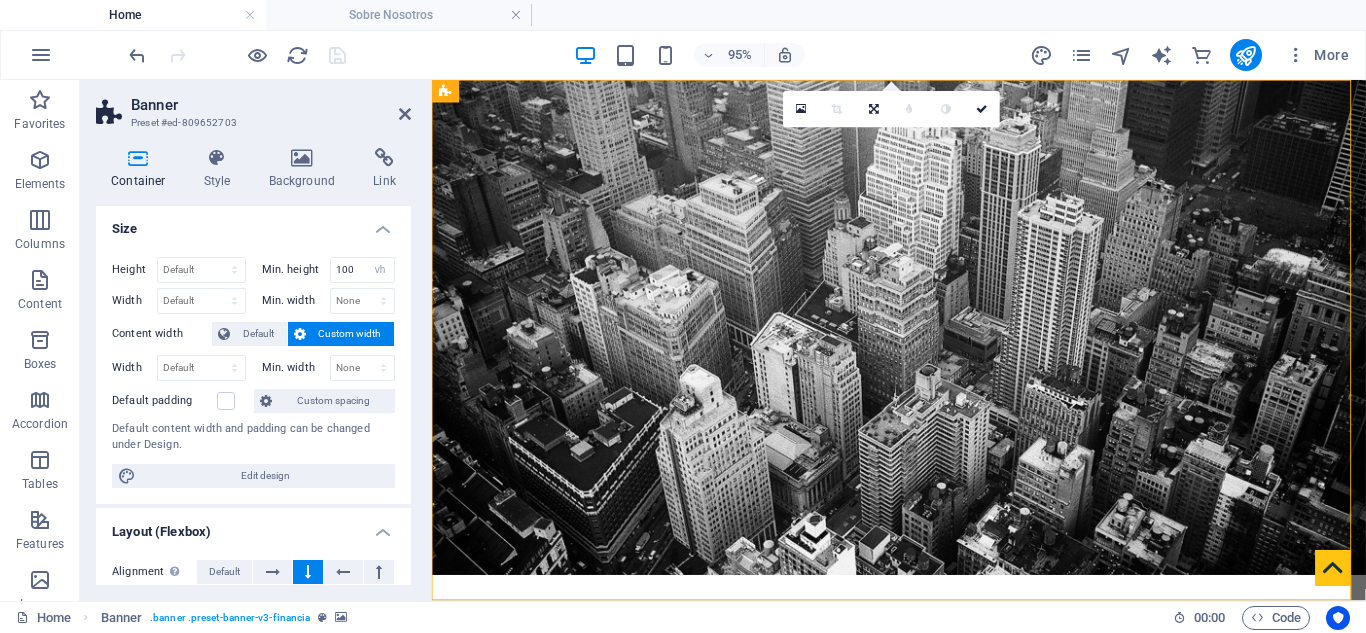 scroll, scrollTop: 0, scrollLeft: 0, axis: both 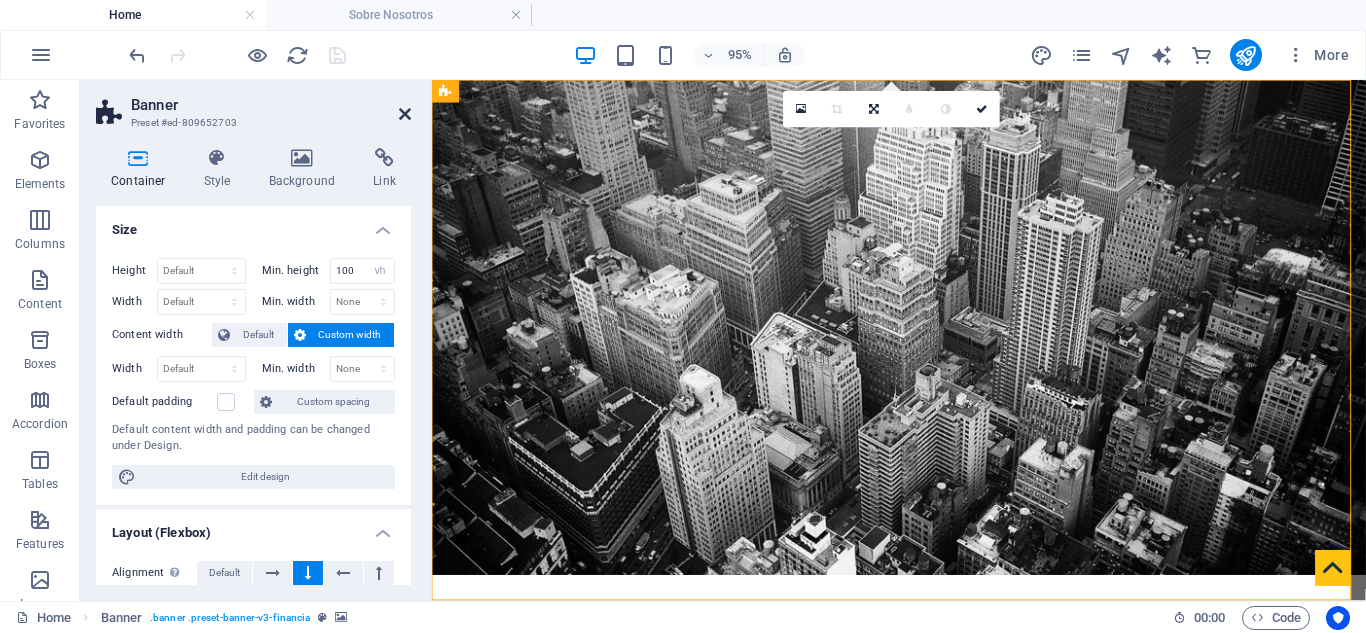 click at bounding box center [405, 114] 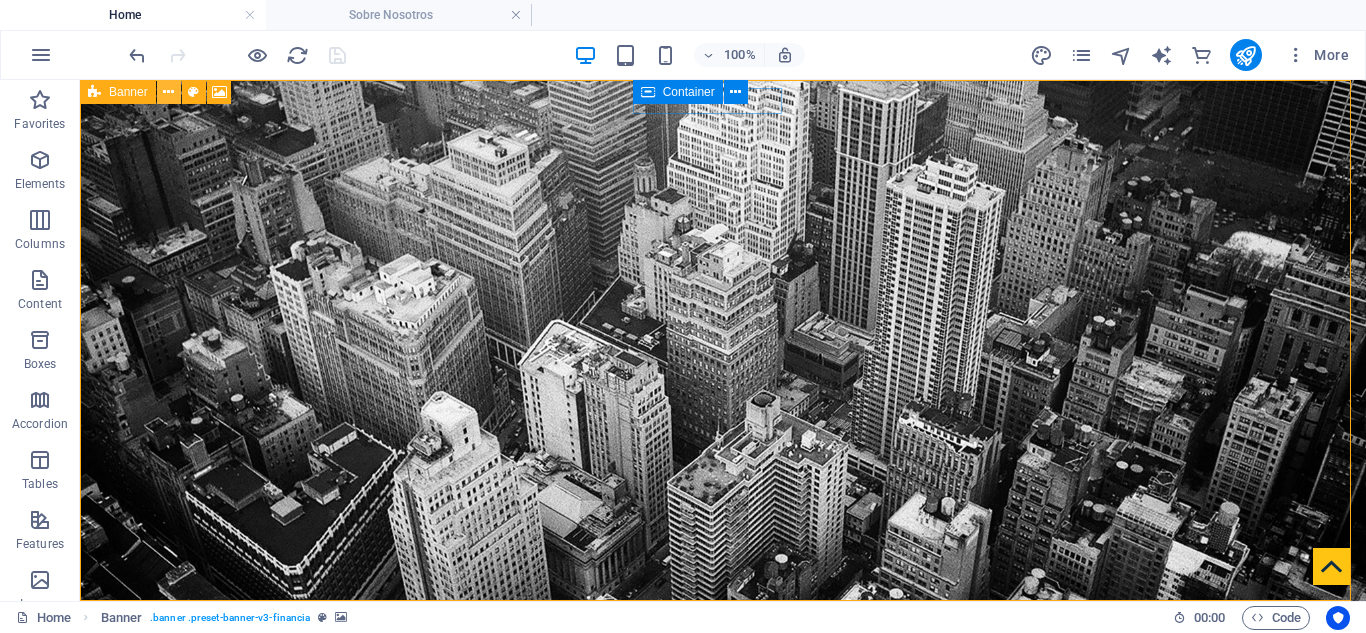 click at bounding box center (168, 92) 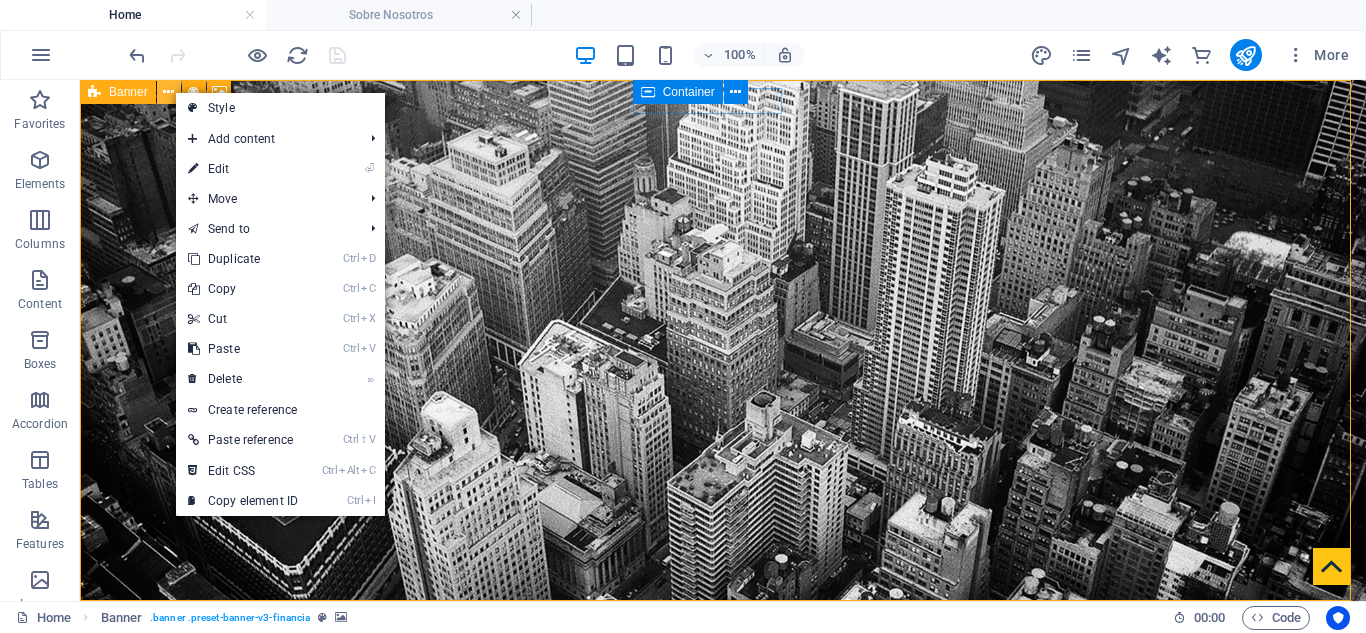 click at bounding box center [168, 92] 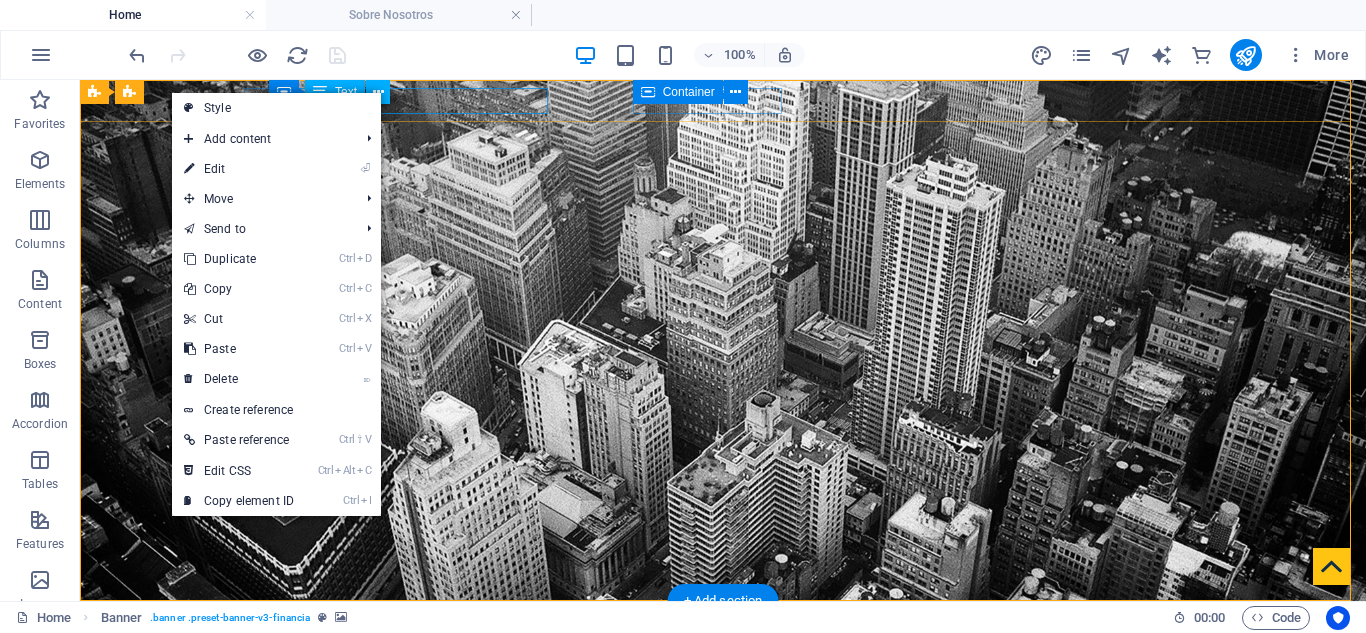 click on "[STREET], [CITY] [POSTAL_CODE]" at bounding box center [715, 638] 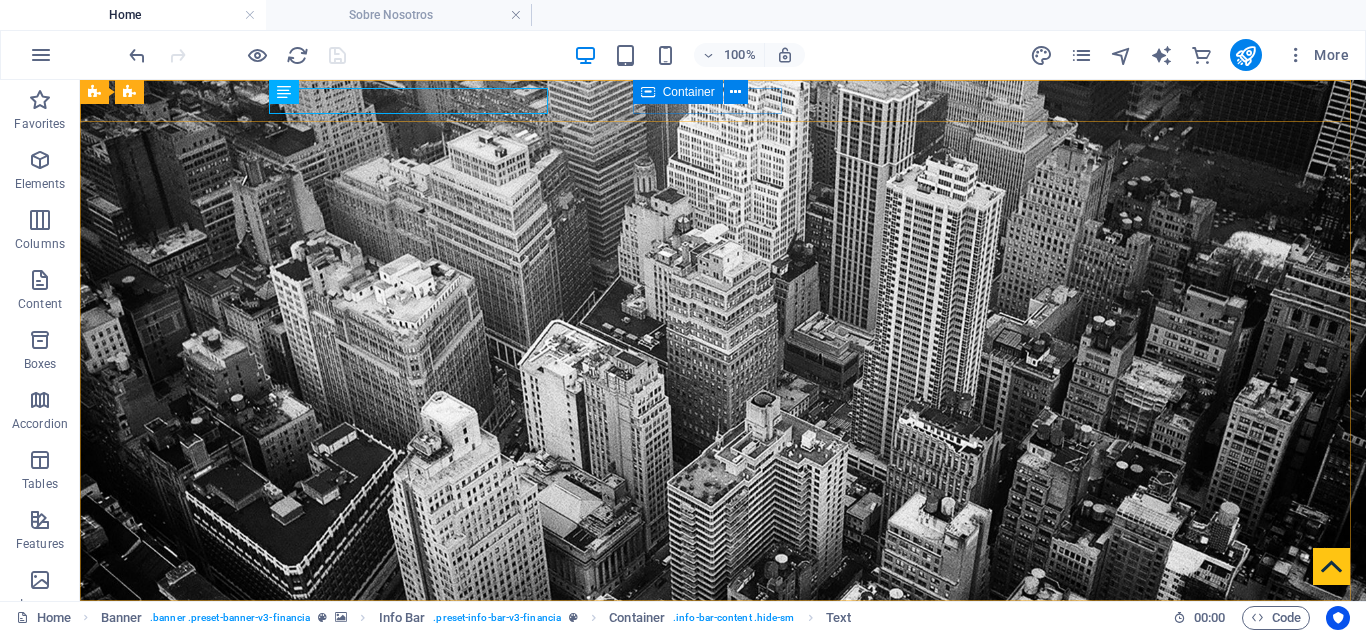 click on "Container" at bounding box center [689, 92] 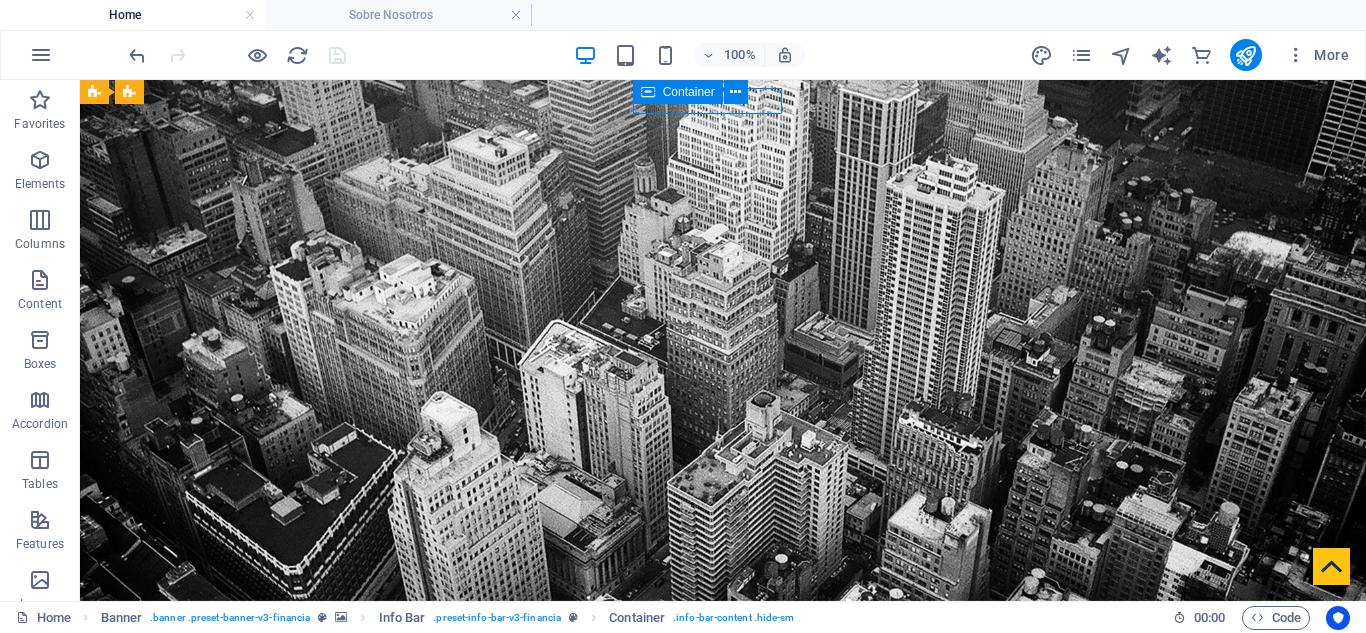 click on "Container" at bounding box center [689, 92] 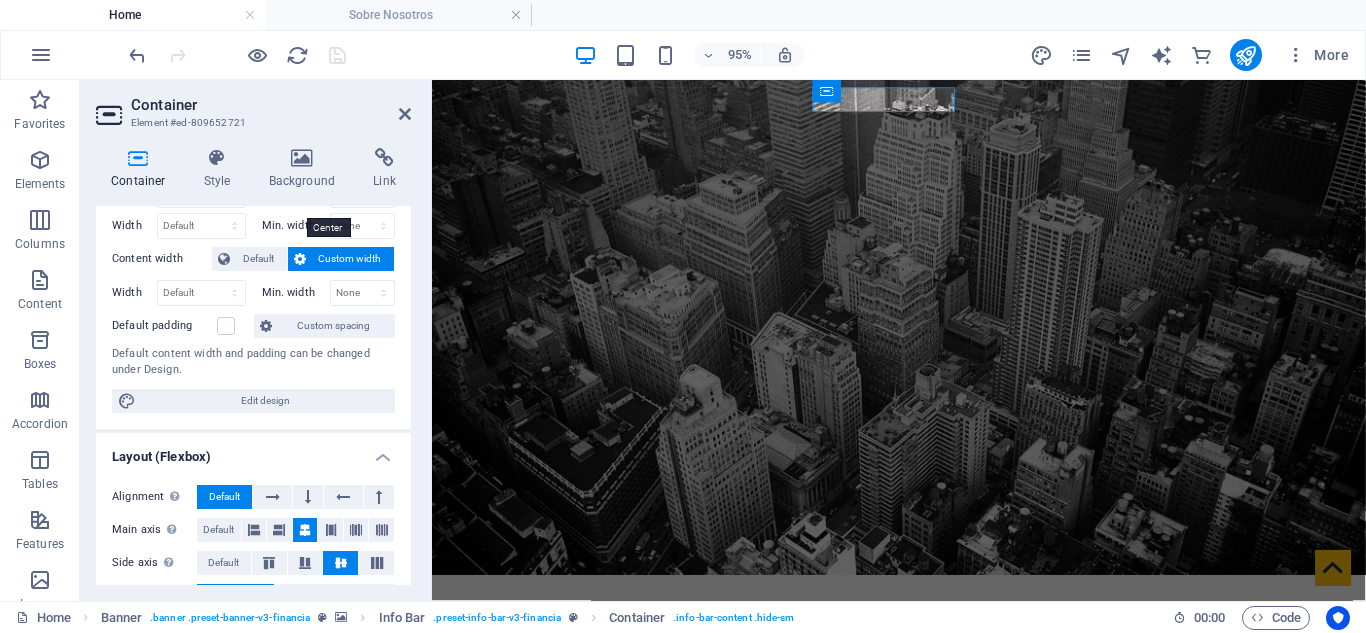 scroll, scrollTop: 0, scrollLeft: 0, axis: both 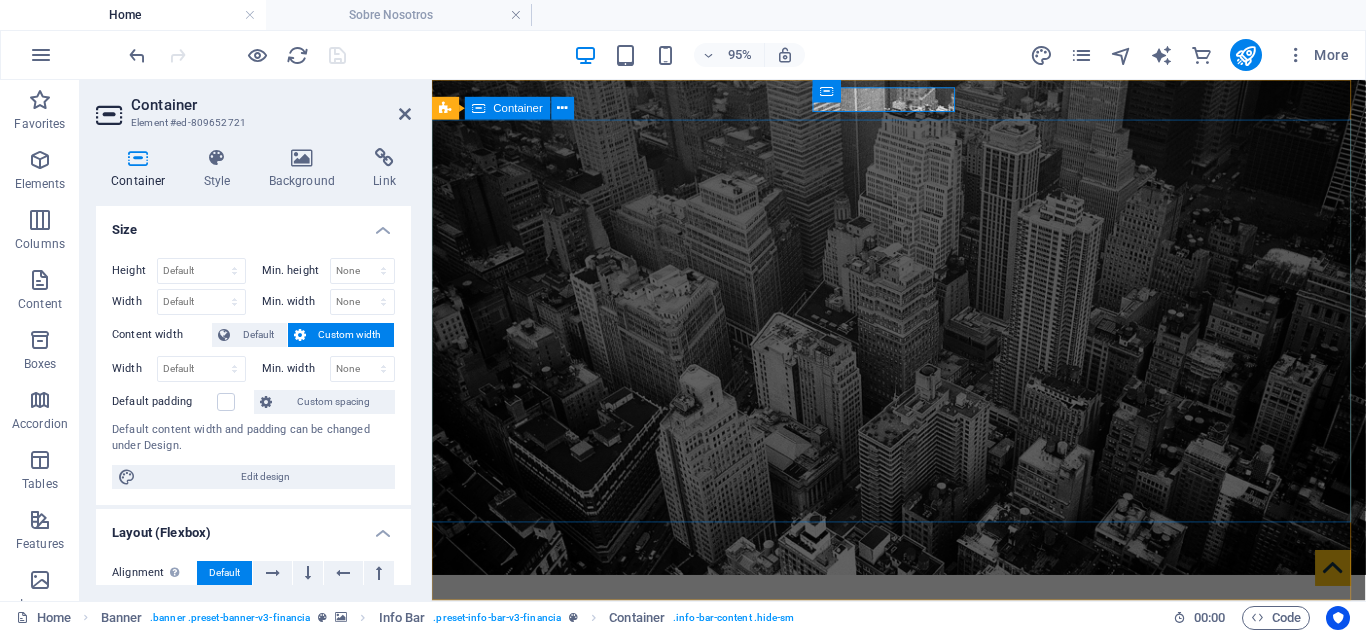click on "Tedeschi advocatorum Aesoría jurídica y de empresas en [CITY]" at bounding box center [923, 899] 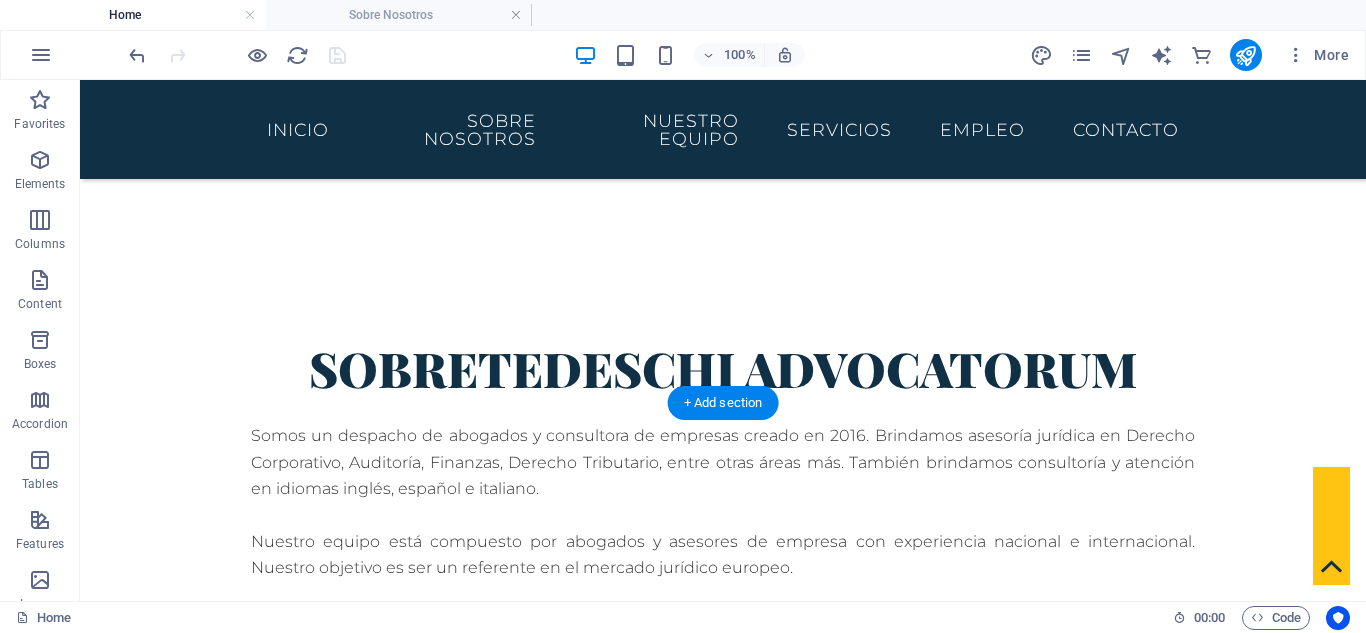 scroll, scrollTop: 267, scrollLeft: 0, axis: vertical 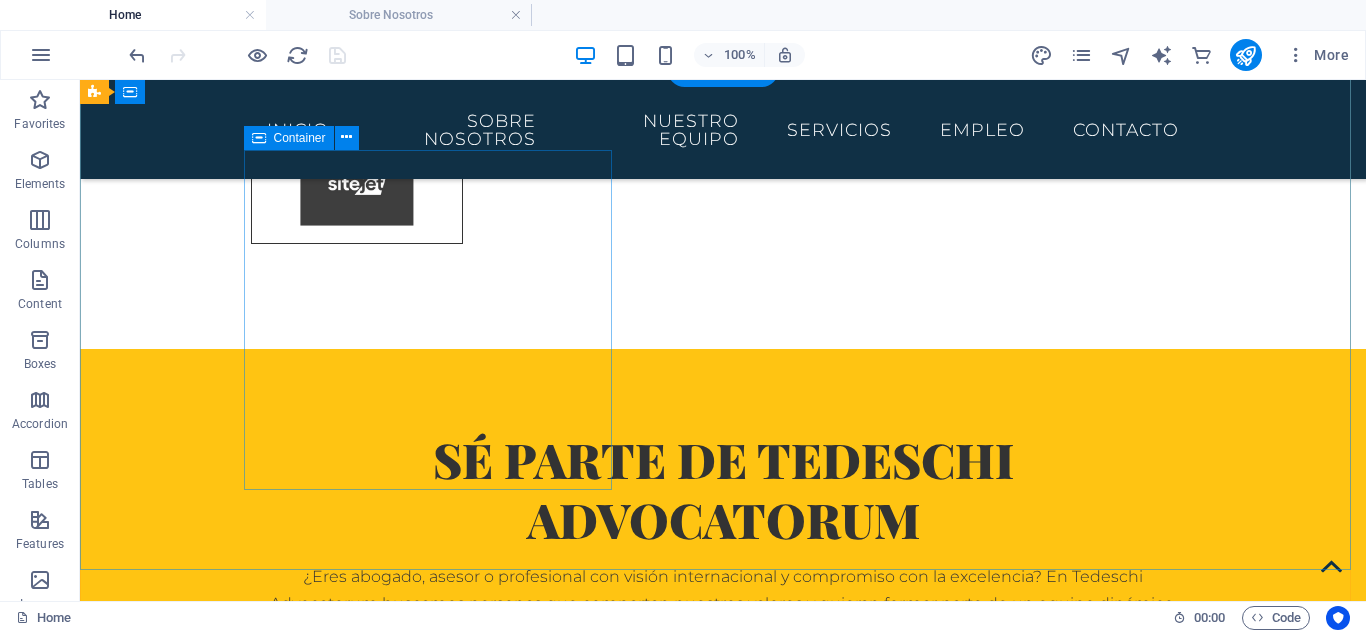click on "Contacto formulario Disponible para clientes premium ¿Eres nuevo cliente?  Puedes enviarnos un correo electrónico a:  [EMAIL]   Tel.: +34 [PHONE]" at bounding box center (568, 5276) 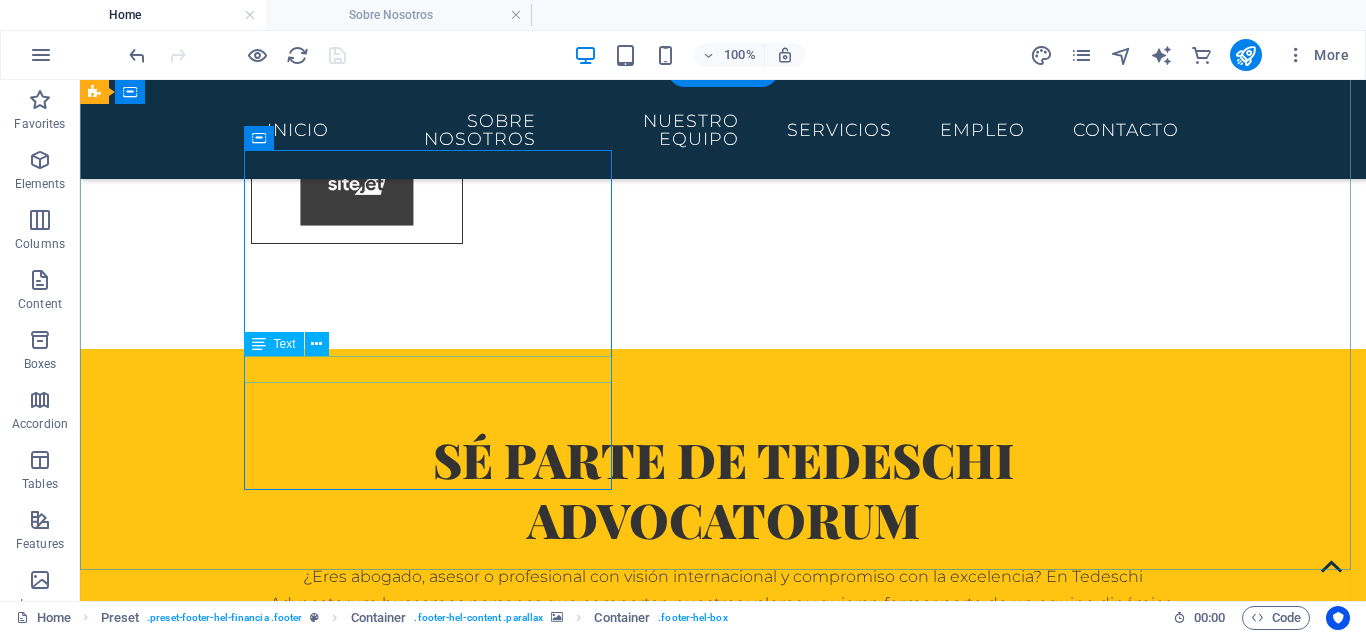 click on "Tel.: +34 [PHONE]" at bounding box center [568, 5367] 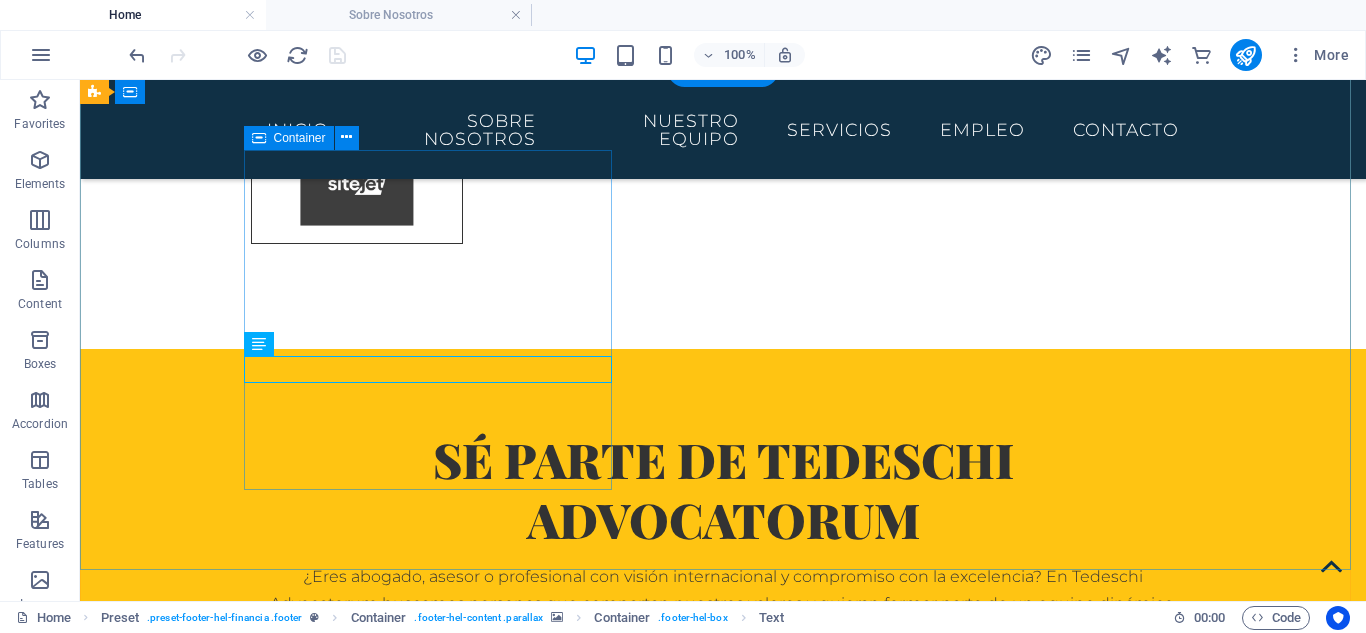 click on "Contacto formulario Disponible para clientes premium ¿Eres nuevo cliente?  Puedes enviarnos un correo electrónico a:  [EMAIL]   Tel.: +34 [PHONE]" at bounding box center (568, 5276) 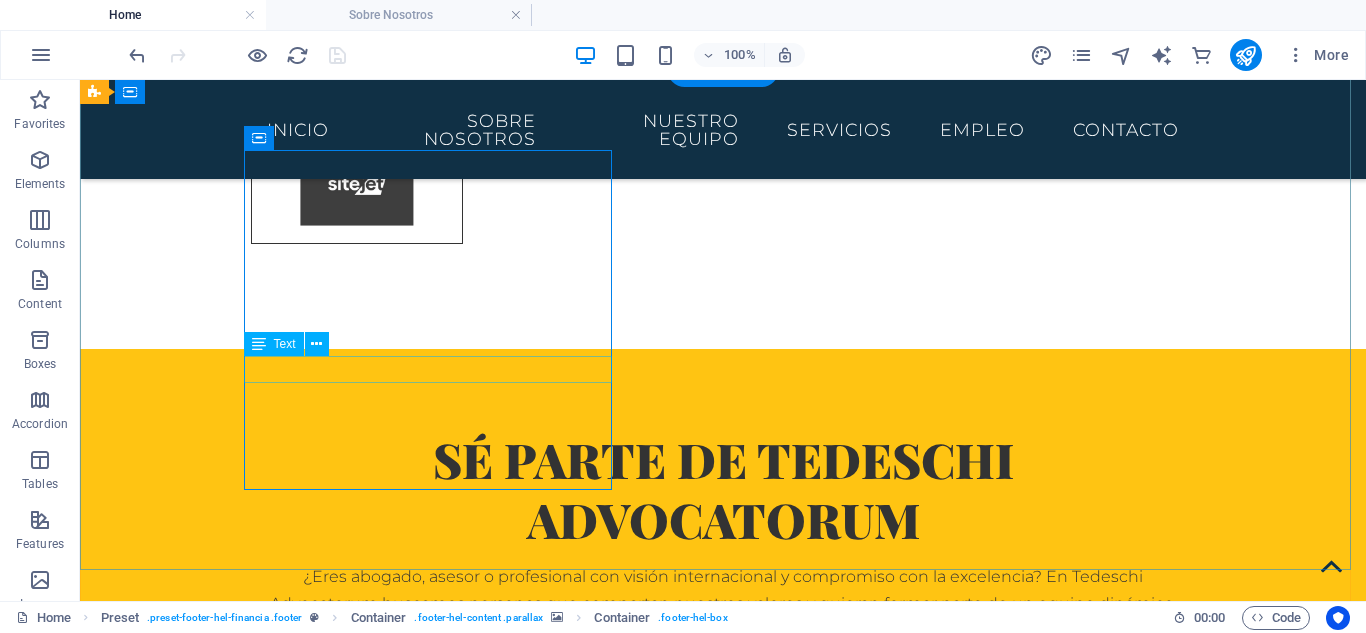 click on "Tel.: +34 [PHONE]" at bounding box center [568, 5367] 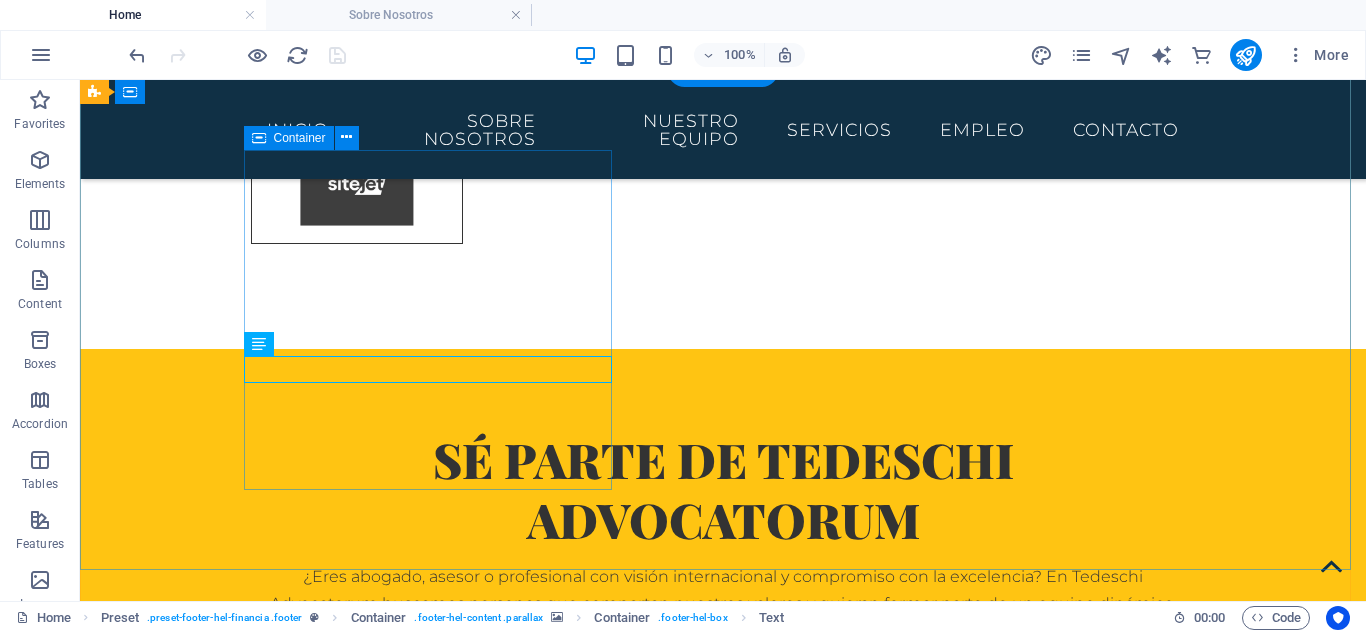click on "Contacto formulario Disponible para clientes premium ¿Eres nuevo cliente?  Puedes enviarnos un correo electrónico a:  [EMAIL]   Tel.: +34 [PHONE]" at bounding box center [568, 5276] 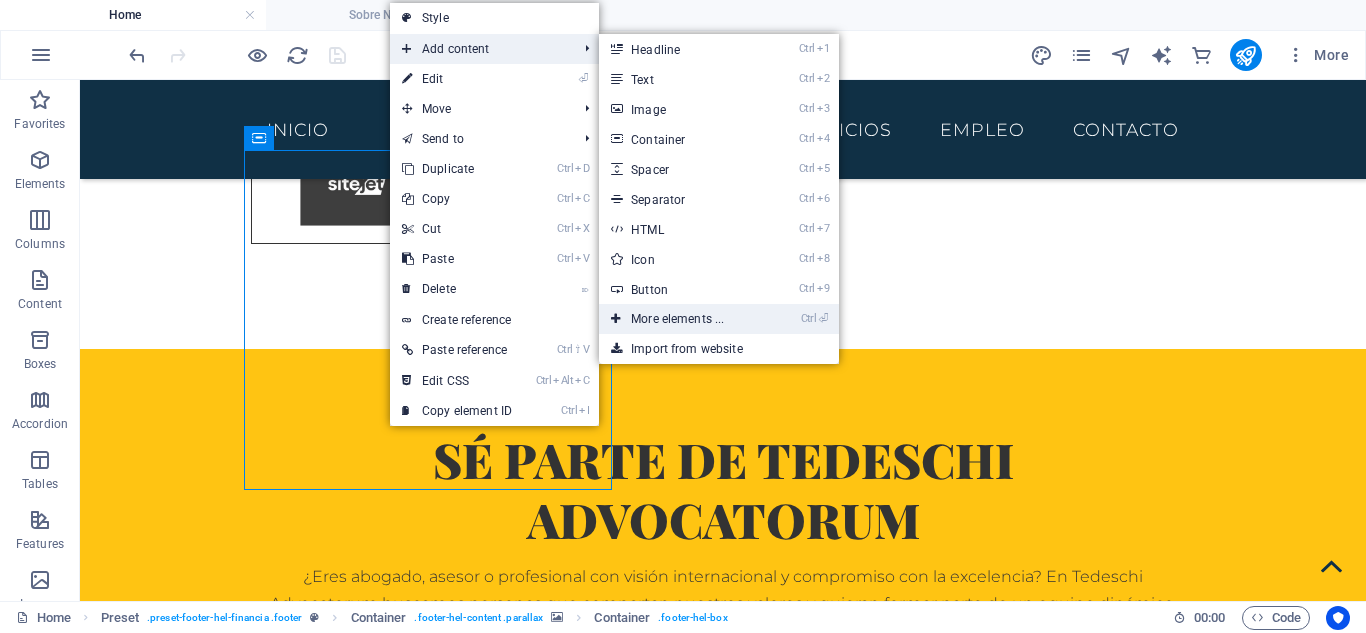 drag, startPoint x: 672, startPoint y: 311, endPoint x: 239, endPoint y: 247, distance: 437.70422 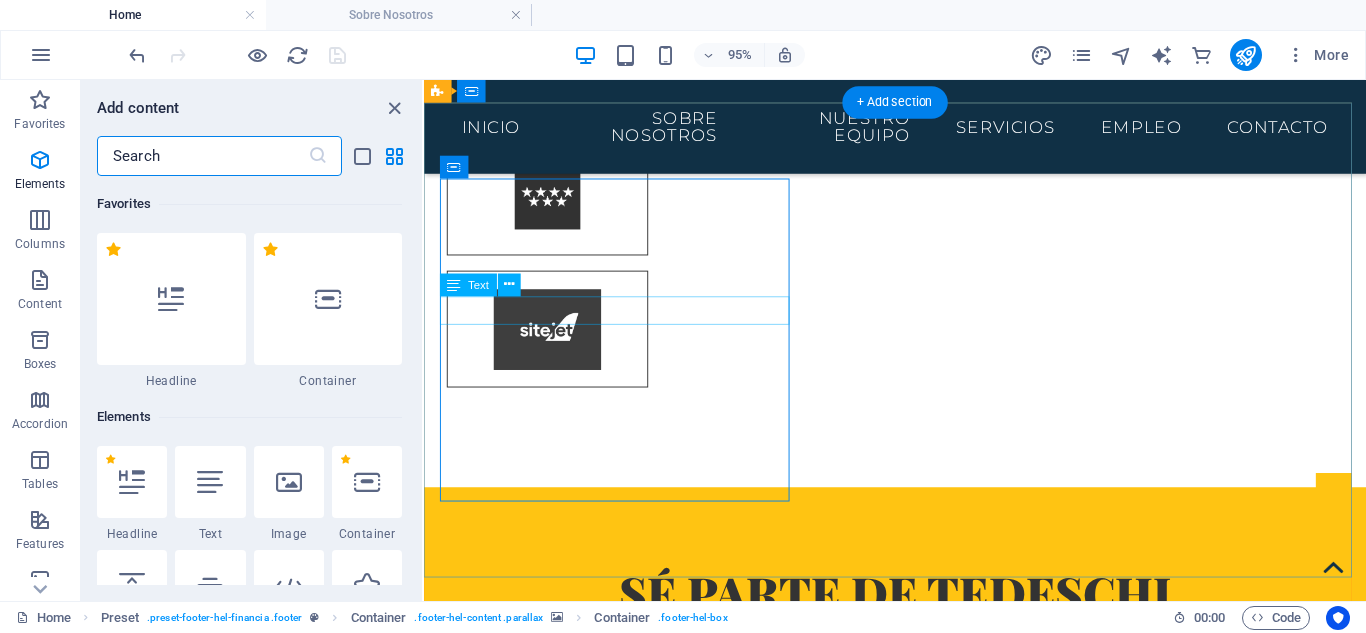 scroll, scrollTop: 7546, scrollLeft: 0, axis: vertical 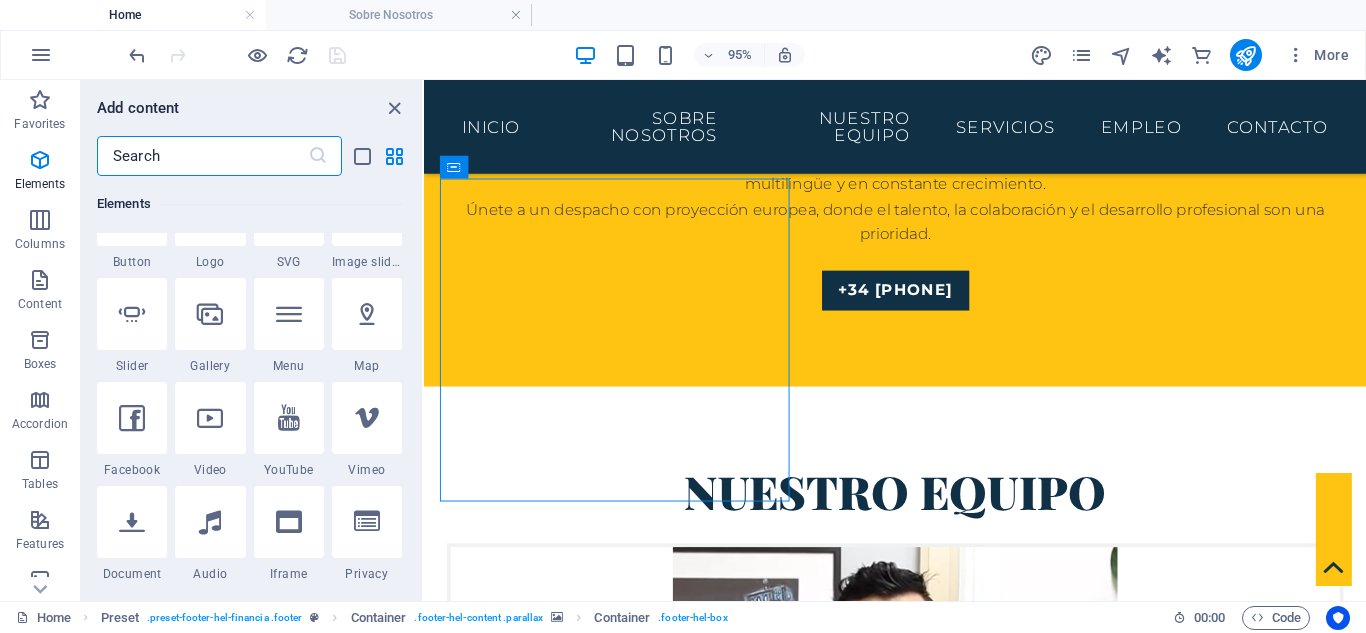 click at bounding box center (202, 156) 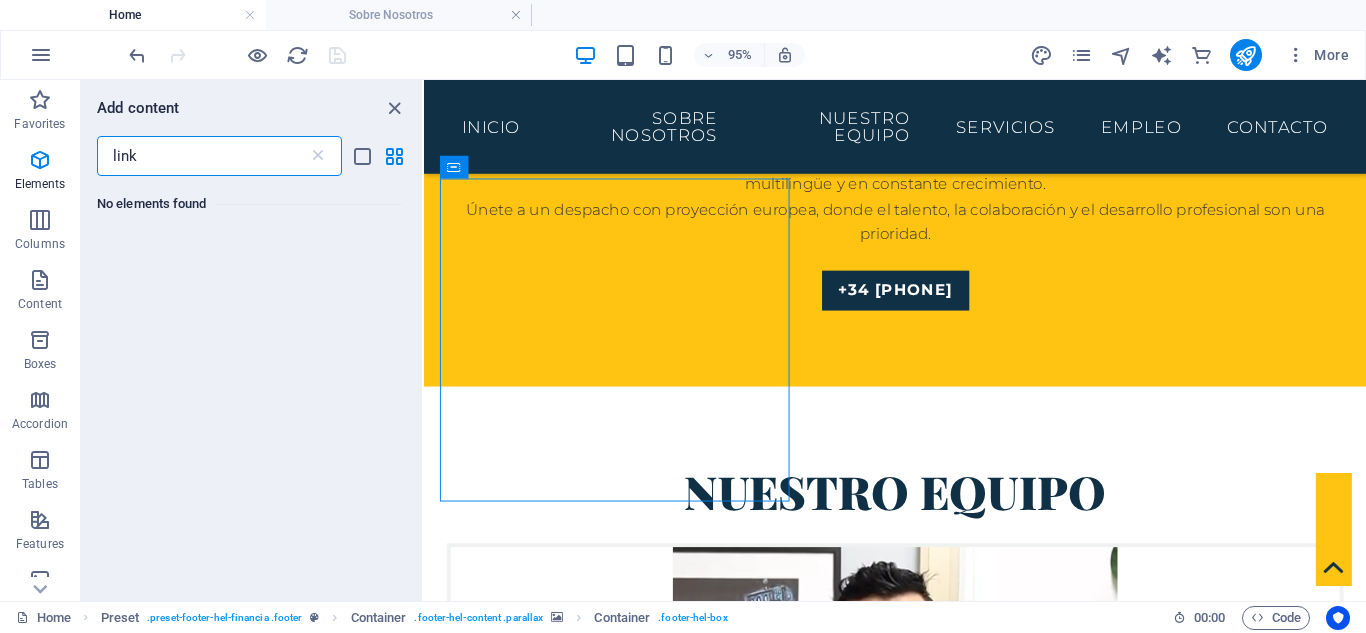 scroll, scrollTop: 0, scrollLeft: 0, axis: both 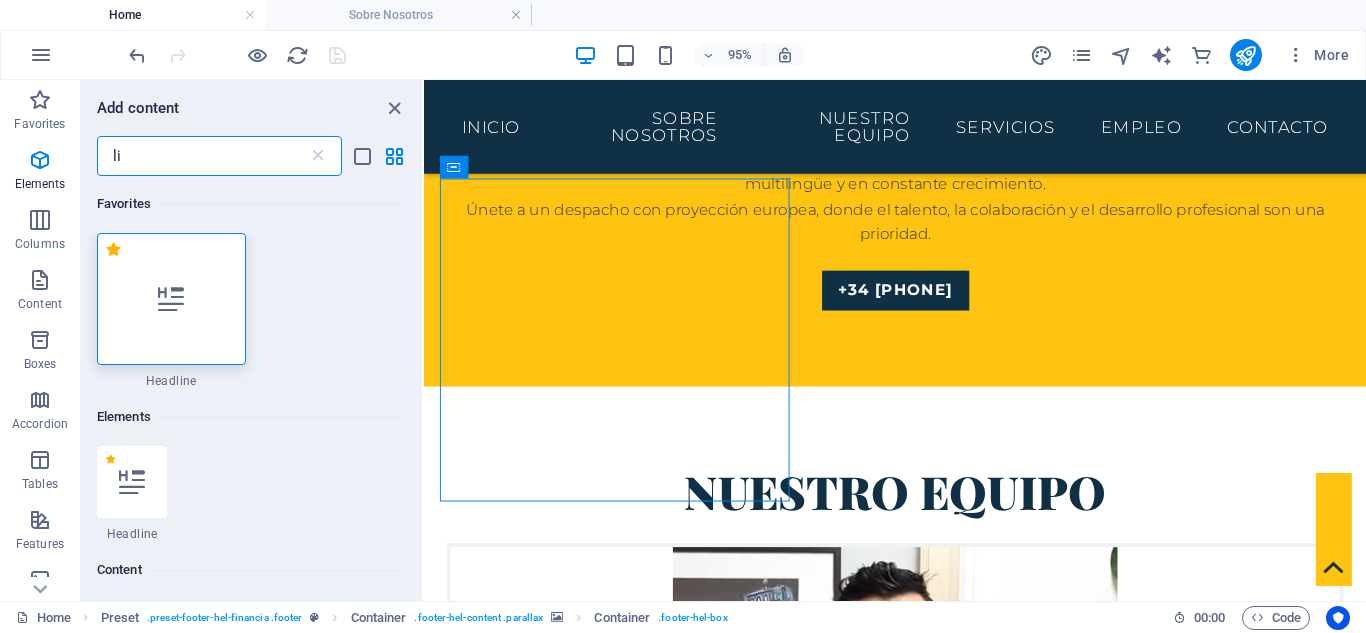 type on "l" 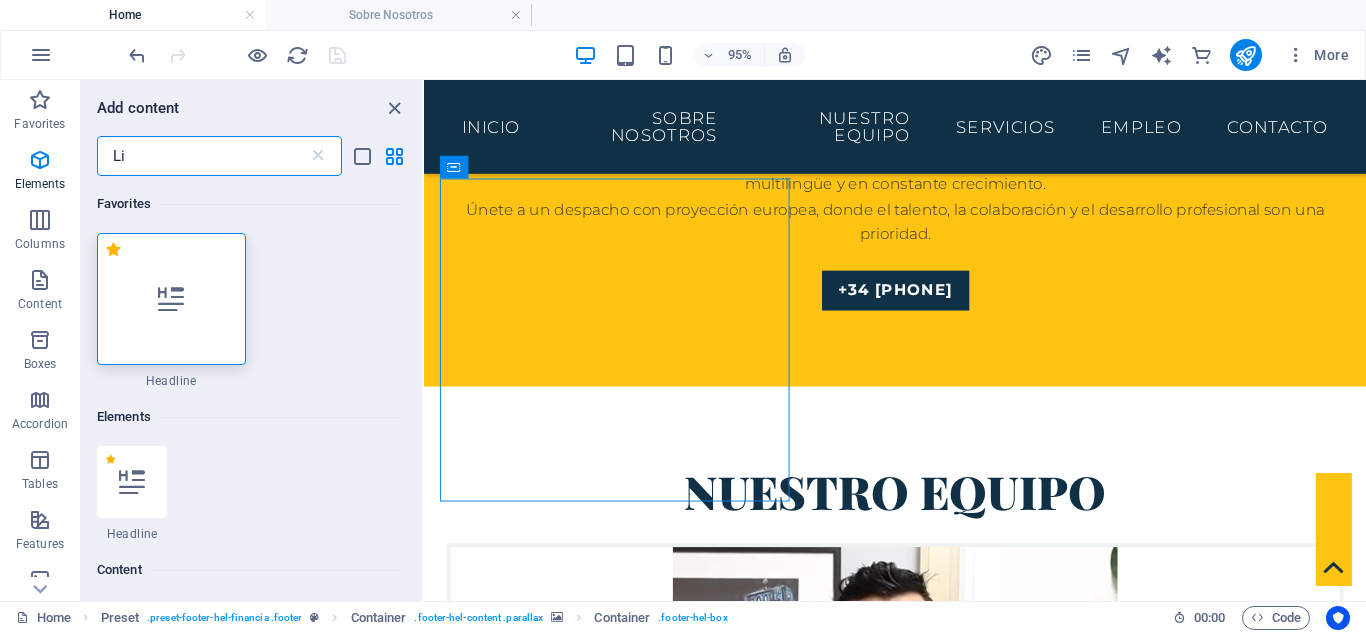 type on "L" 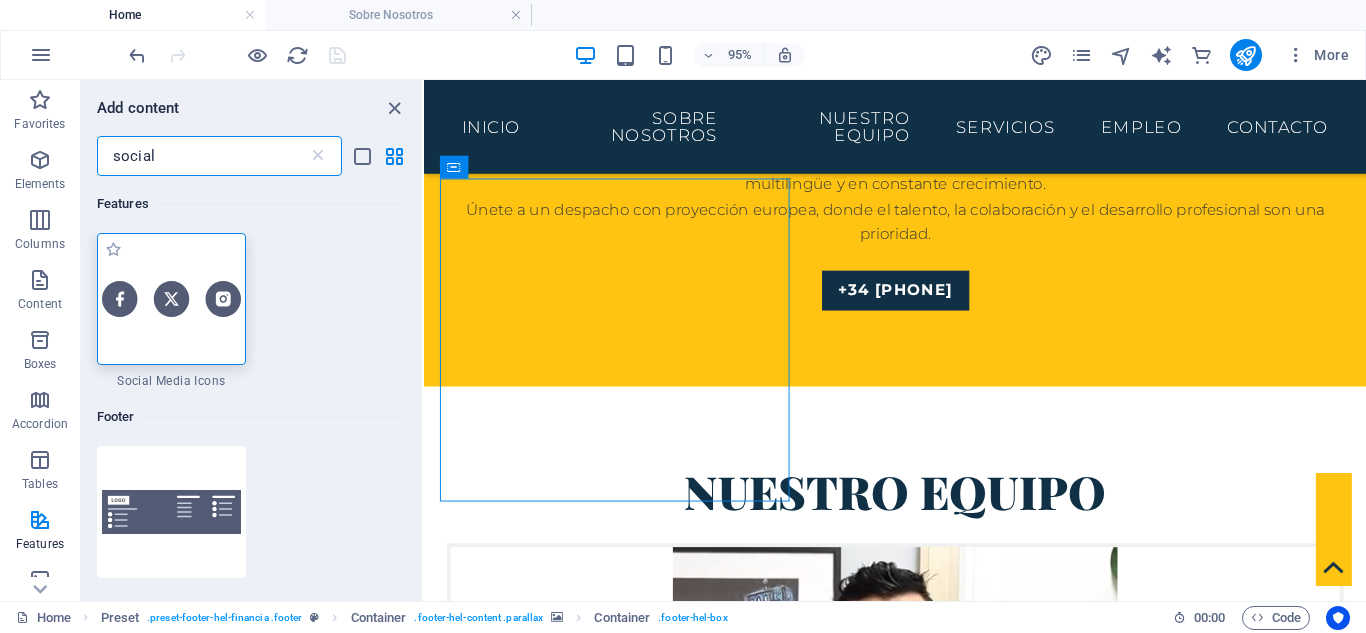 type on "social" 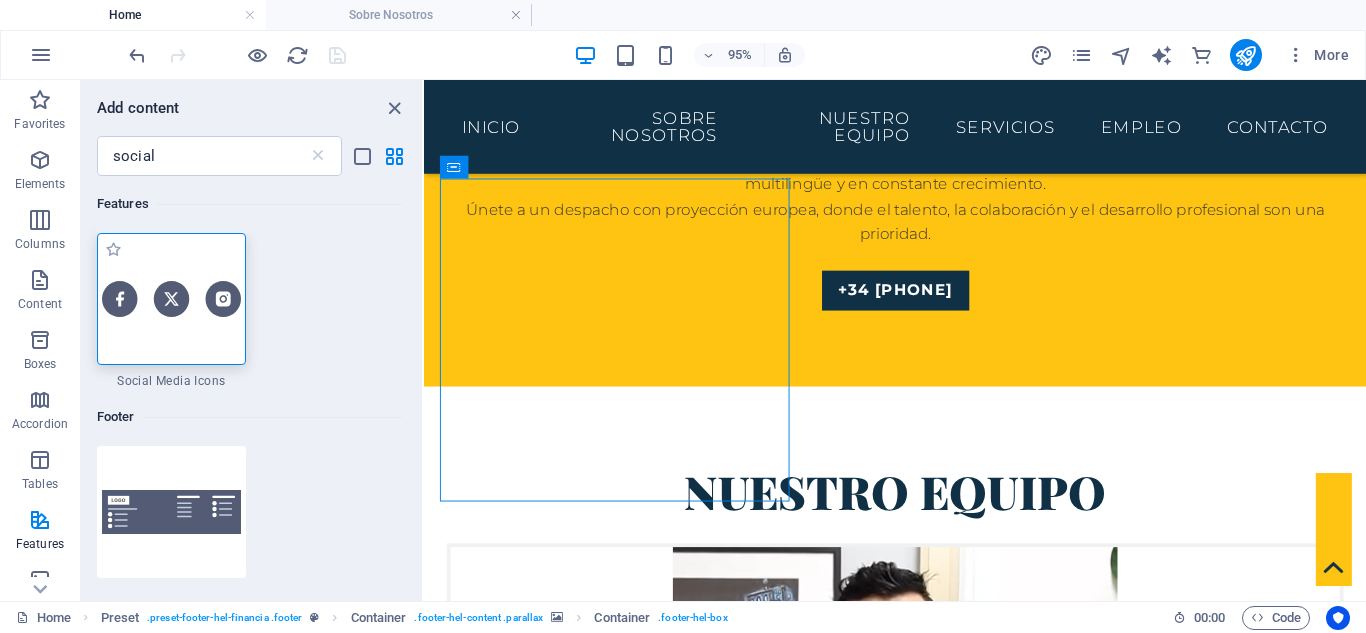 click at bounding box center [171, 298] 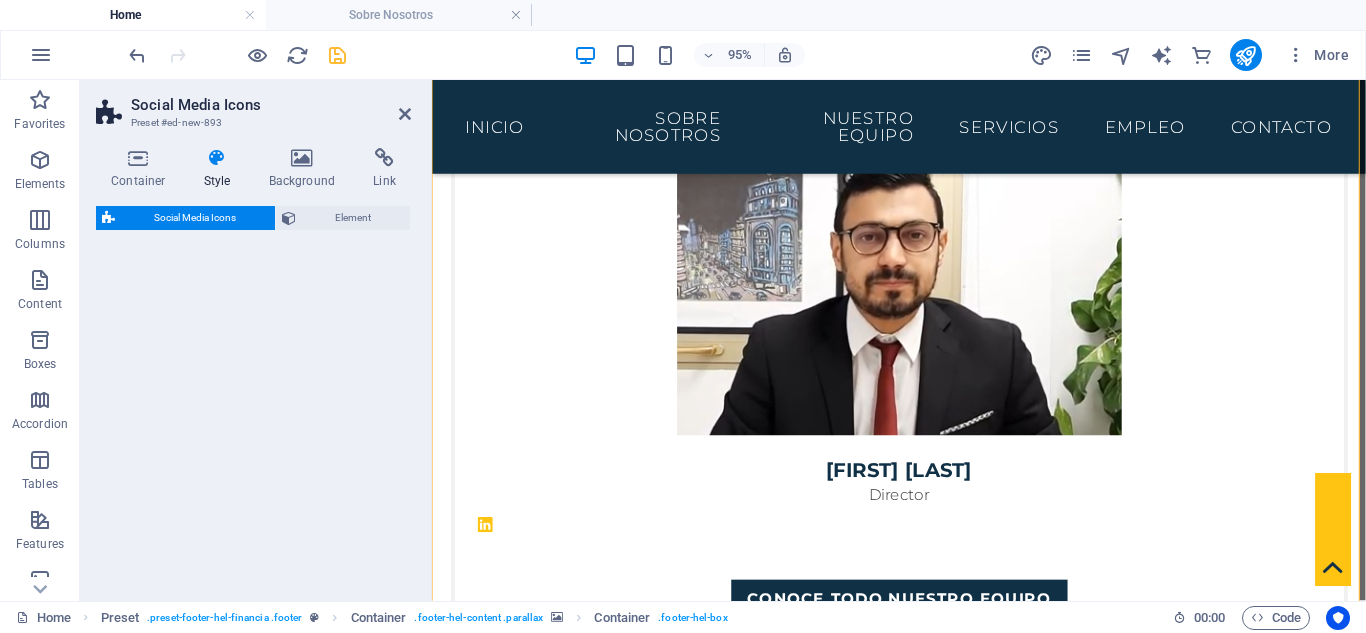select on "rem" 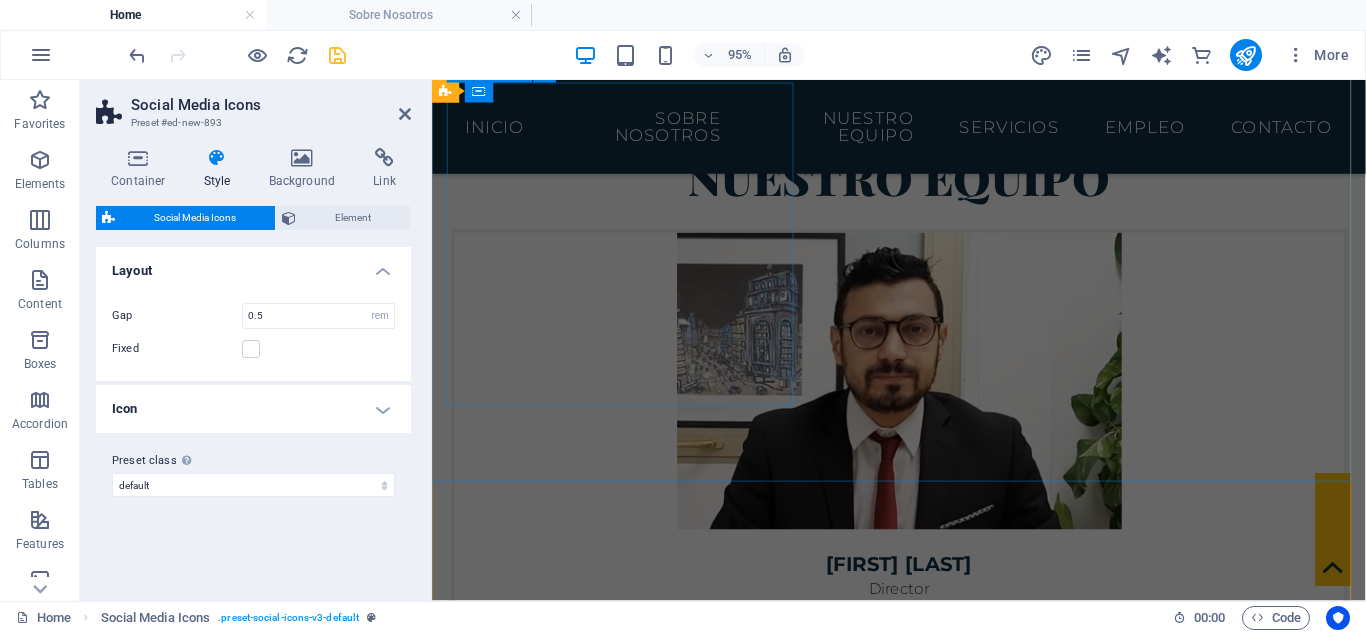 scroll, scrollTop: 7934, scrollLeft: 0, axis: vertical 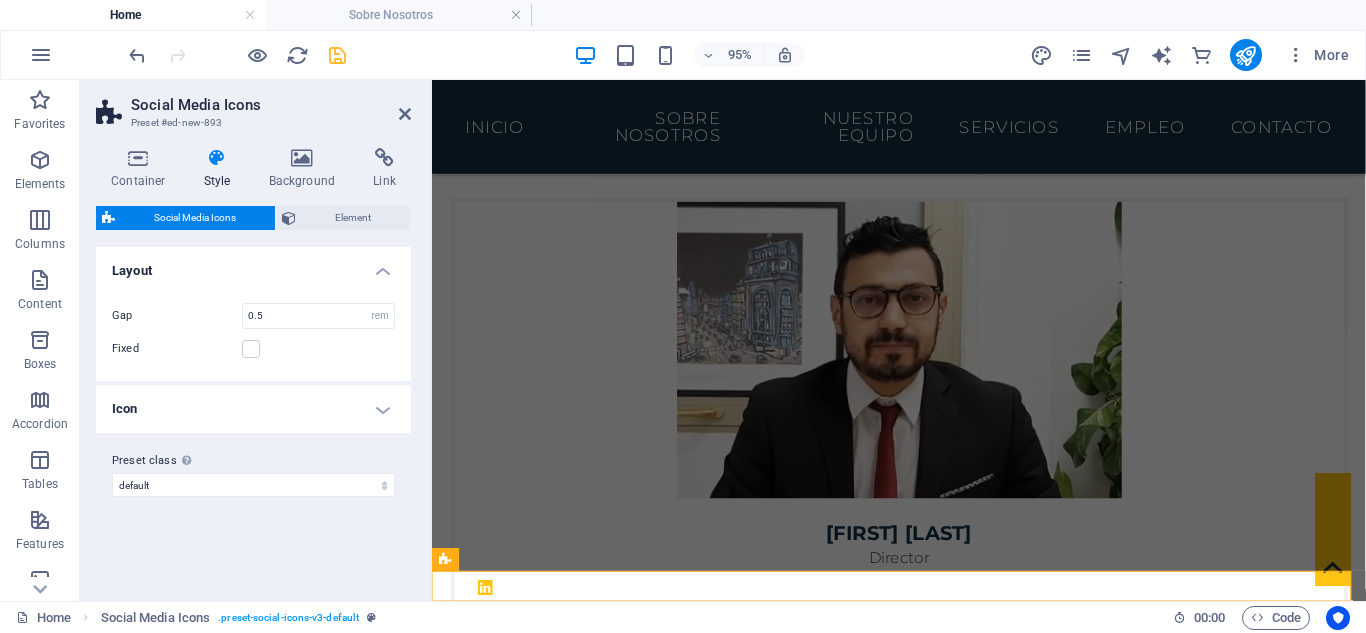 click on "Social Media Icons" at bounding box center [271, 105] 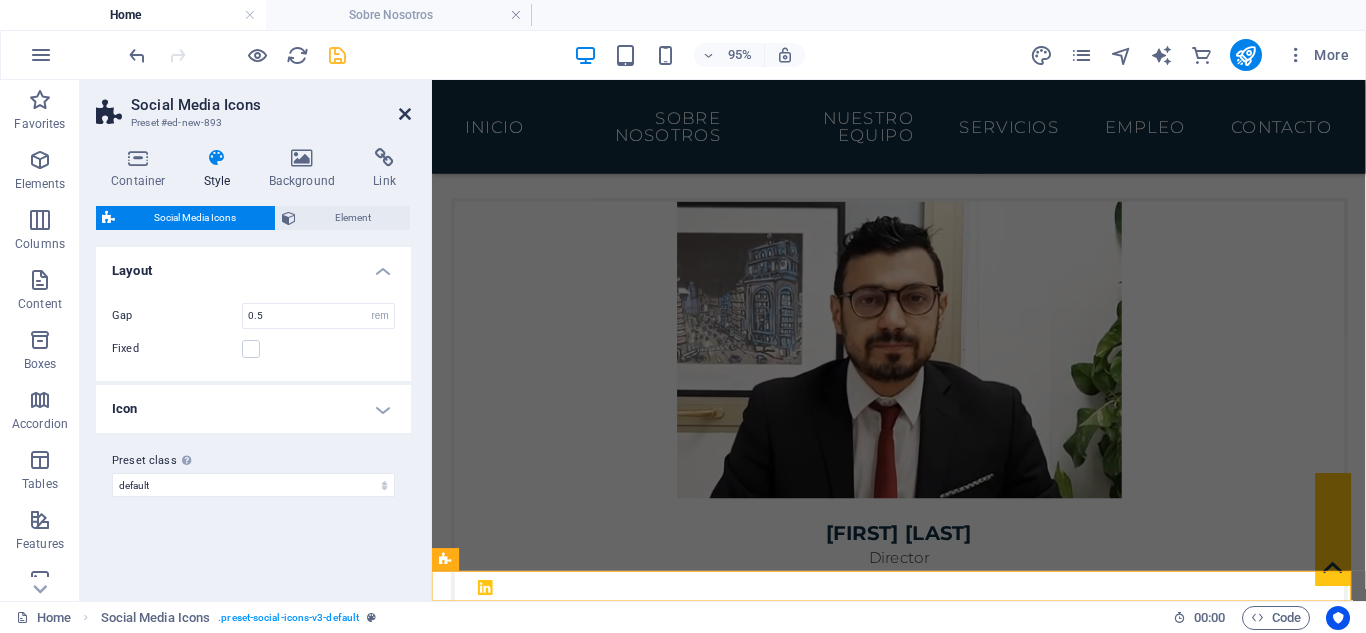 click at bounding box center [405, 114] 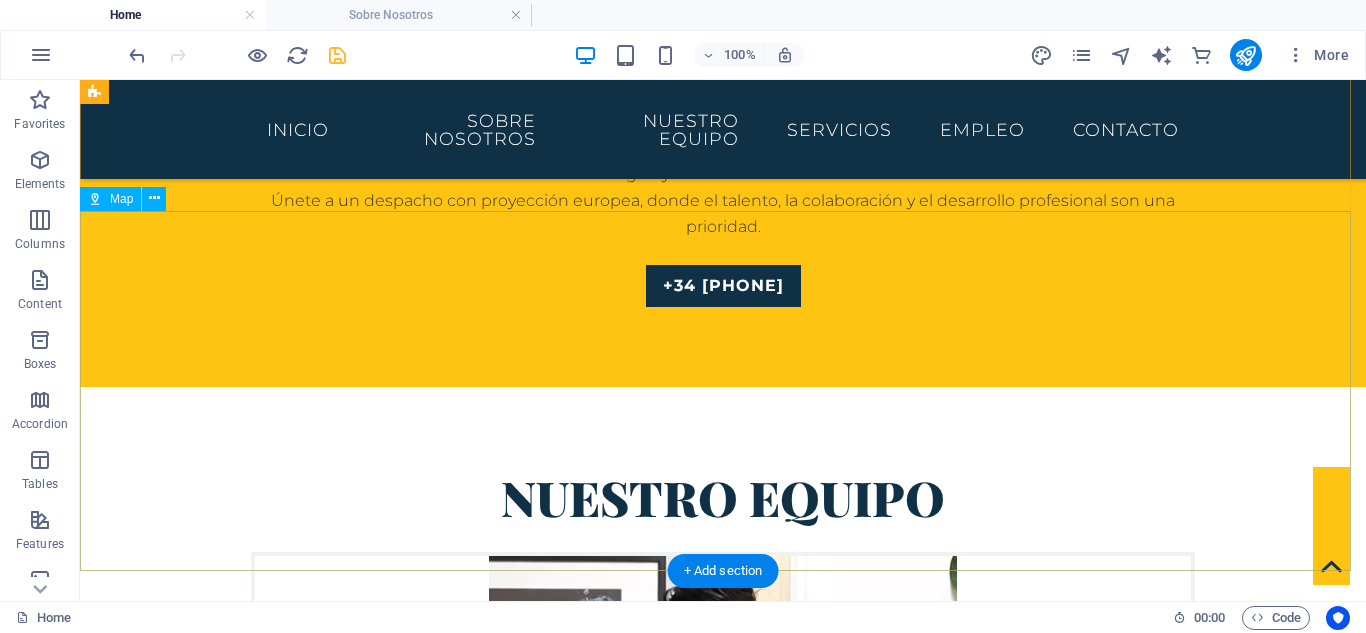 scroll, scrollTop: 7439, scrollLeft: 0, axis: vertical 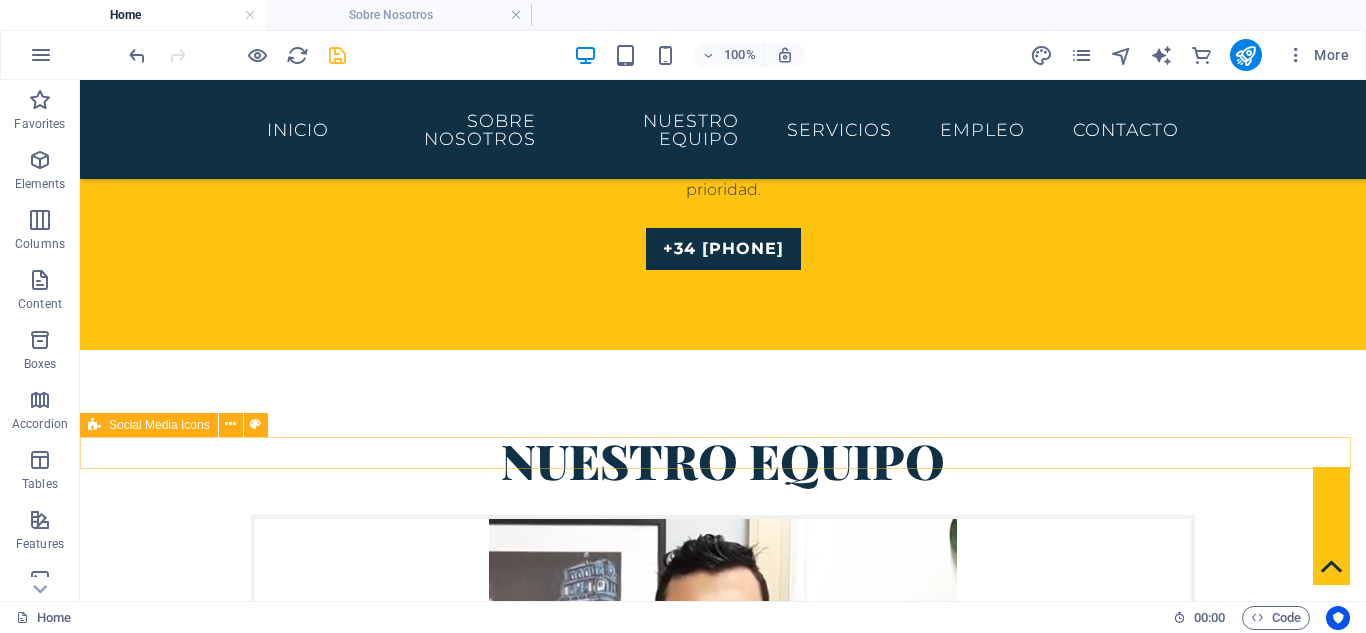 click at bounding box center [723, 5747] 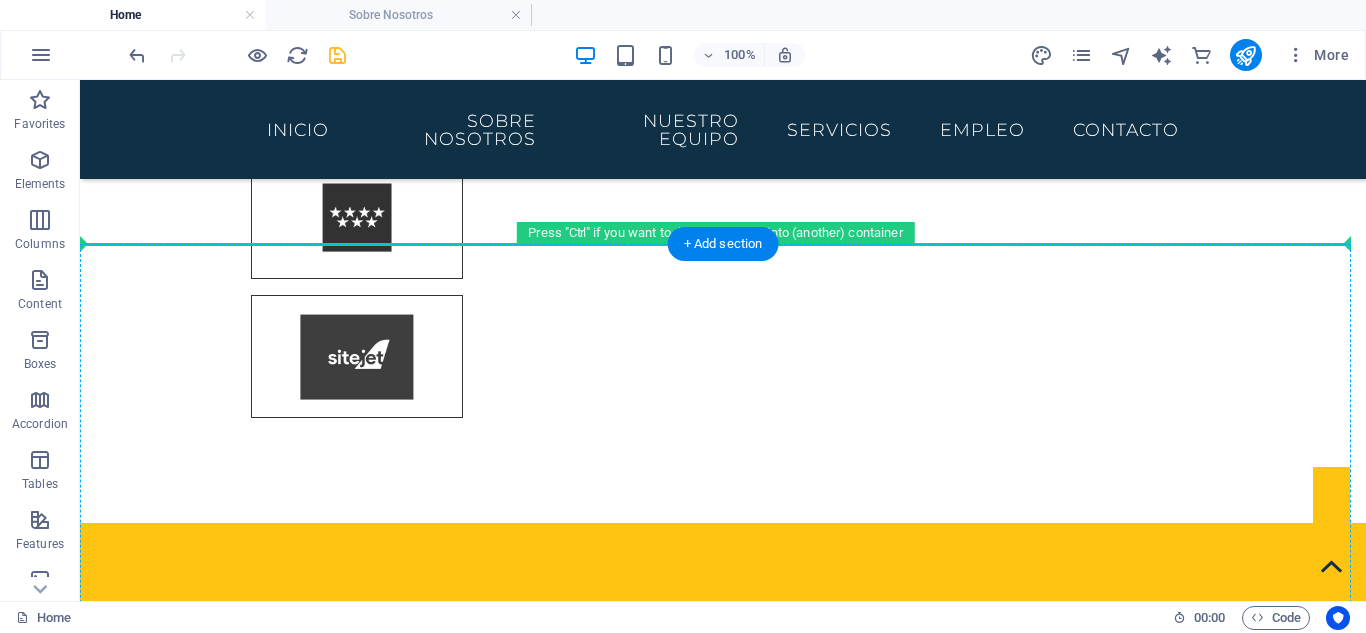 scroll, scrollTop: 6639, scrollLeft: 0, axis: vertical 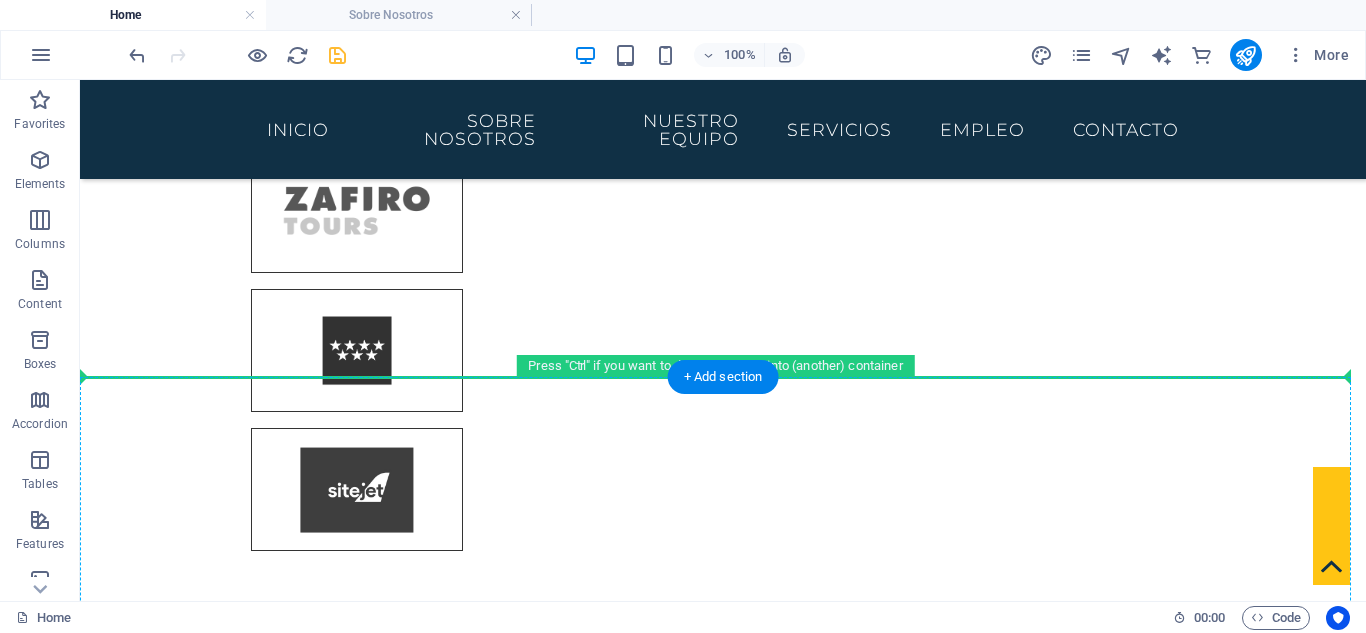 drag, startPoint x: 242, startPoint y: 507, endPoint x: 168, endPoint y: 359, distance: 165.46902 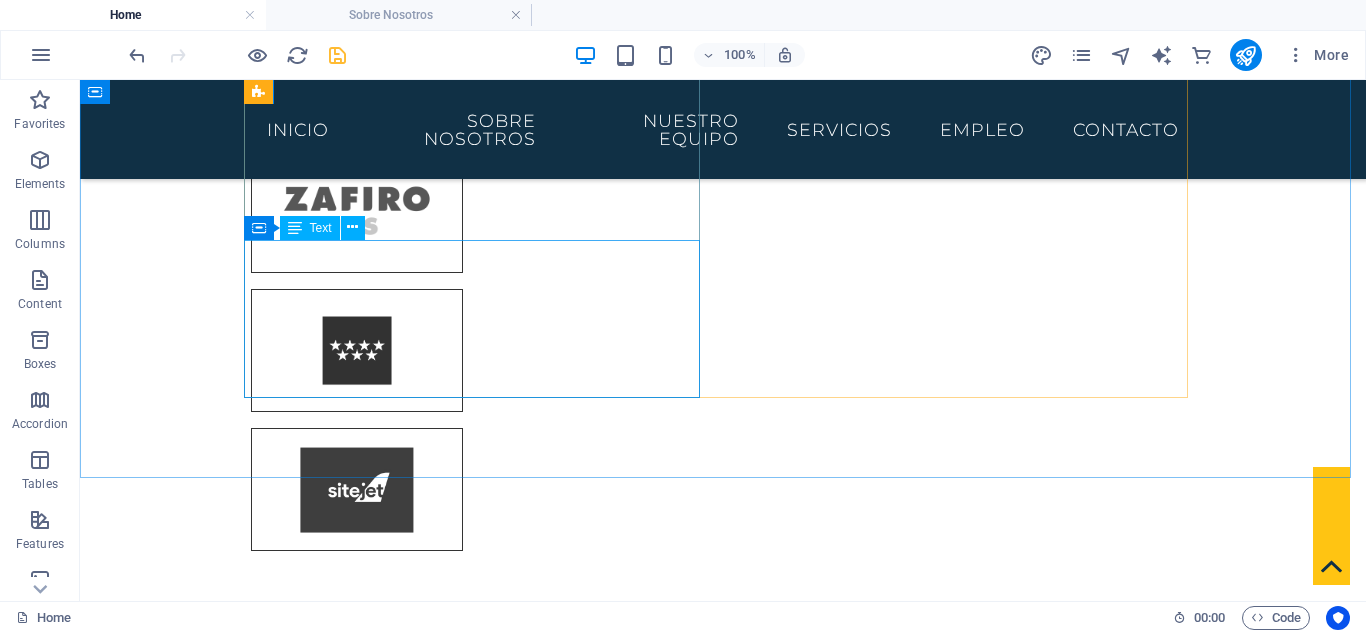 scroll, scrollTop: 6772, scrollLeft: 0, axis: vertical 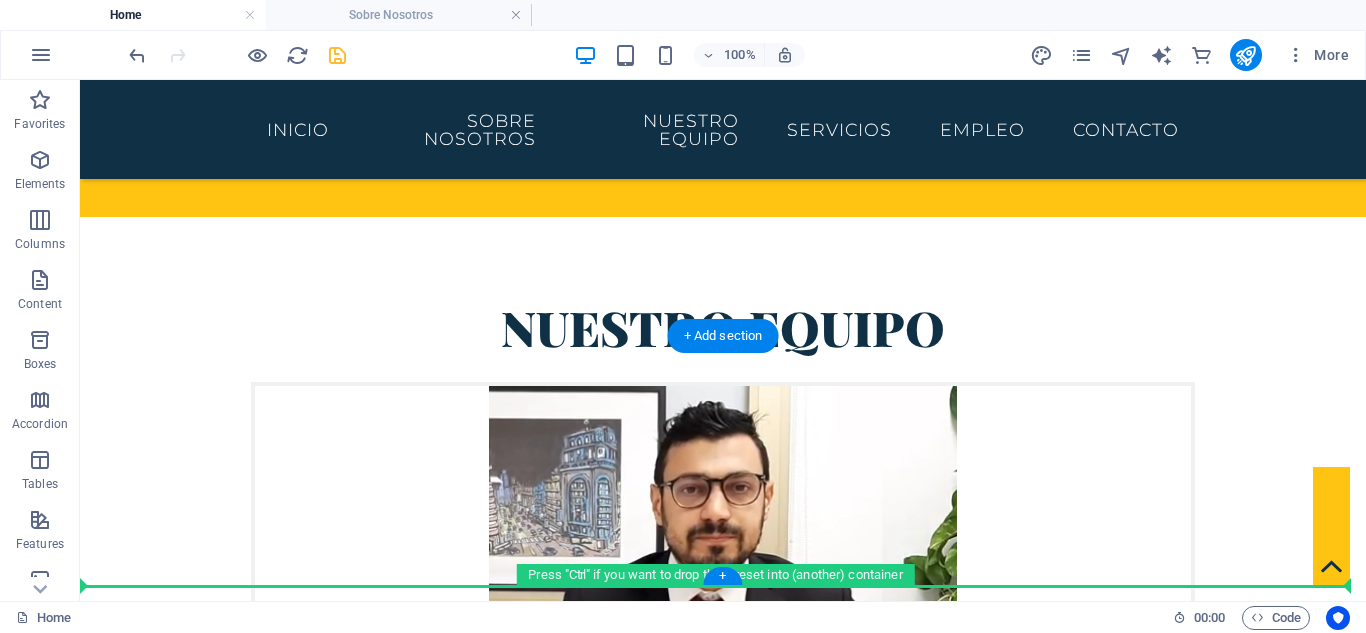 drag, startPoint x: 201, startPoint y: 311, endPoint x: 223, endPoint y: 584, distance: 273.885 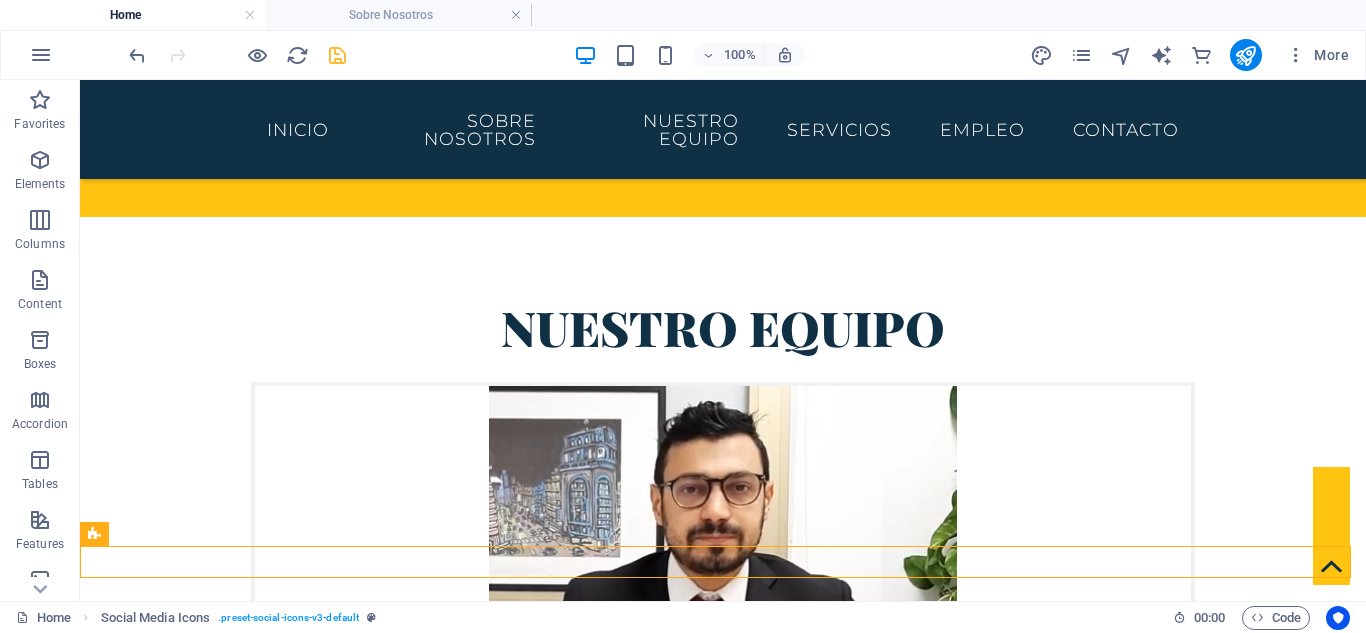 scroll, scrollTop: 7580, scrollLeft: 0, axis: vertical 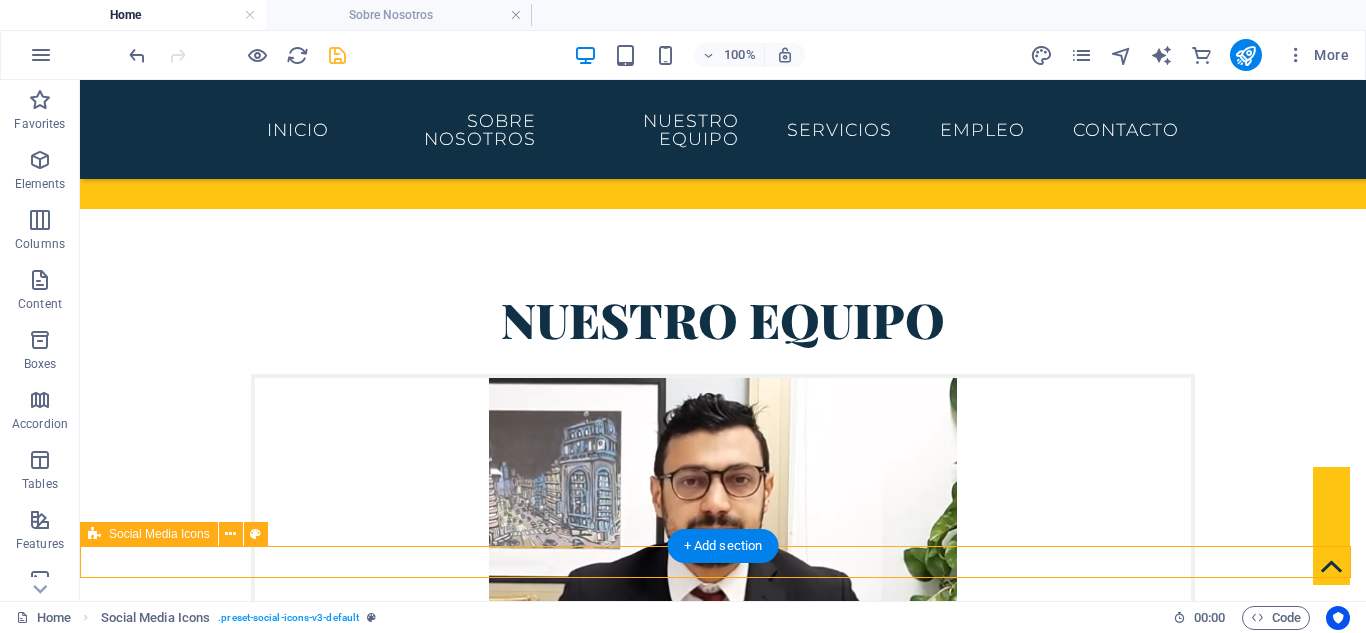 click at bounding box center [723, 5856] 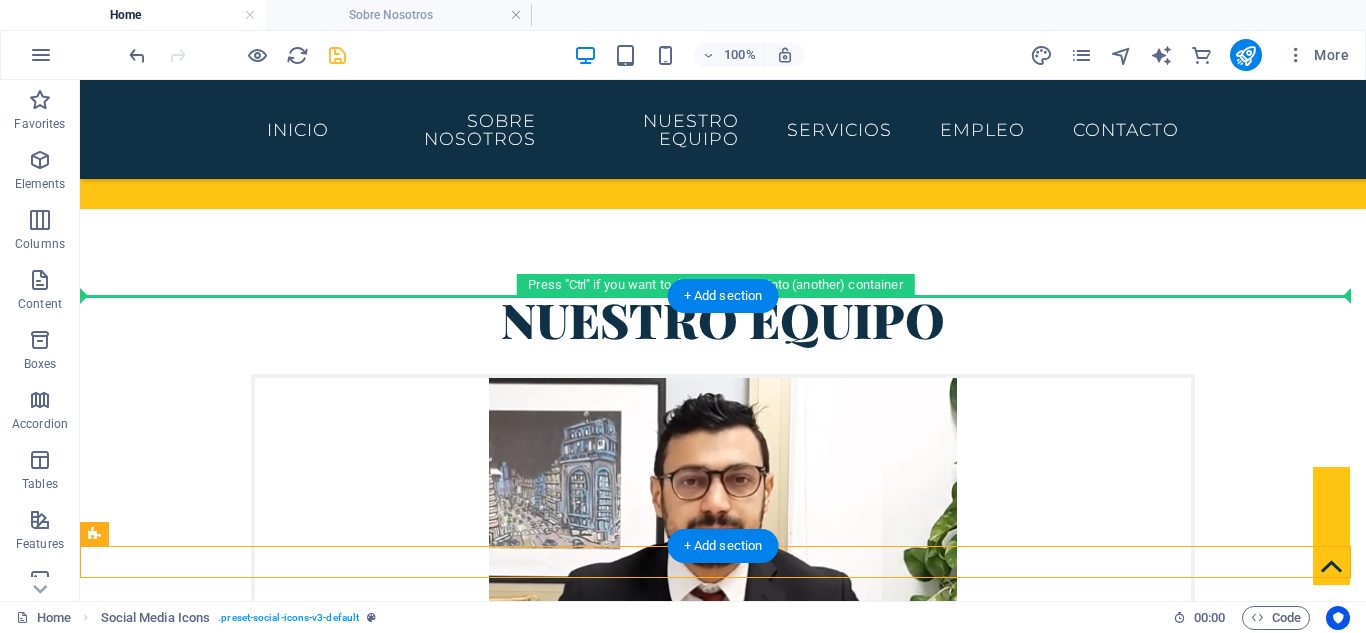 drag, startPoint x: 236, startPoint y: 620, endPoint x: 195, endPoint y: 303, distance: 319.6404 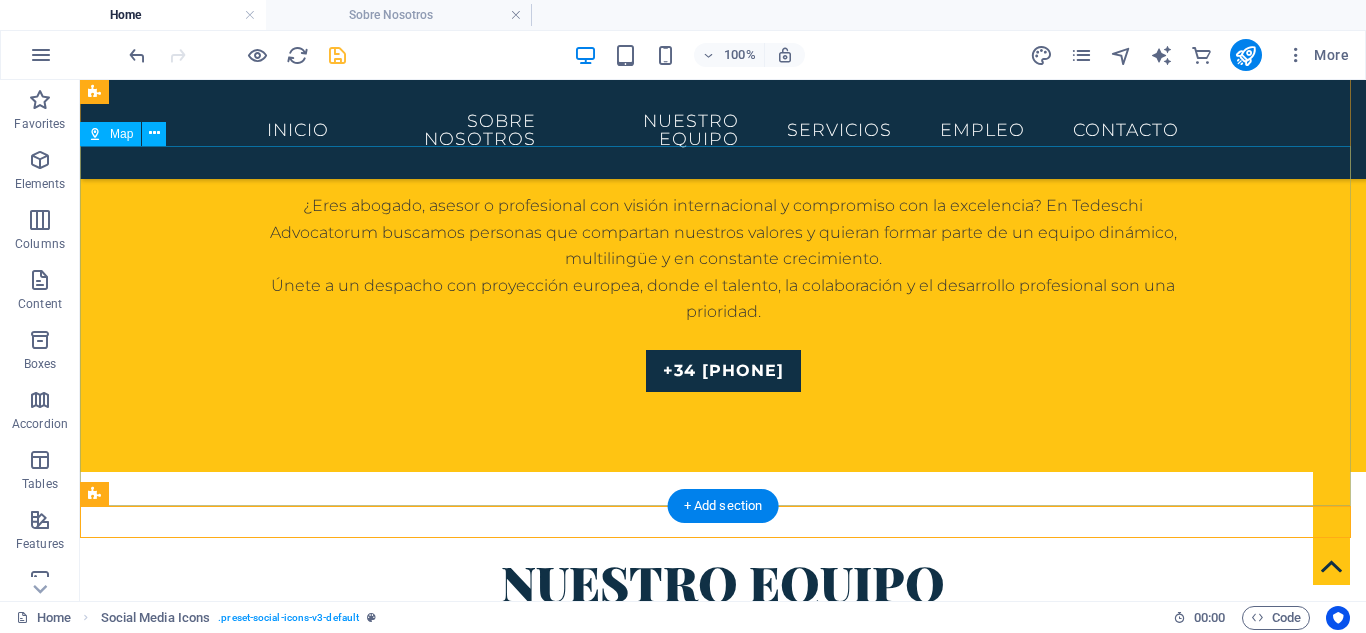 scroll, scrollTop: 7572, scrollLeft: 0, axis: vertical 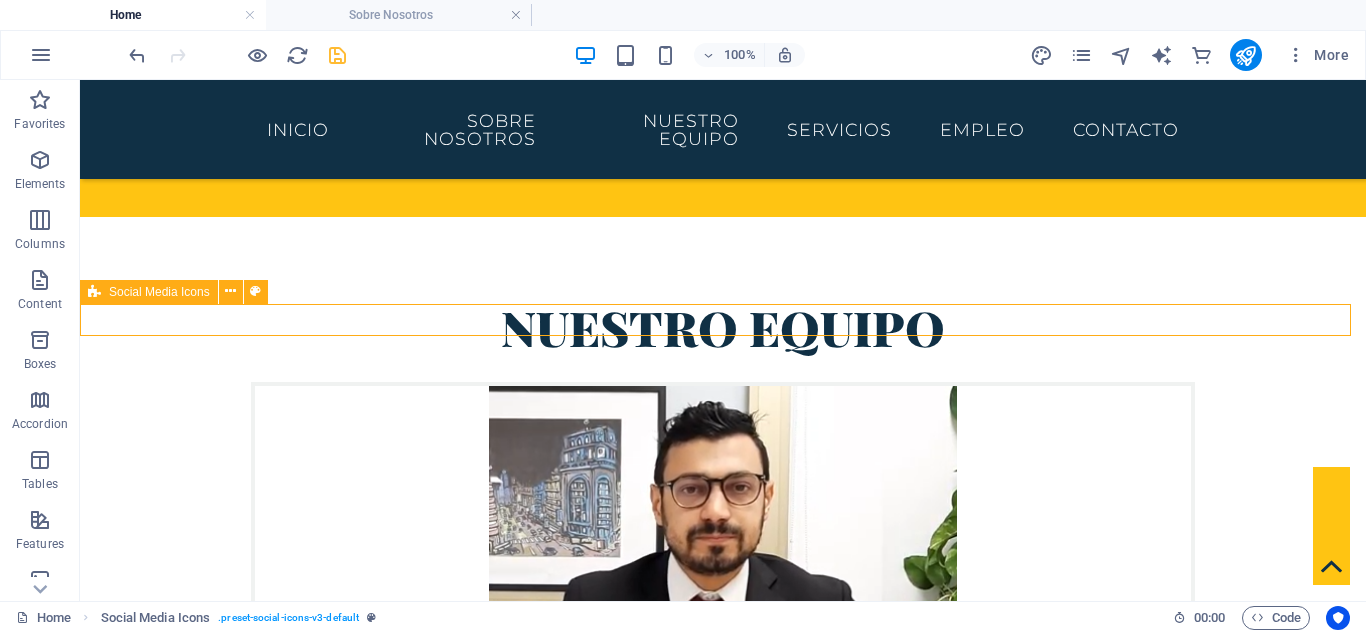 click at bounding box center (723, 5614) 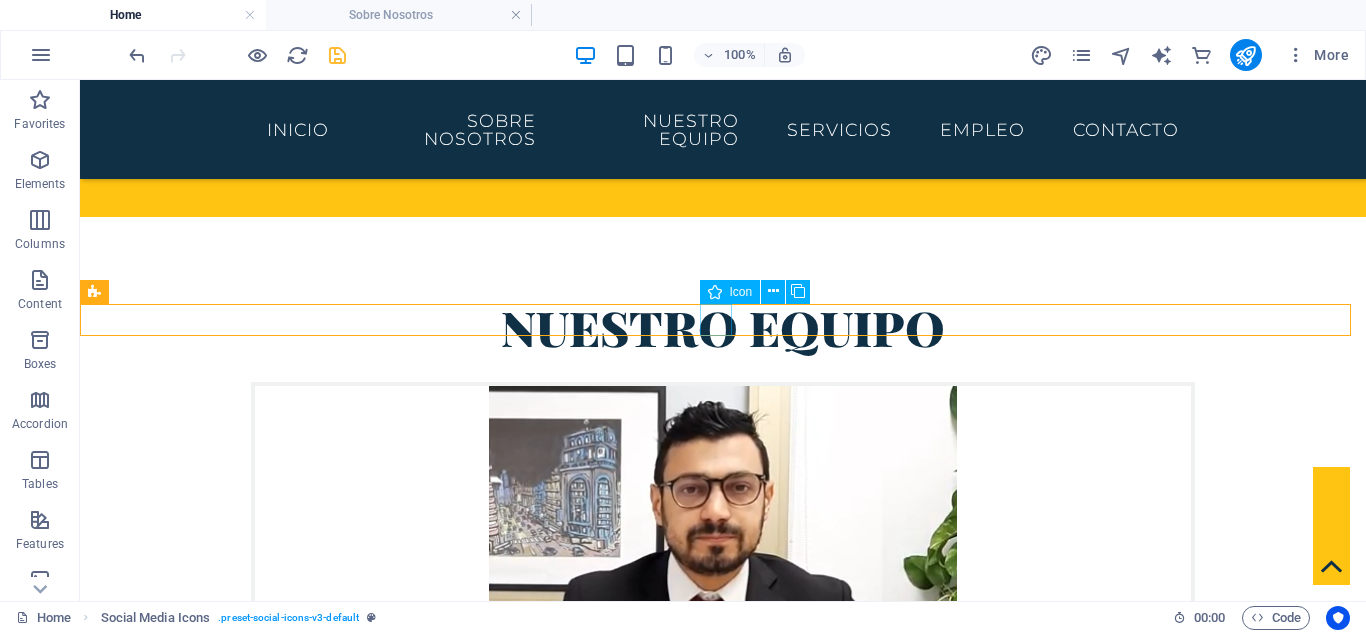 click at bounding box center (723, 5614) 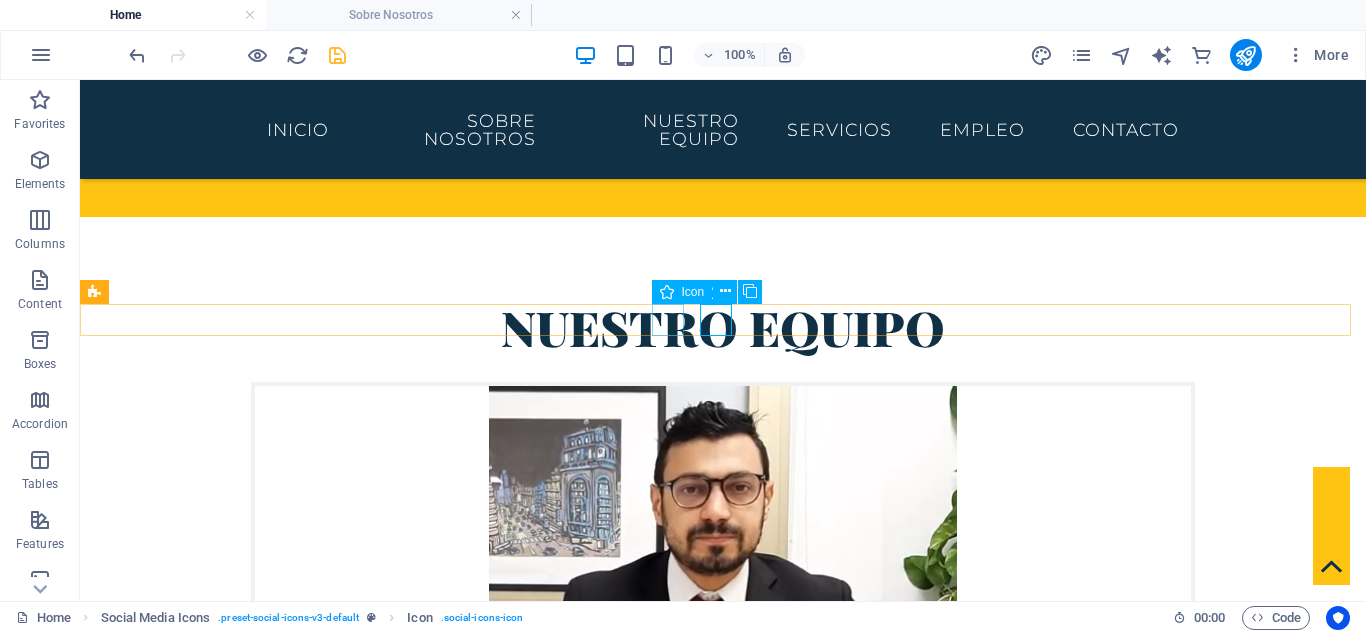 click at bounding box center [723, 5574] 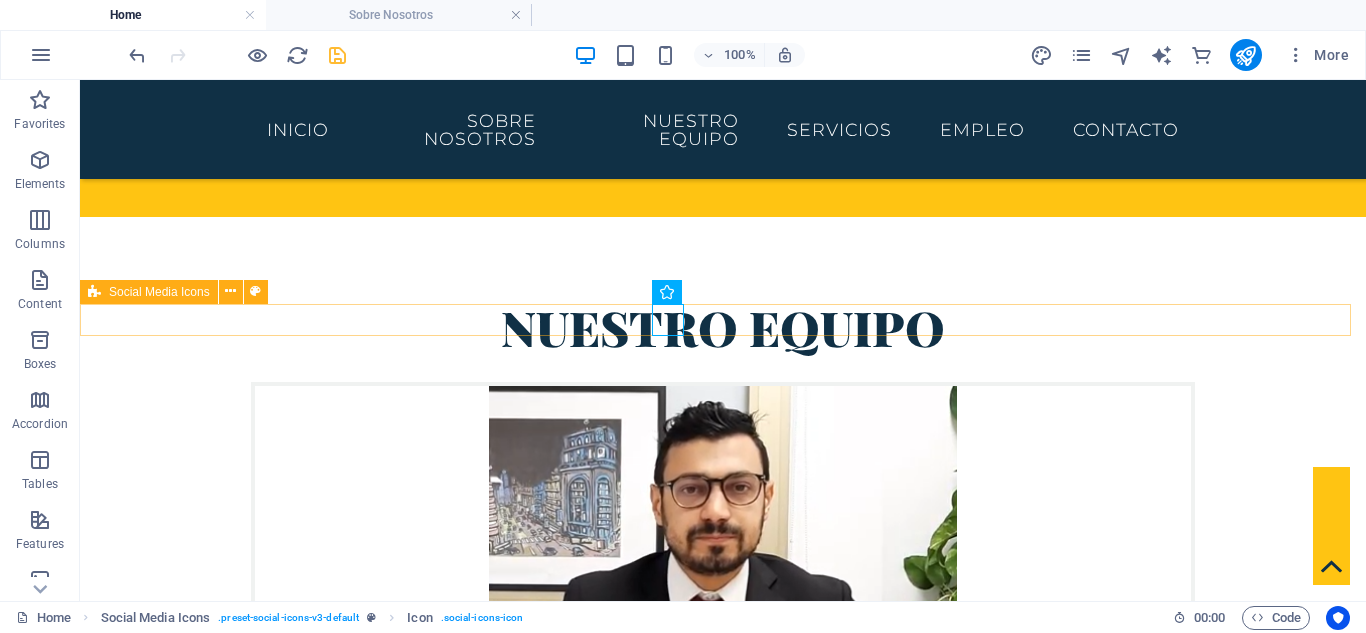 click at bounding box center [723, 5614] 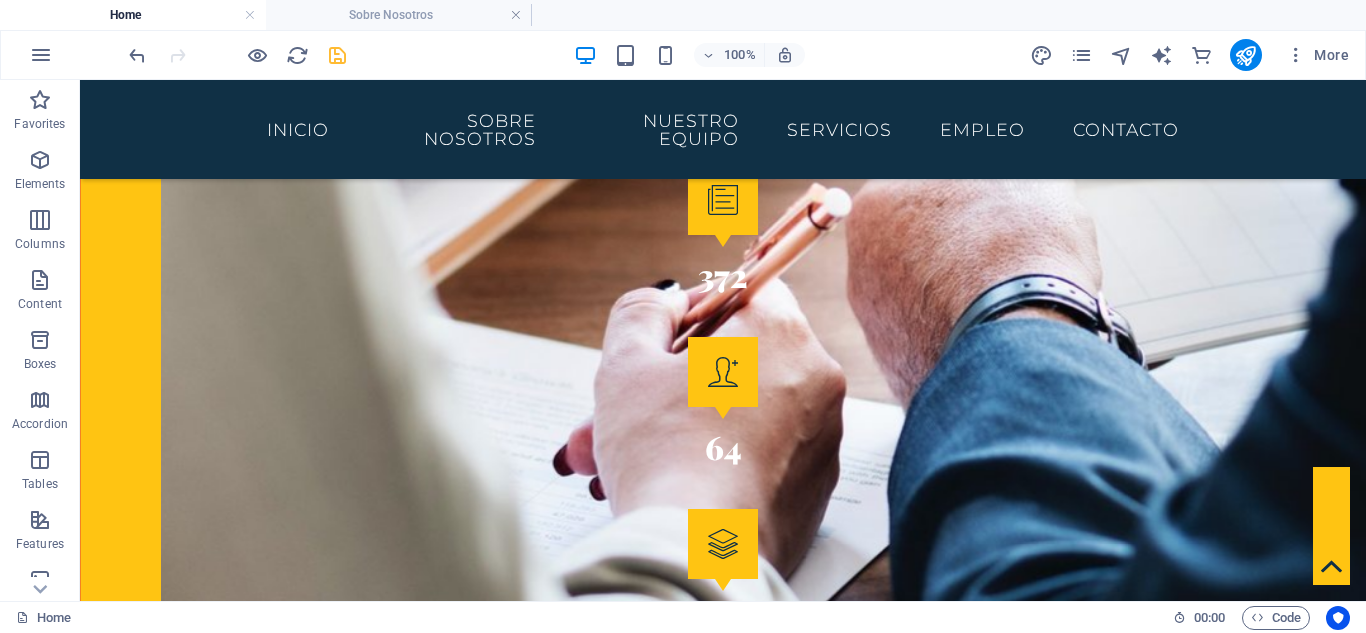 scroll, scrollTop: 2905, scrollLeft: 0, axis: vertical 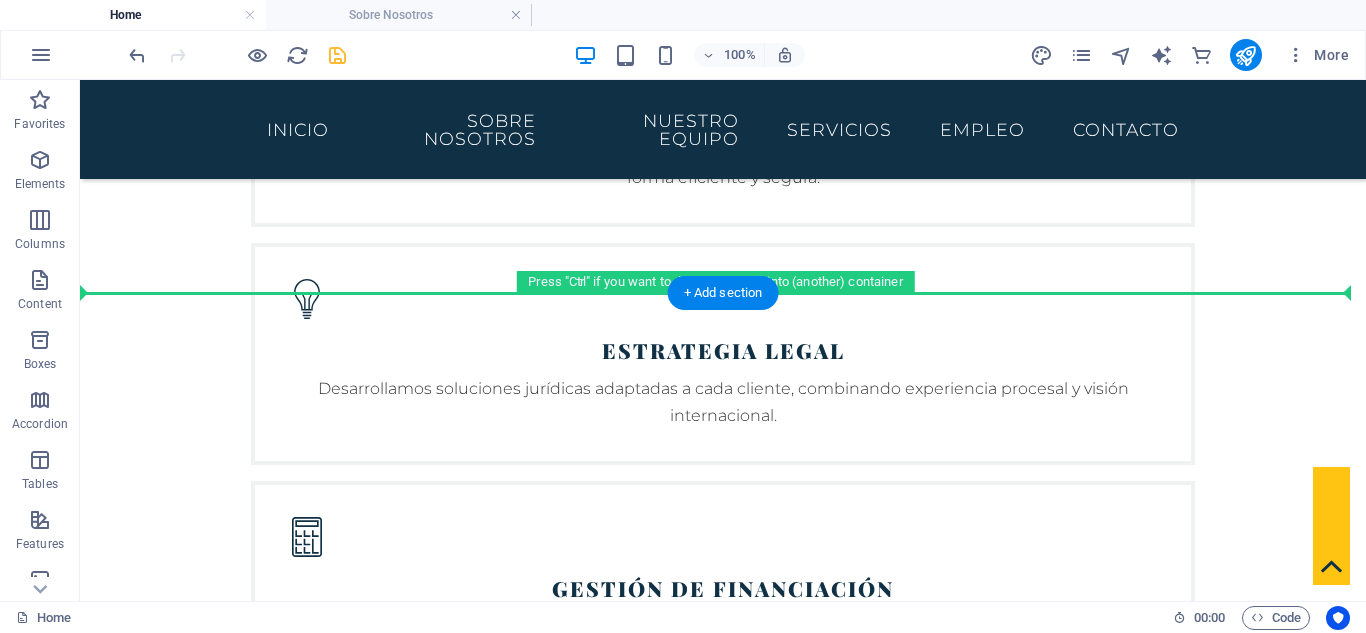 drag, startPoint x: 204, startPoint y: 304, endPoint x: 276, endPoint y: 272, distance: 78.79086 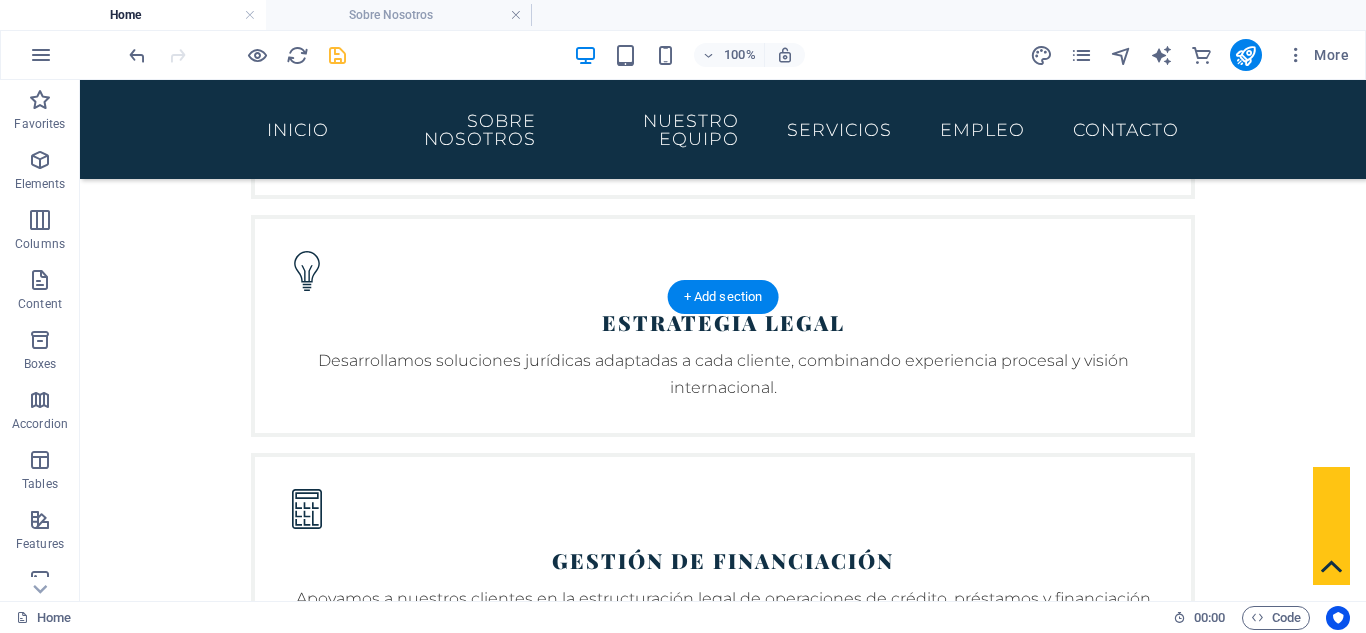 scroll, scrollTop: 4133, scrollLeft: 0, axis: vertical 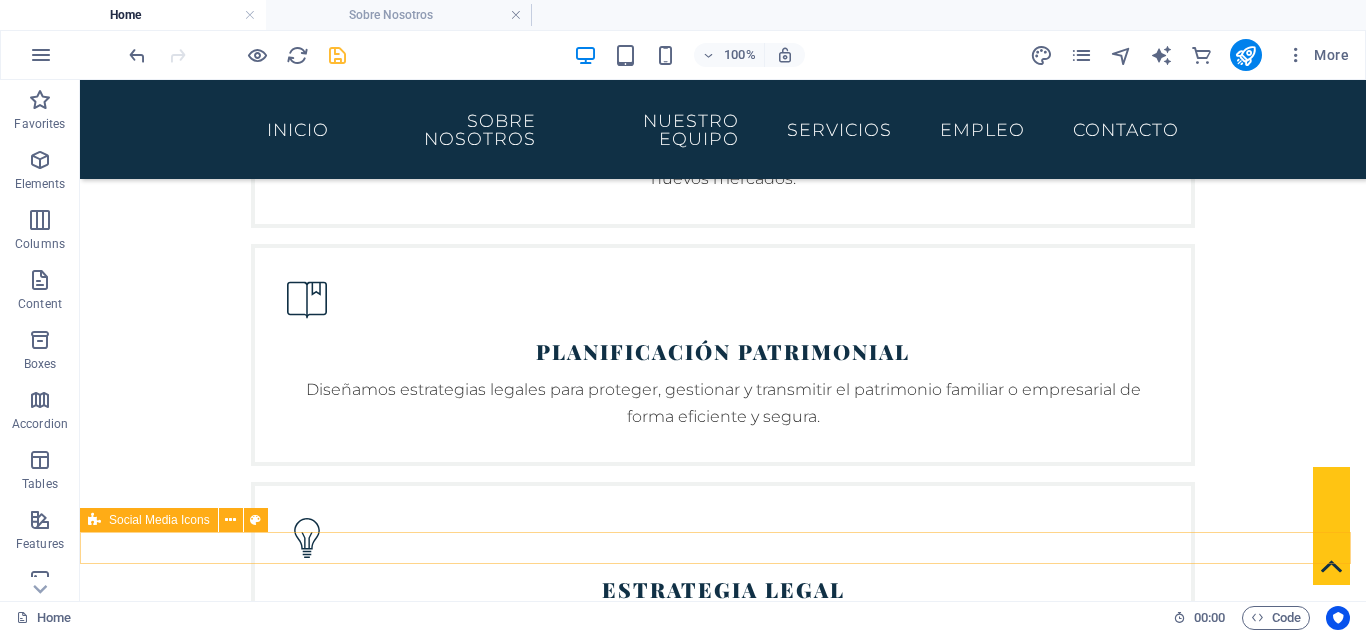 click on "Social Media Icons" at bounding box center [159, 520] 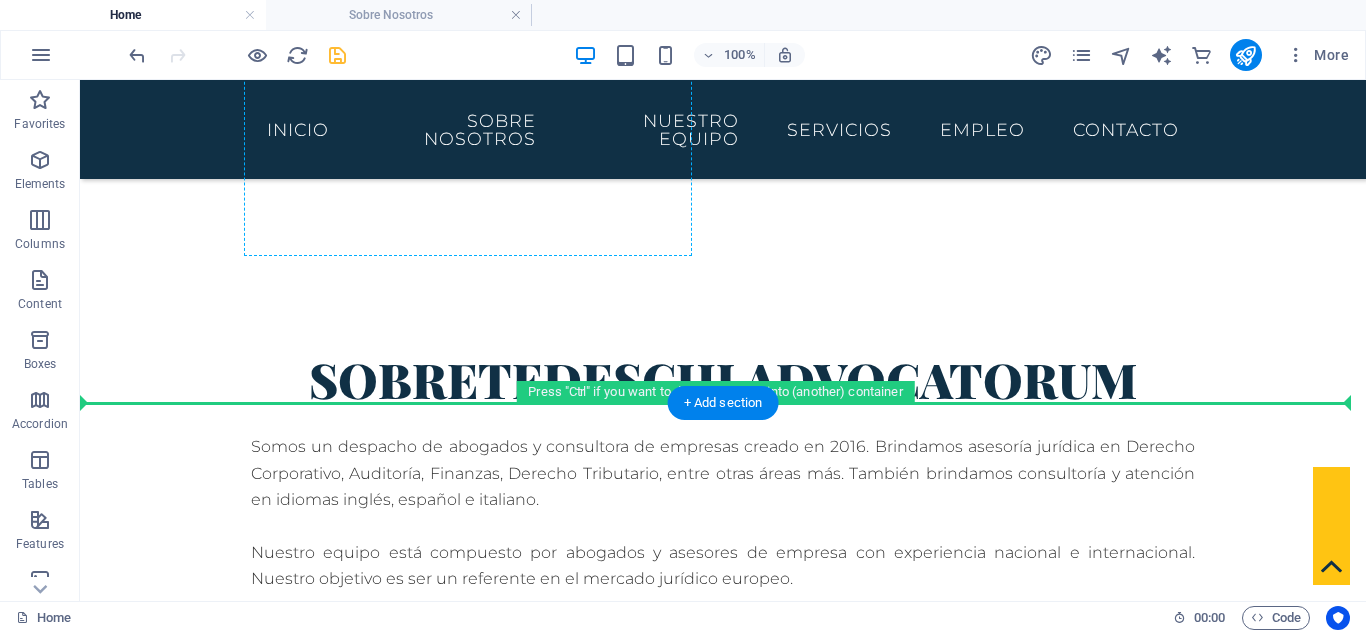 scroll, scrollTop: 800, scrollLeft: 0, axis: vertical 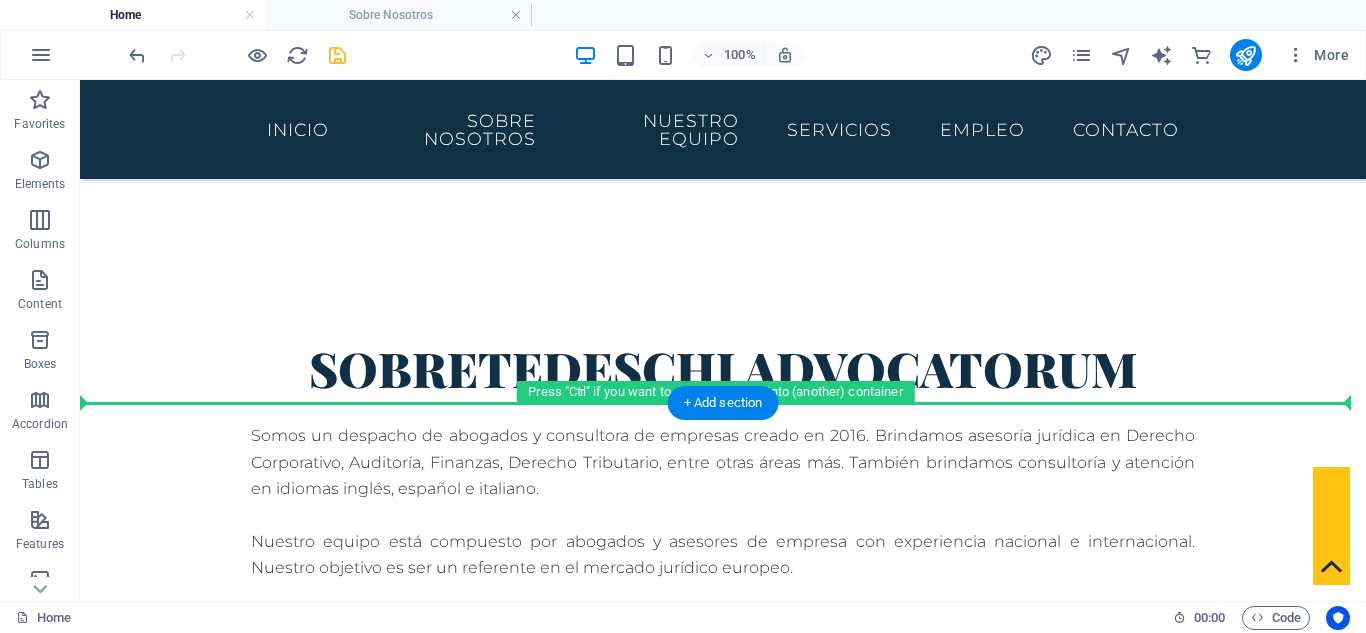 drag, startPoint x: 206, startPoint y: 601, endPoint x: 233, endPoint y: 398, distance: 204.78769 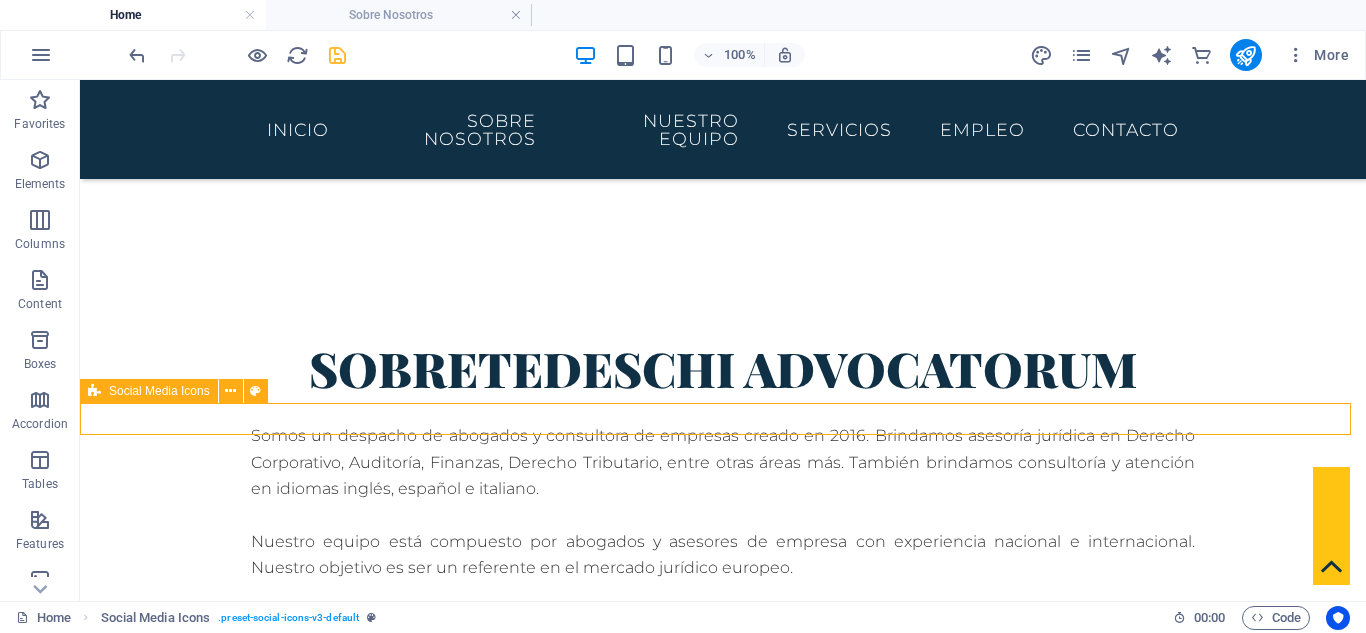 click at bounding box center (723, 1191) 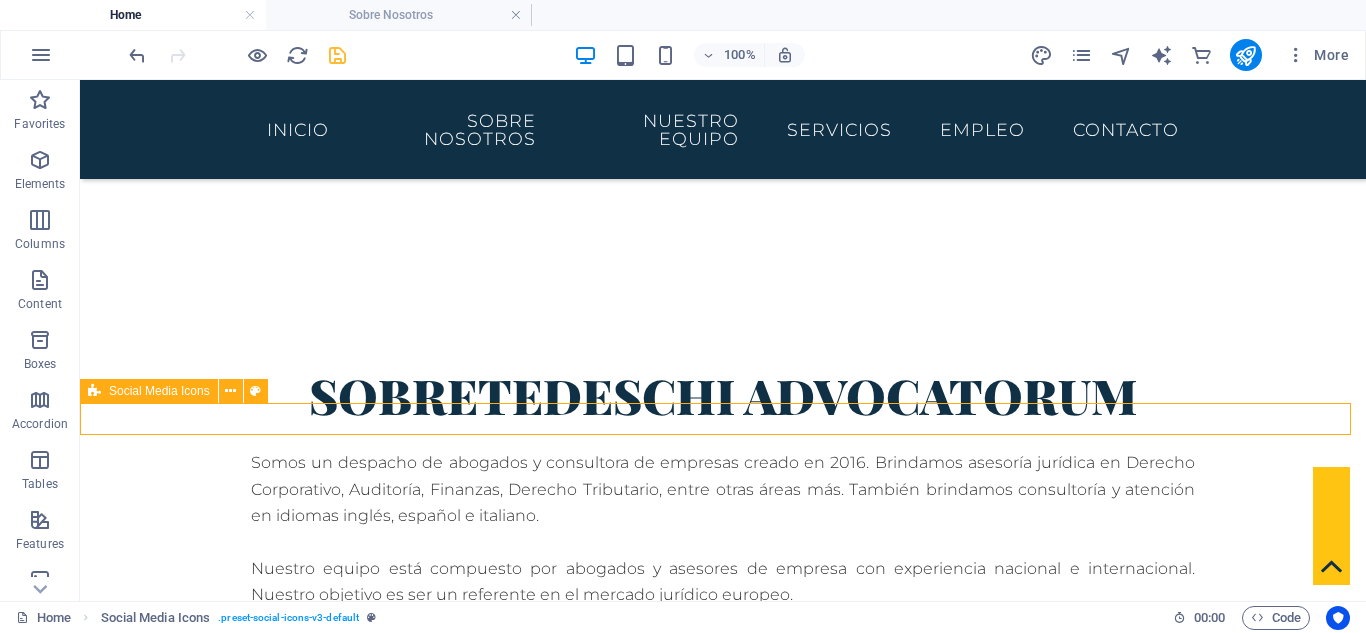 scroll, scrollTop: 827, scrollLeft: 0, axis: vertical 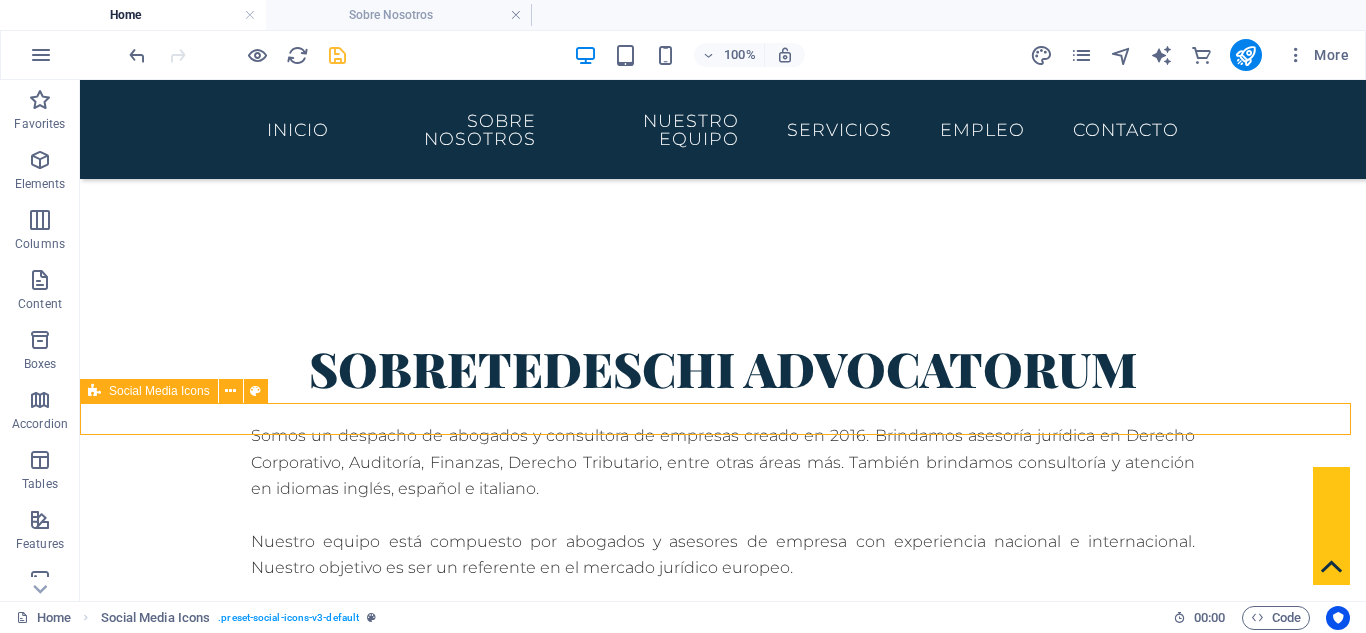 select on "rem" 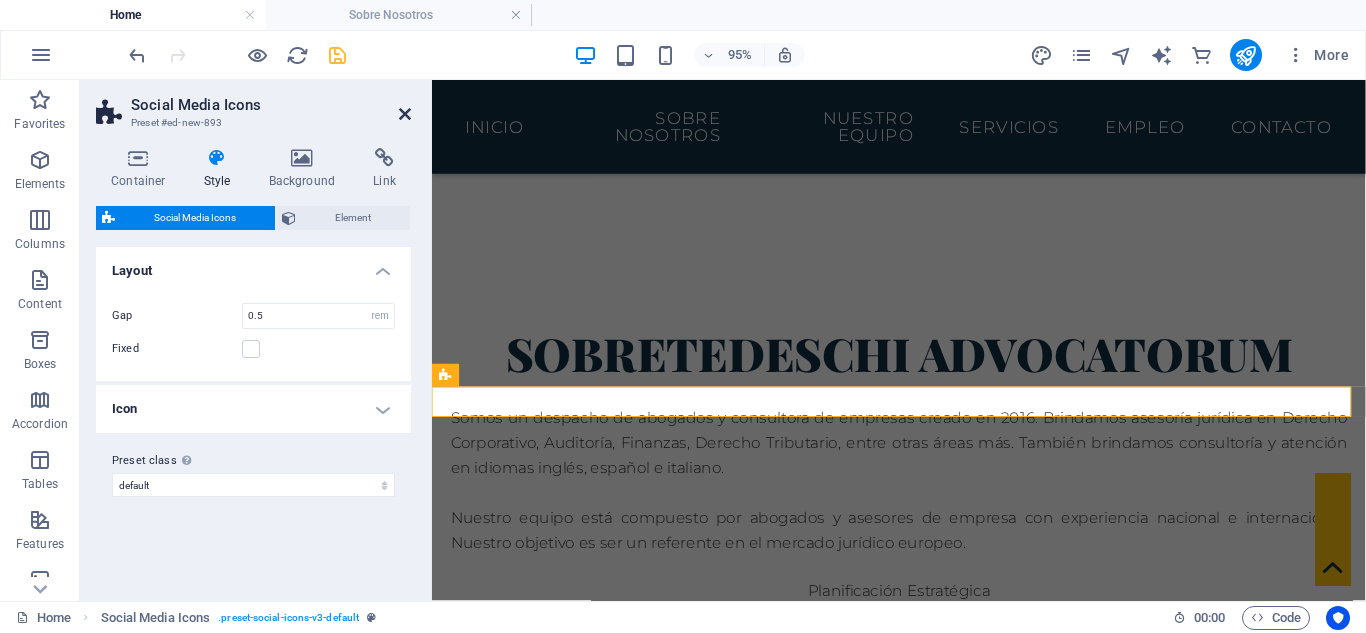 drag, startPoint x: 406, startPoint y: 120, endPoint x: 322, endPoint y: 41, distance: 115.31262 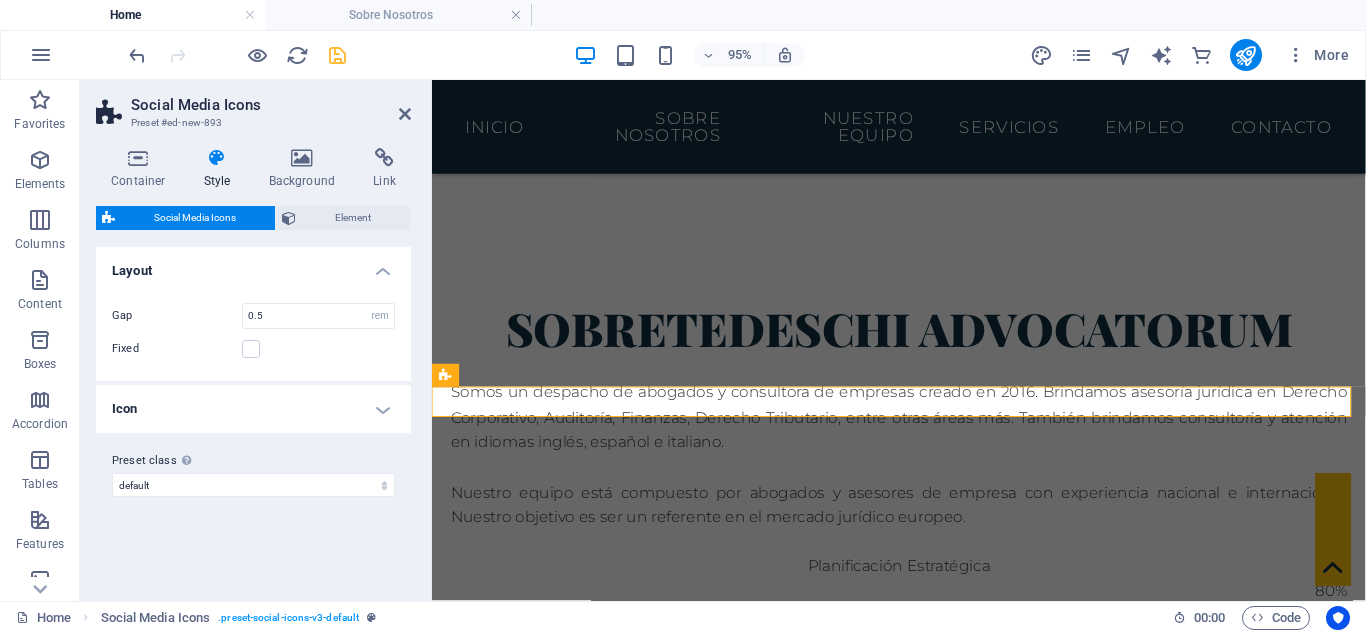 scroll, scrollTop: 800, scrollLeft: 0, axis: vertical 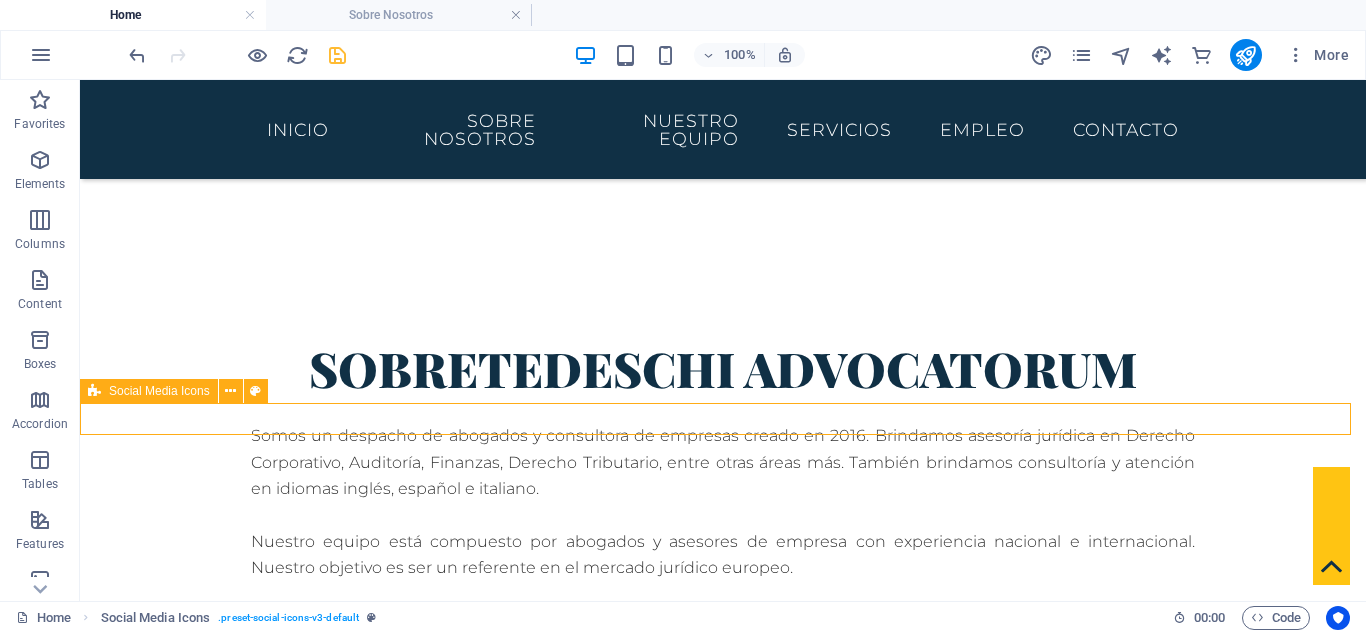 click on "Social Media Icons" at bounding box center (159, 391) 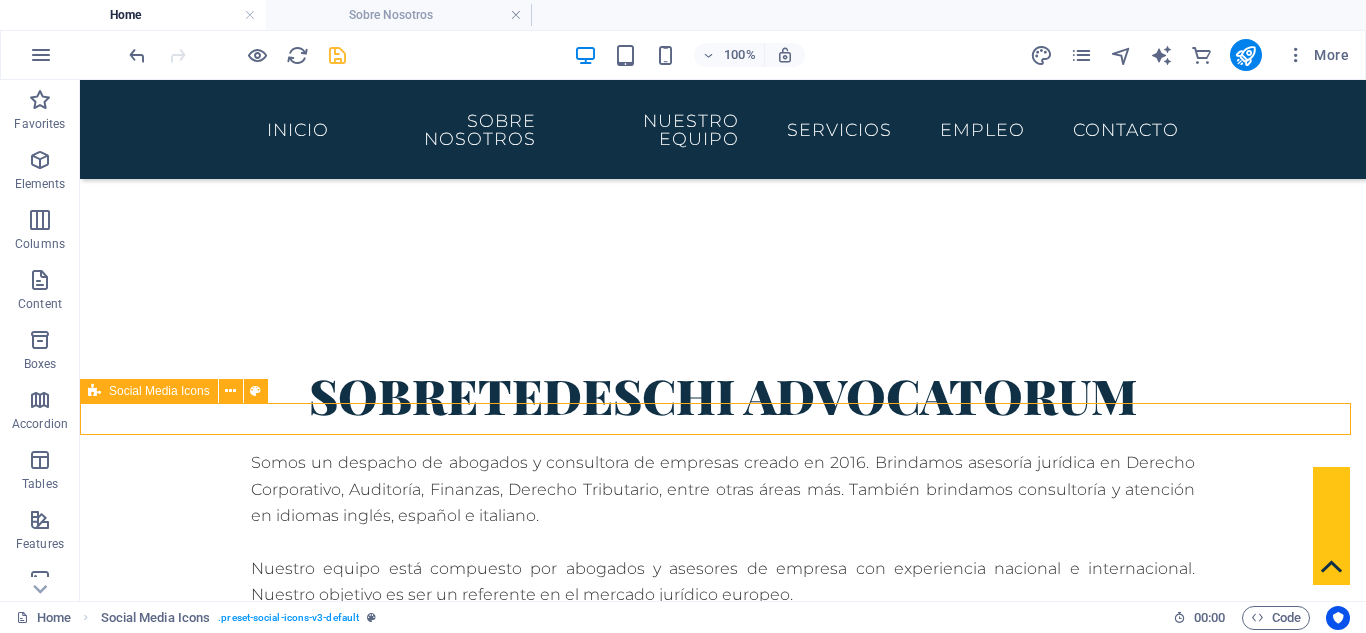 scroll, scrollTop: 827, scrollLeft: 0, axis: vertical 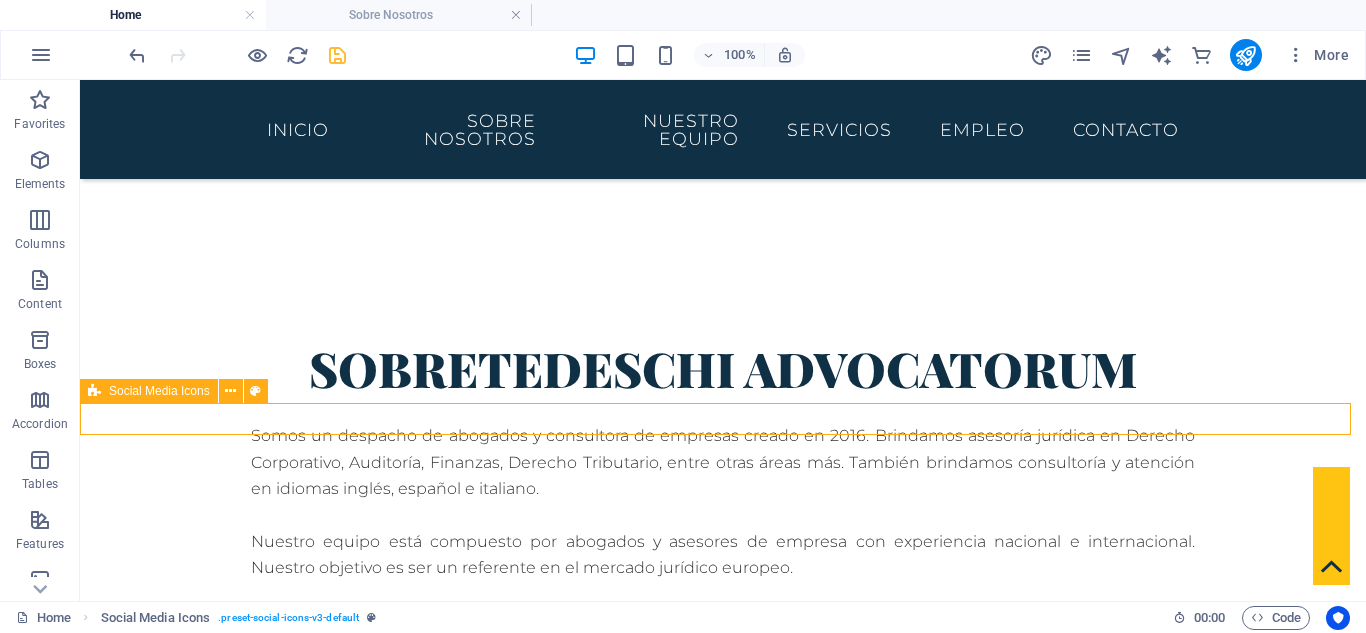 select on "rem" 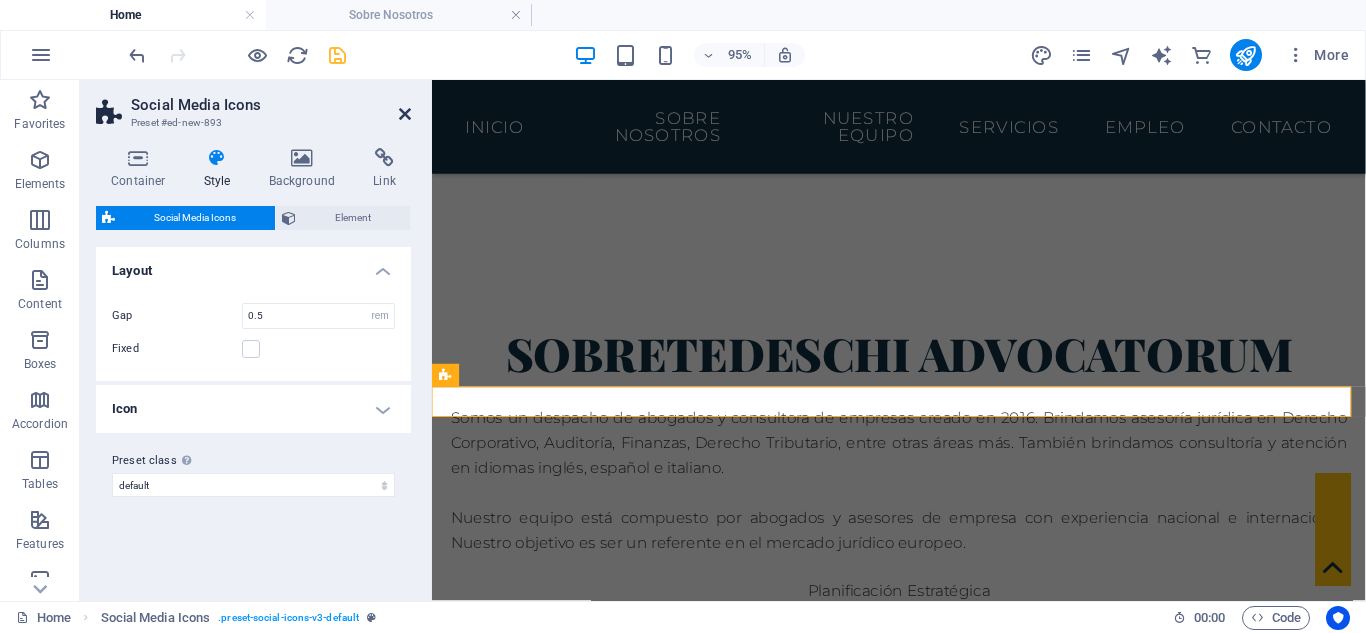 click at bounding box center [405, 114] 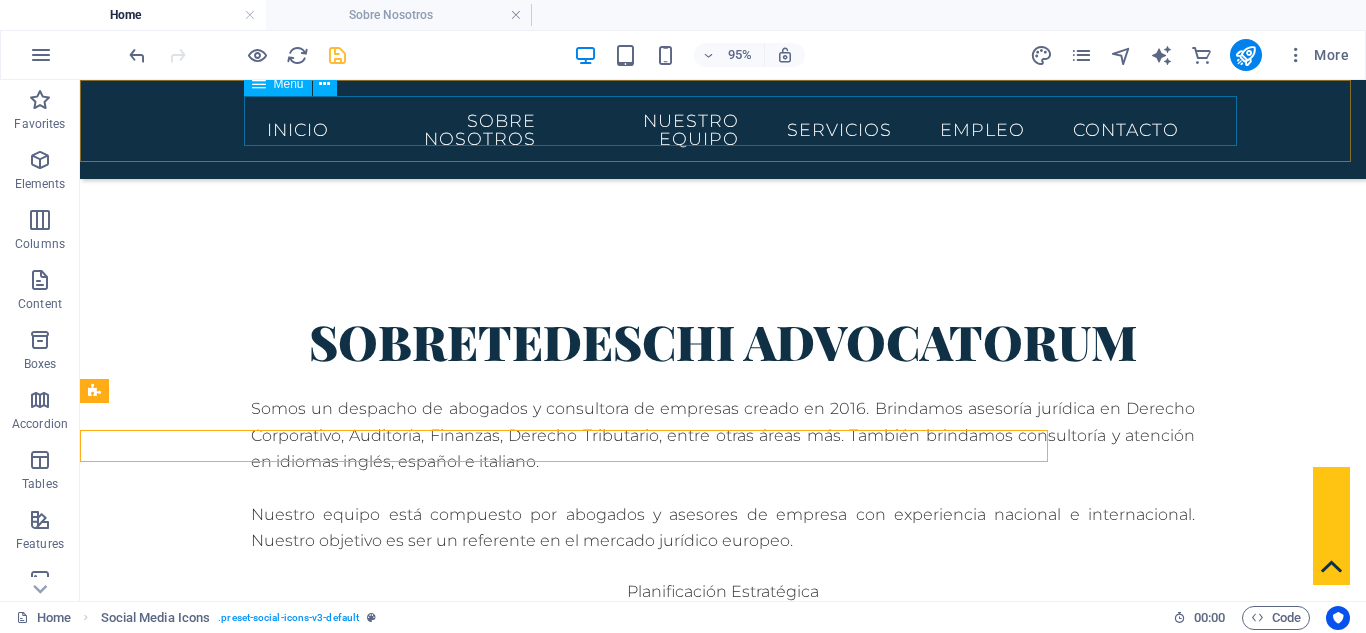 scroll, scrollTop: 800, scrollLeft: 0, axis: vertical 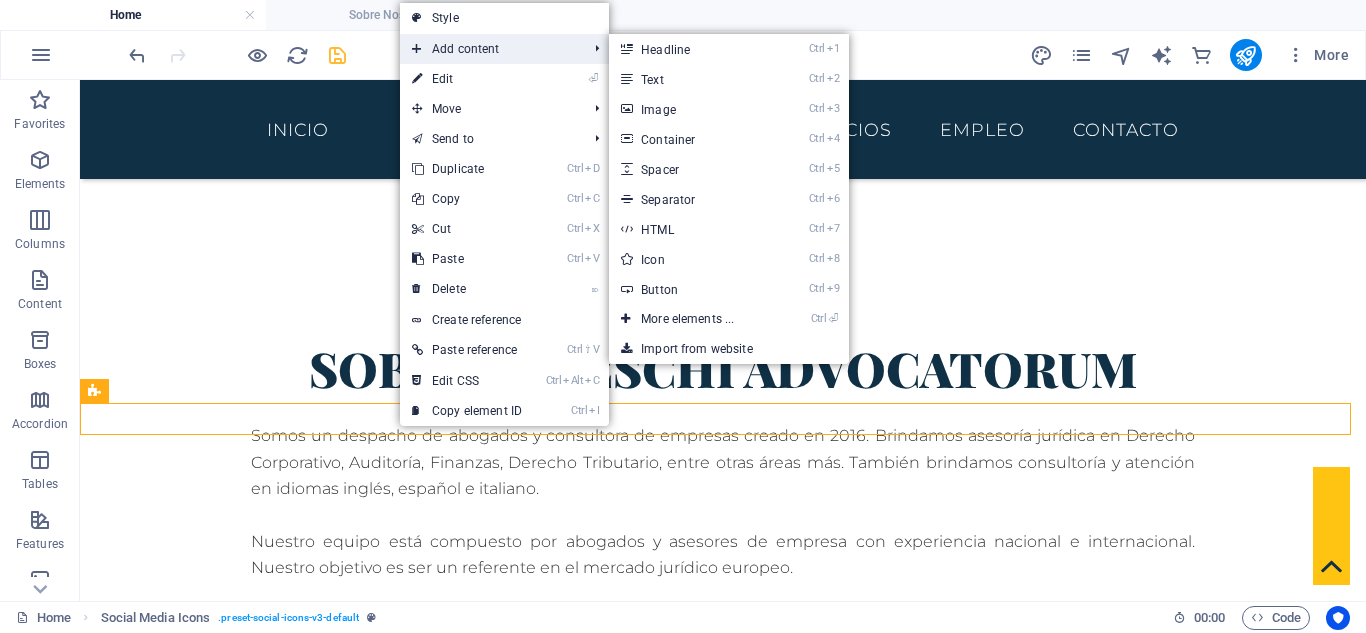 click on "Add content" at bounding box center (489, 49) 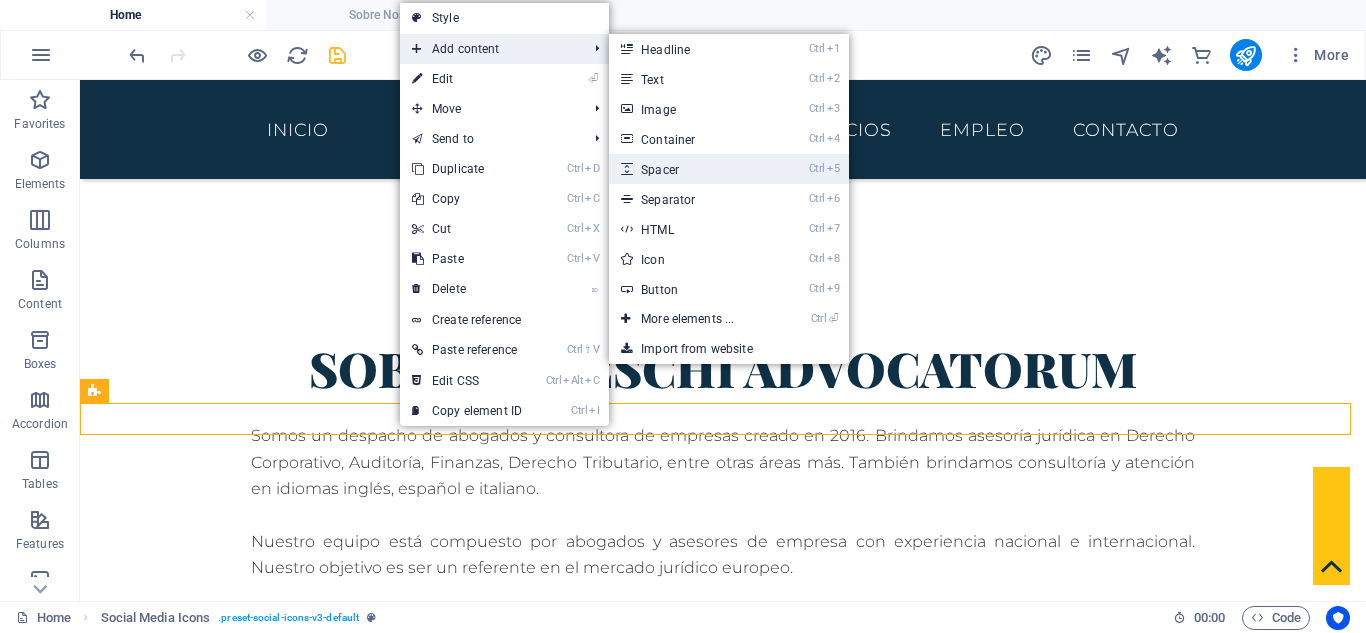 click on "Ctrl 5  Spacer" at bounding box center (691, 169) 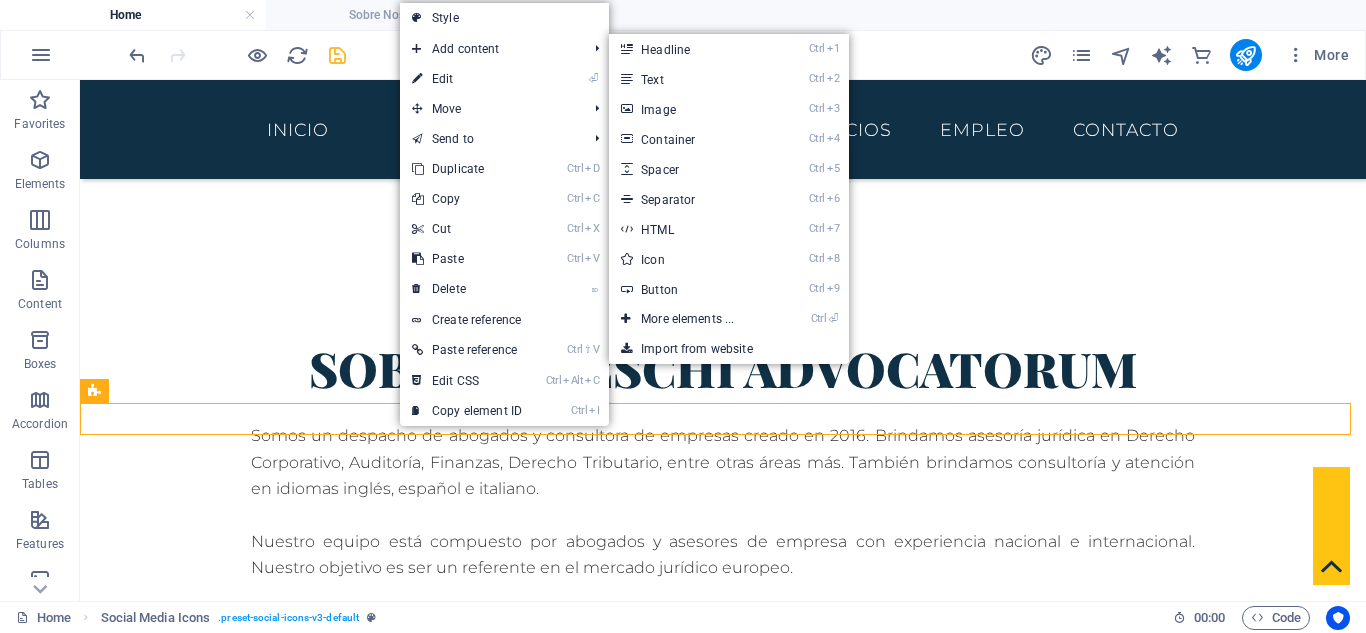 select on "px" 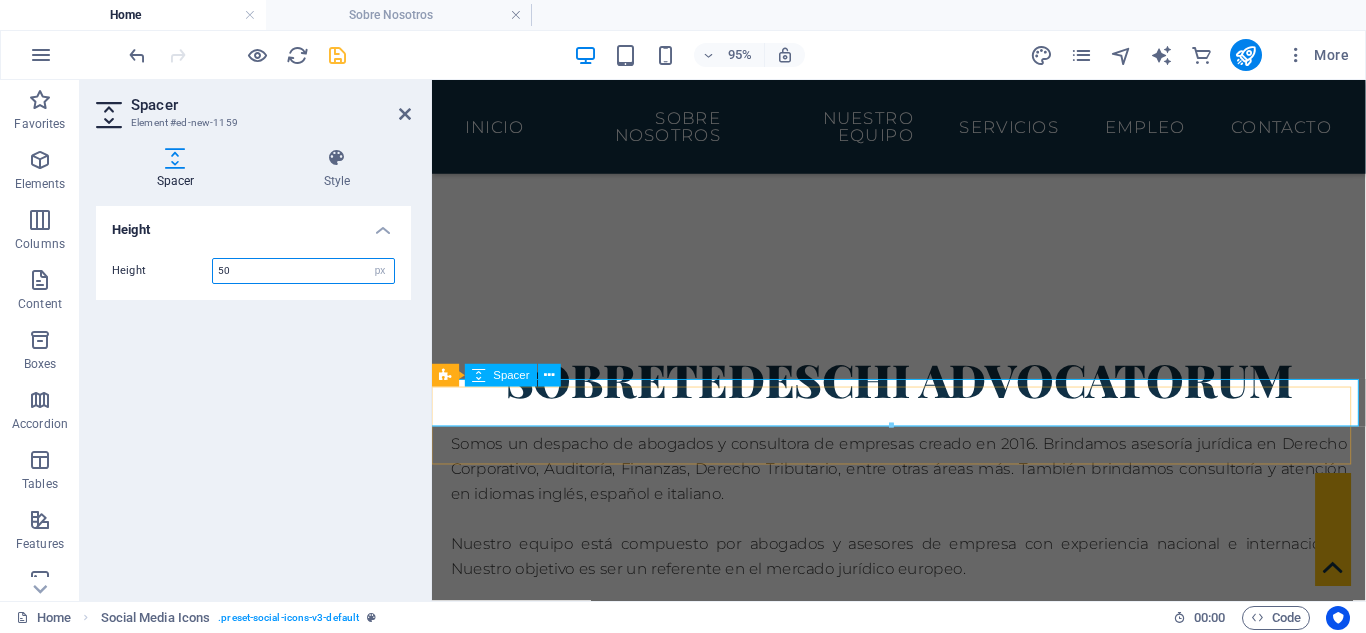 scroll, scrollTop: 827, scrollLeft: 0, axis: vertical 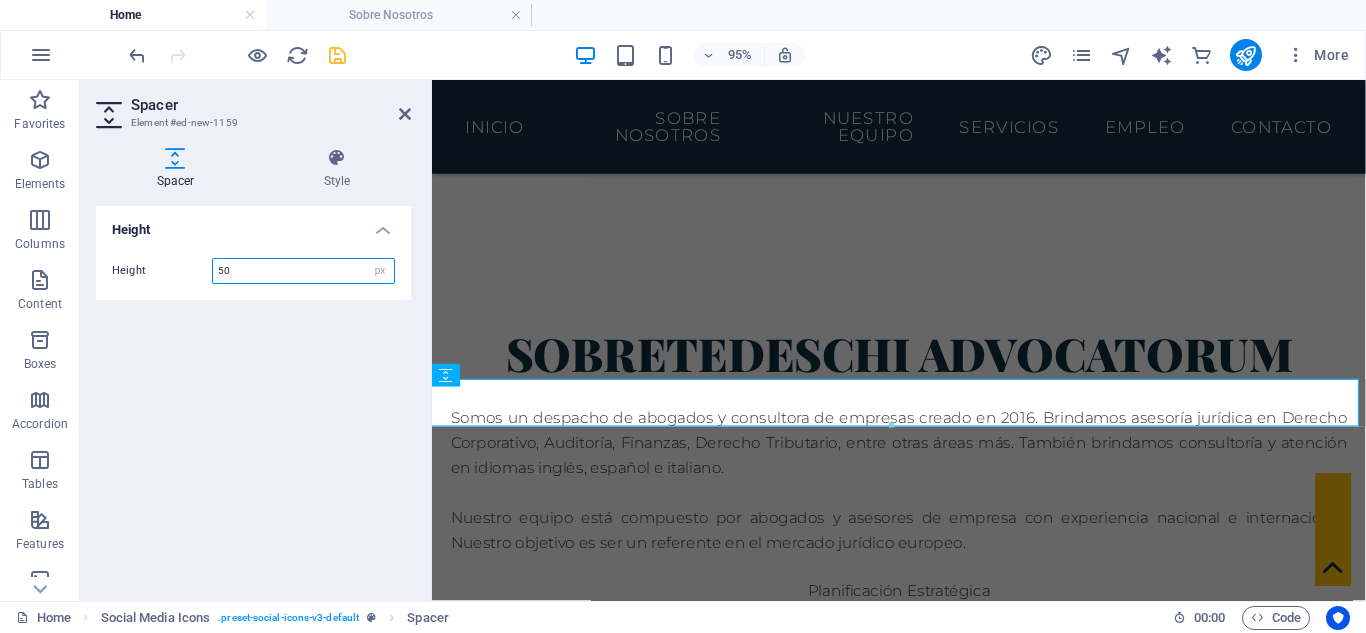 click on "50" at bounding box center [303, 271] 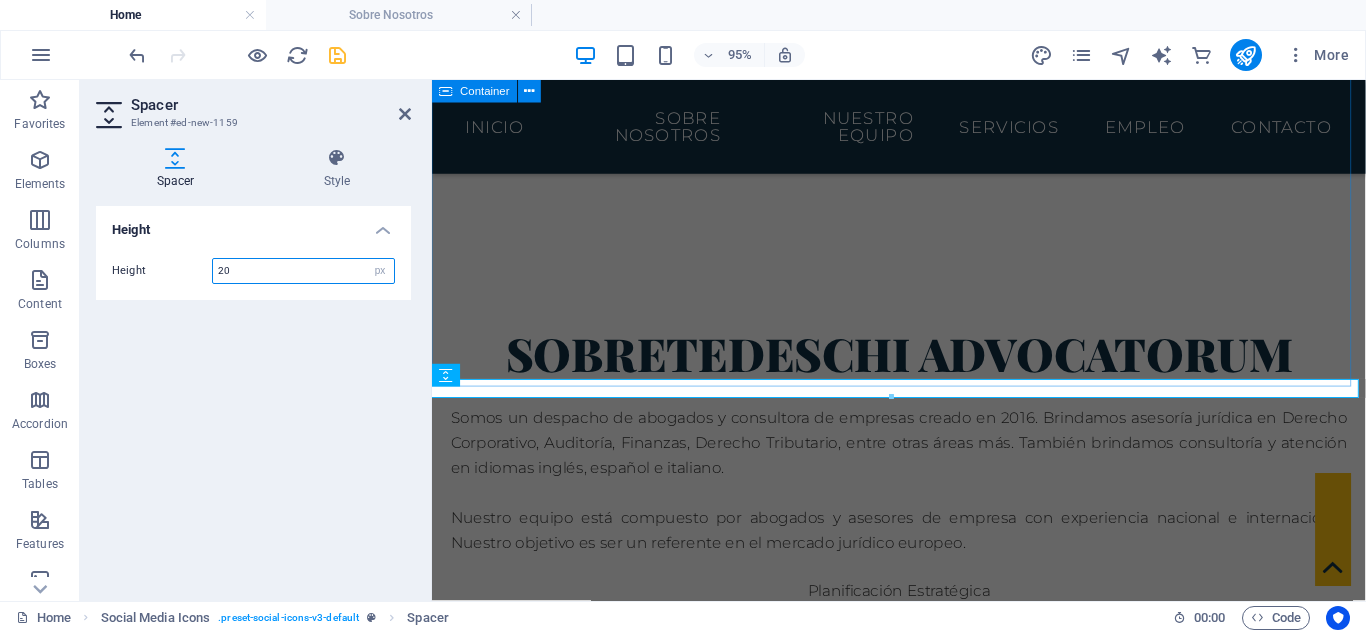 type on "20" 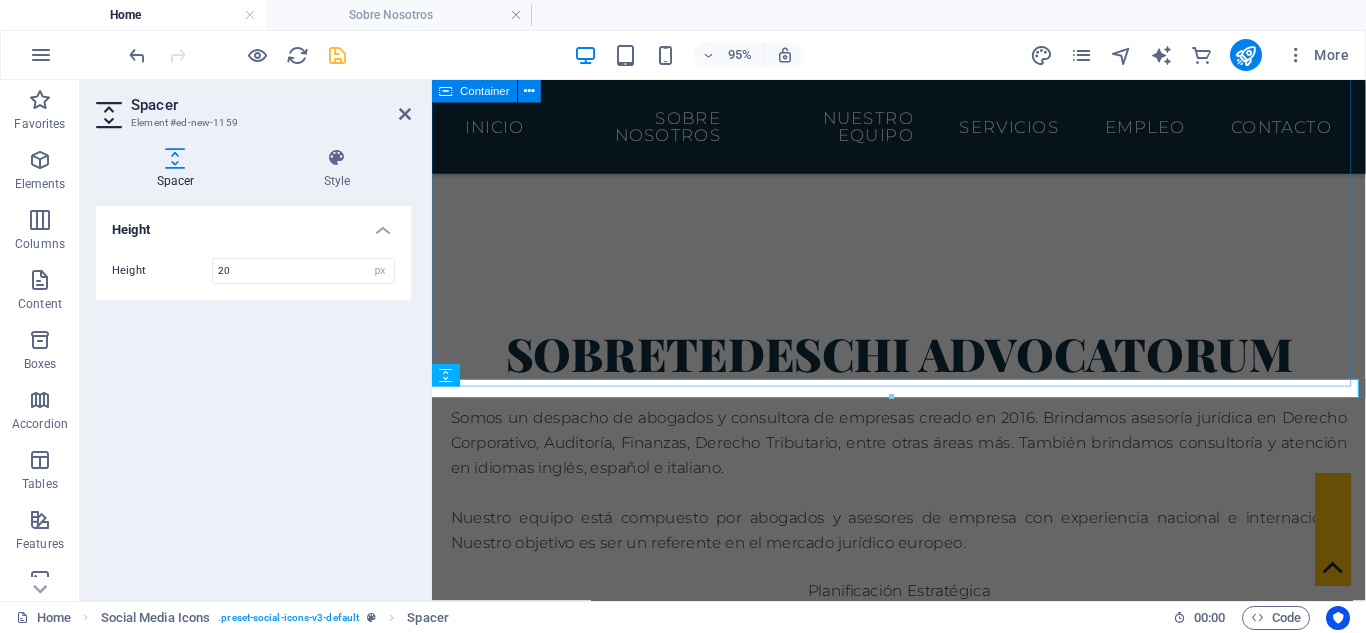 click on "sobre  Tedeschi Advocatorum Somos un despacho de abogados y consultora de empresas creado en 2016. Brindamos asesoría jurídica en Derecho Corporativo, Auditoría, Finanzas, Derecho Tributario, entre otras áreas más. También brindamos consultoría y atención en idiomas inglés, español e italiano. Nuestro equipo está compuesto por abogados y asesores de empresa con experiencia nacional e internacional. Nuestro objetivo es ser un referente en el mercado jurídico europeo.  Planificación Estratégica  80%
Planificación de Inversiones  100%
Servicio de Consultoría  70%
Comercio de Acciones  85%
Planificación Fiscal 60%
Contáctanos" at bounding box center [923, 696] 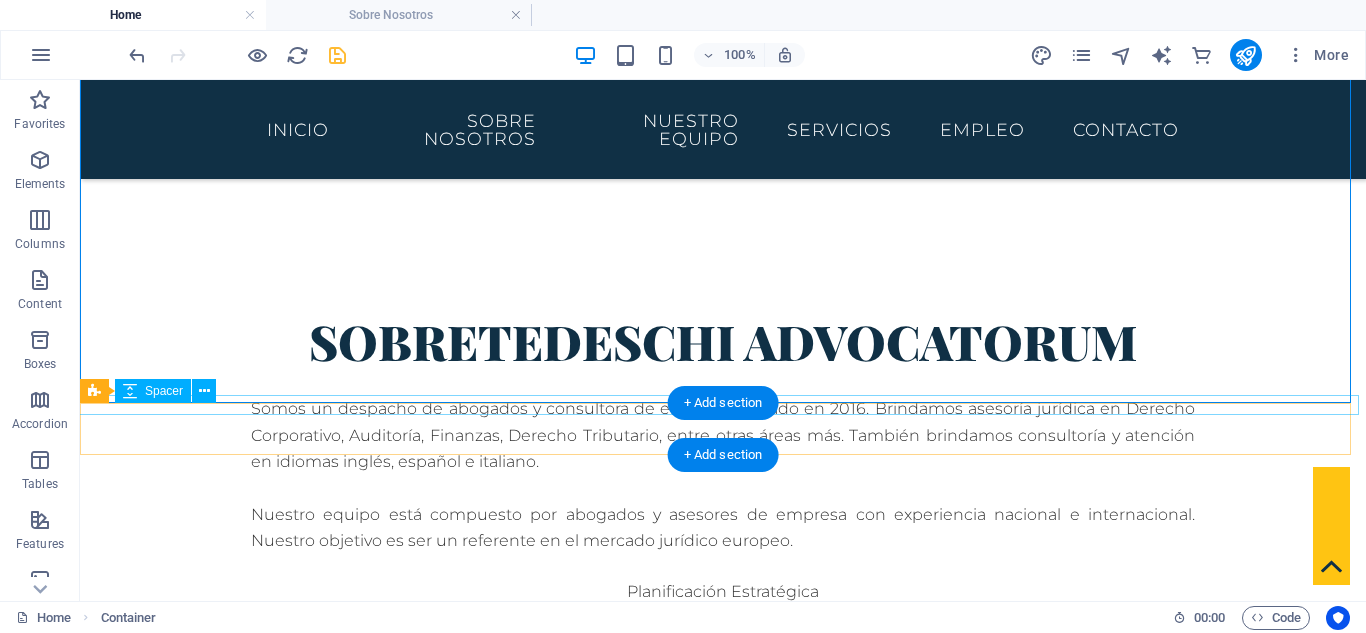 scroll, scrollTop: 800, scrollLeft: 0, axis: vertical 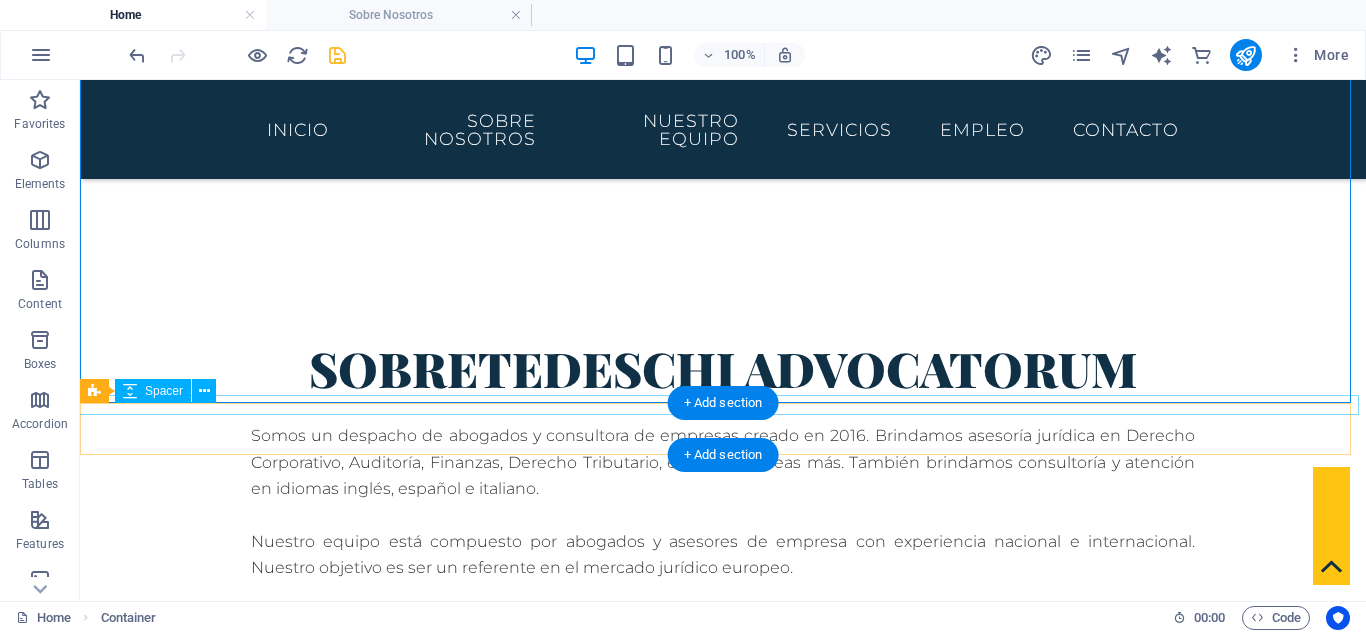 click at bounding box center (723, 1137) 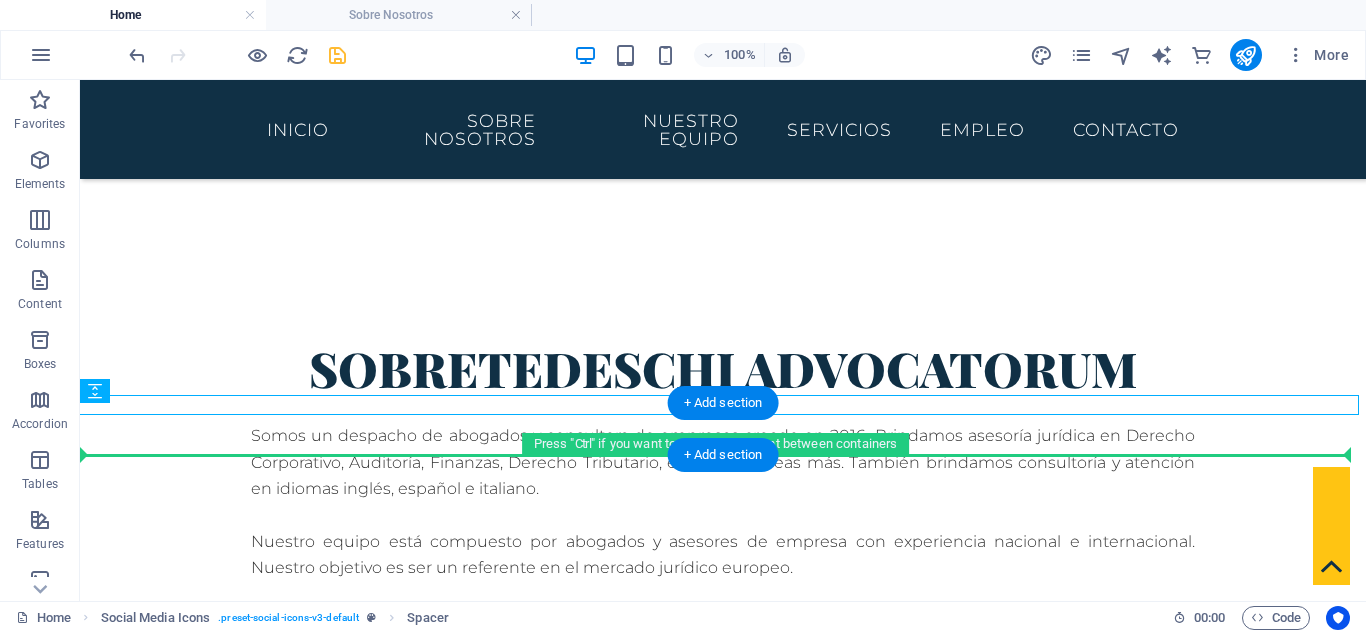 drag, startPoint x: 309, startPoint y: 407, endPoint x: 310, endPoint y: 448, distance: 41.01219 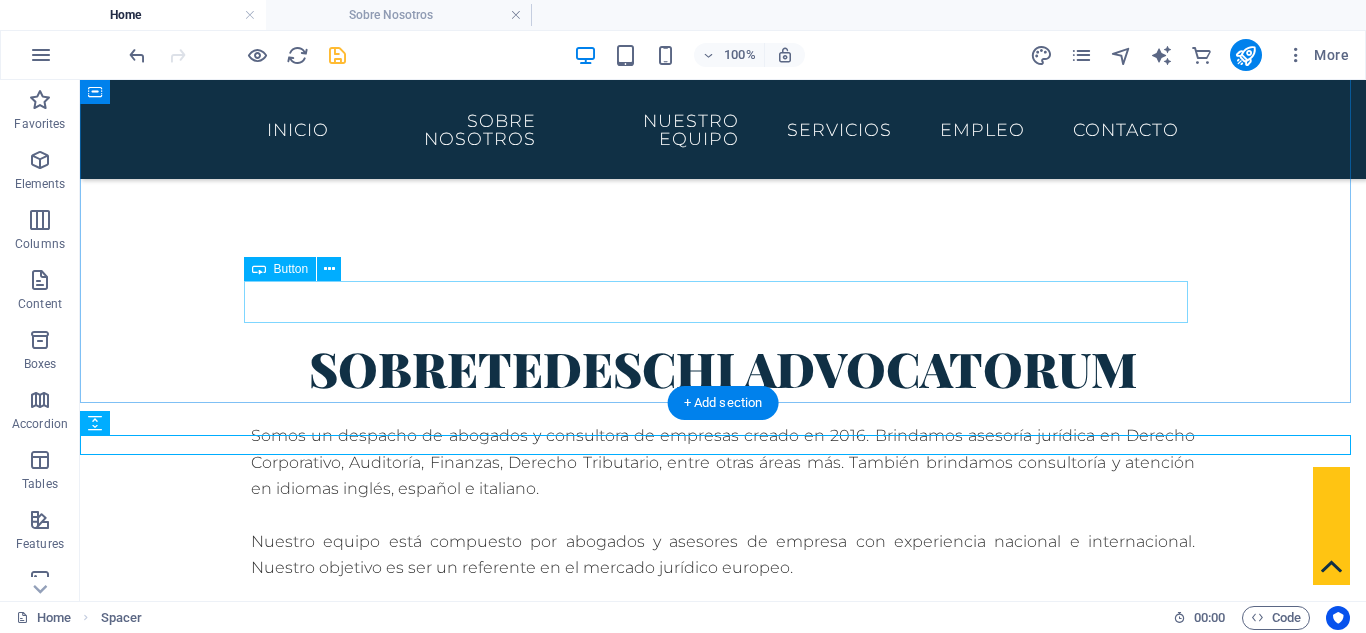 click on "Contáctanos" at bounding box center (723, 1034) 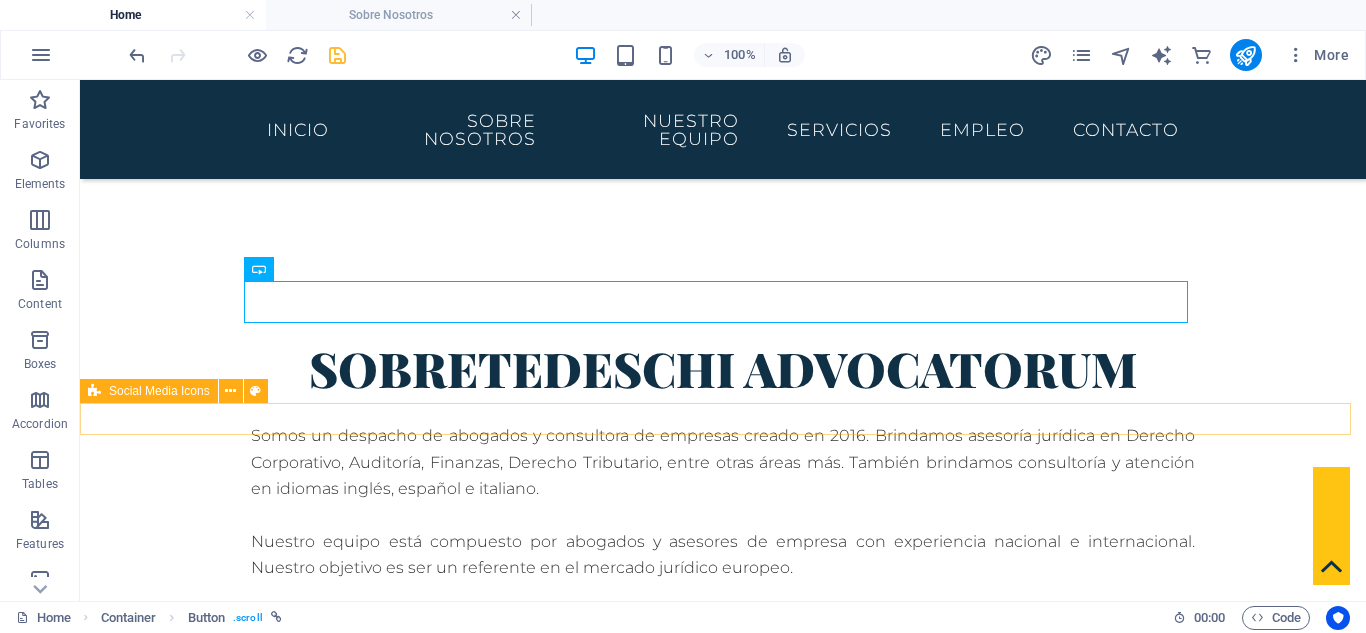 click at bounding box center [723, 1191] 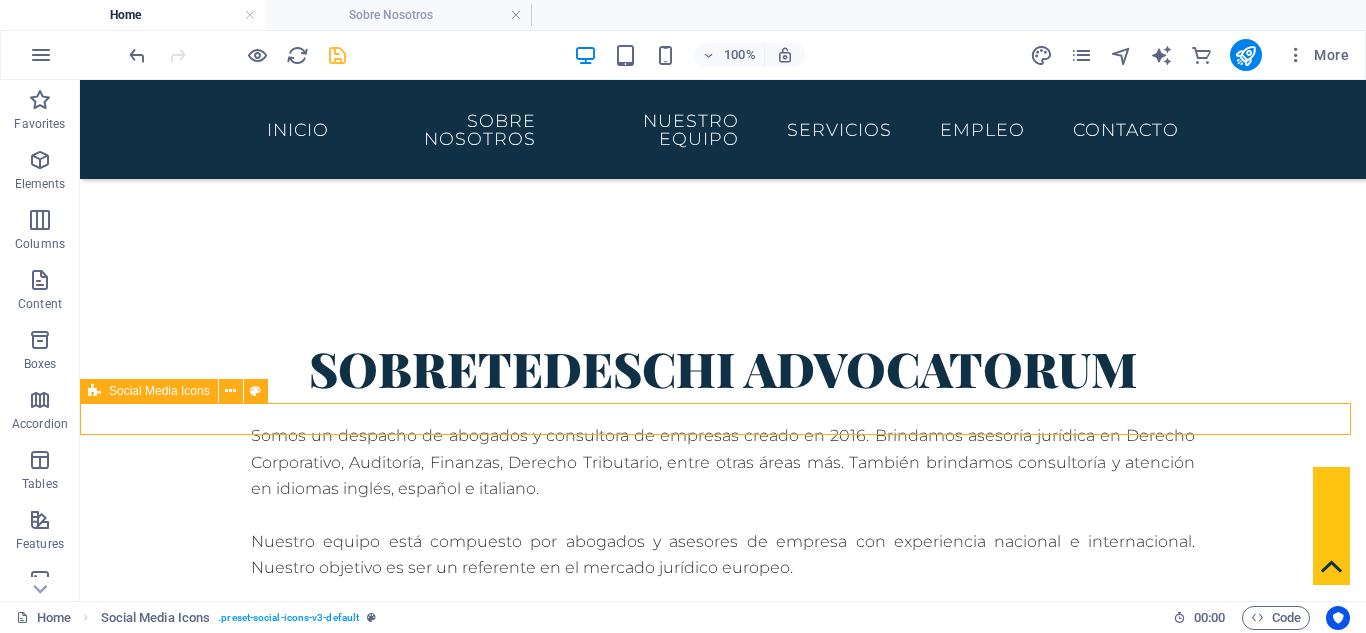 click at bounding box center [723, 1191] 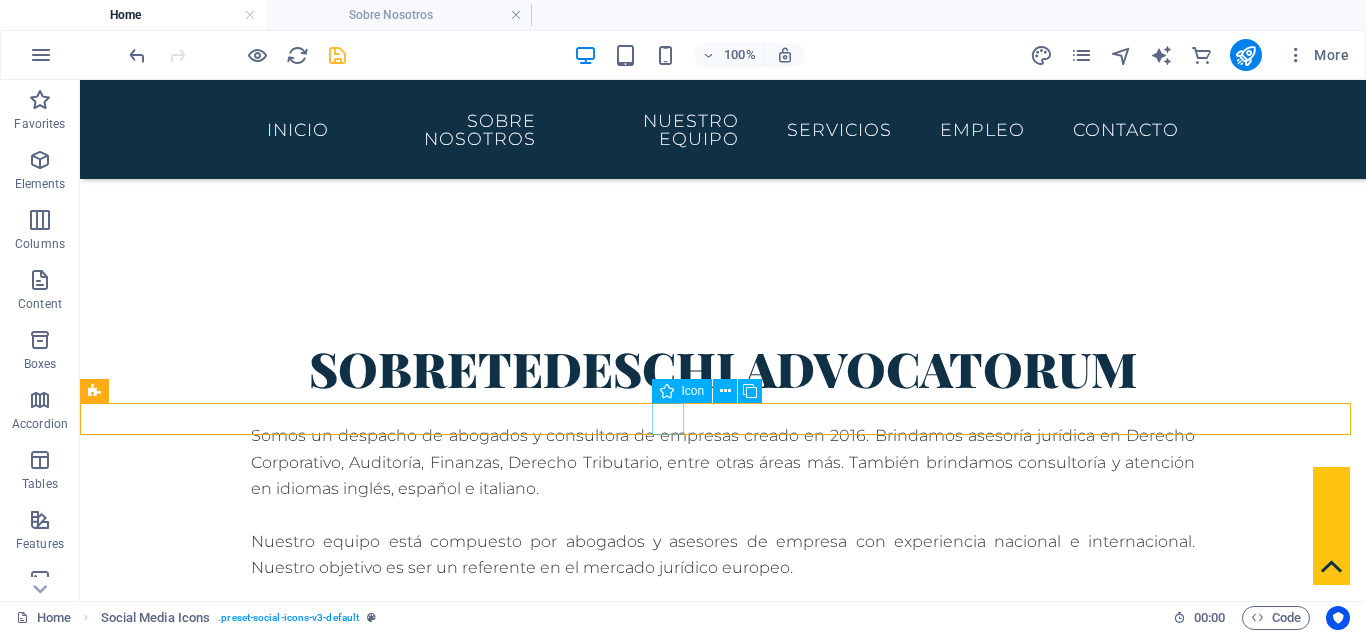 click at bounding box center [723, 1151] 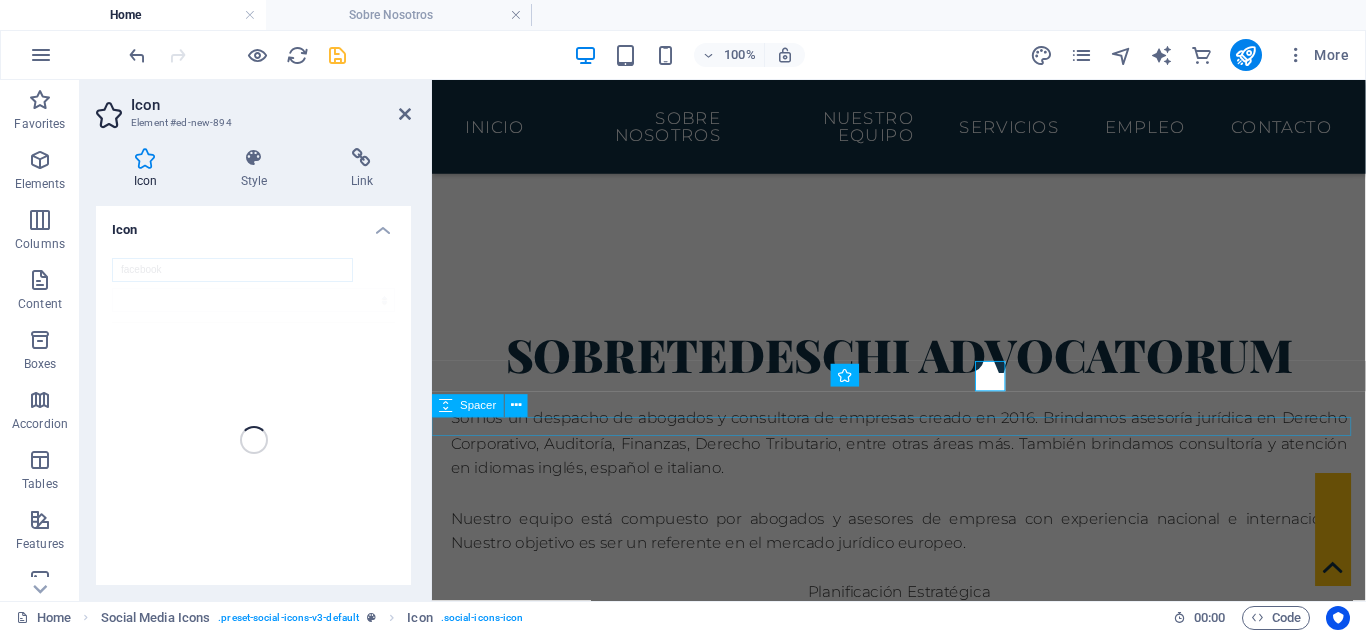 scroll, scrollTop: 827, scrollLeft: 0, axis: vertical 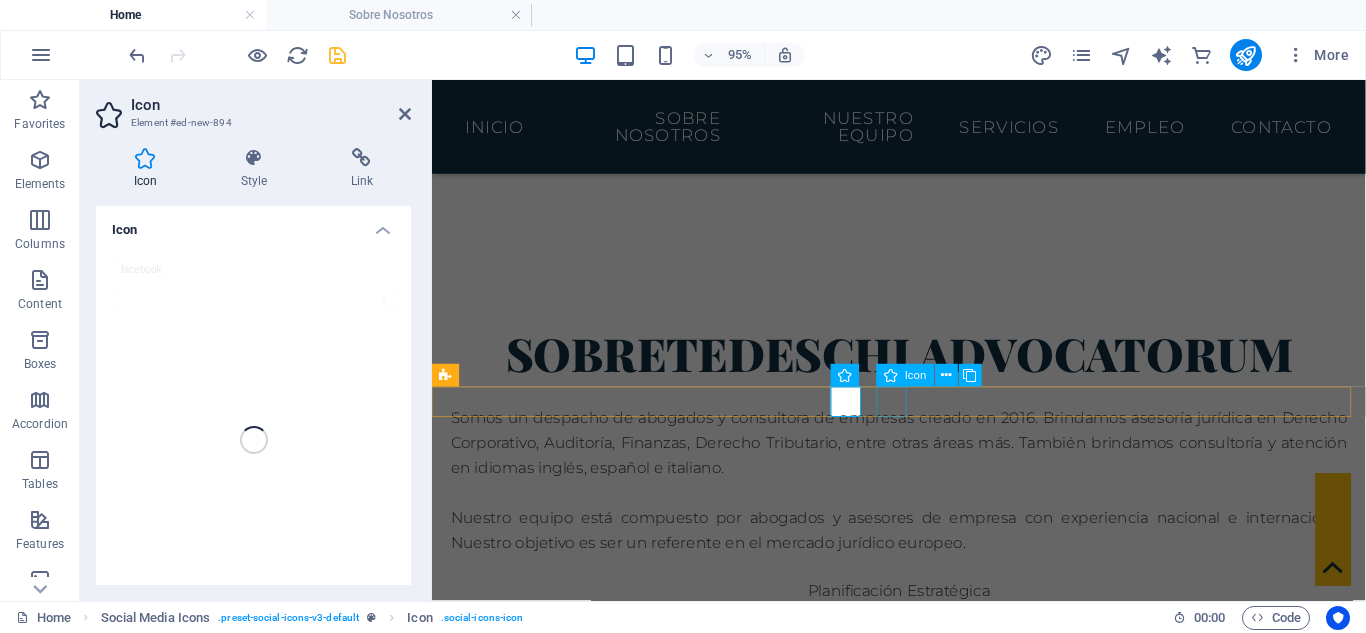 click at bounding box center [923, 1191] 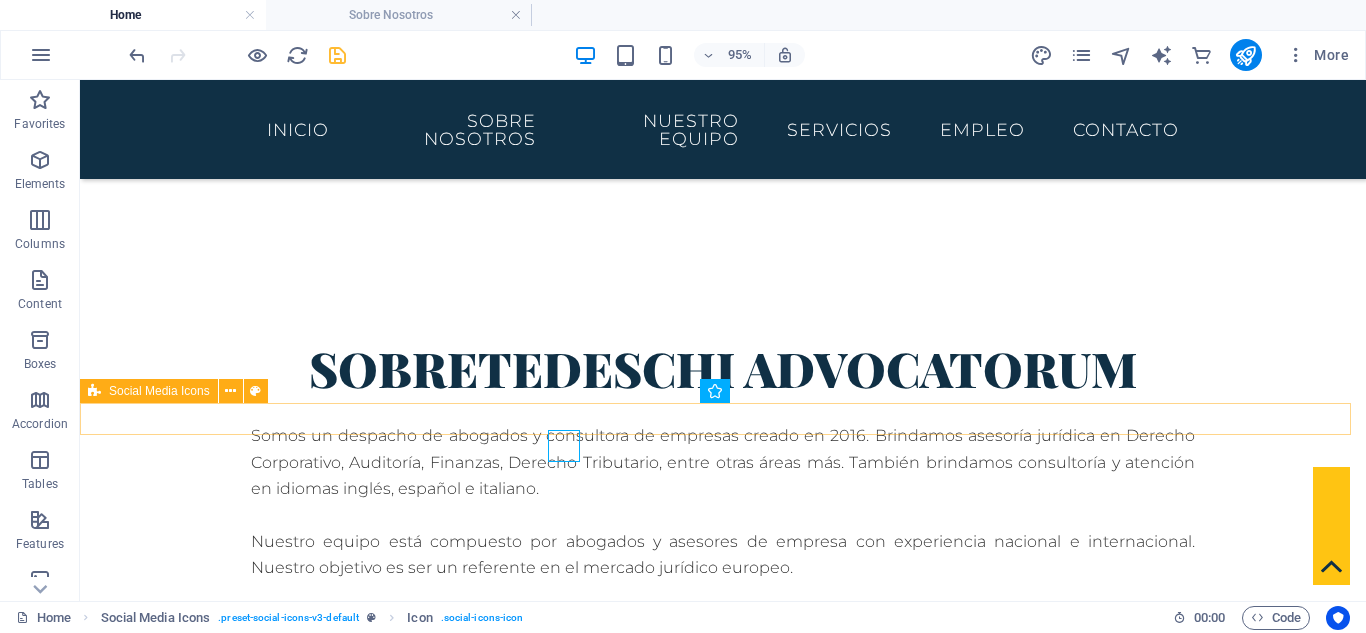 scroll, scrollTop: 800, scrollLeft: 0, axis: vertical 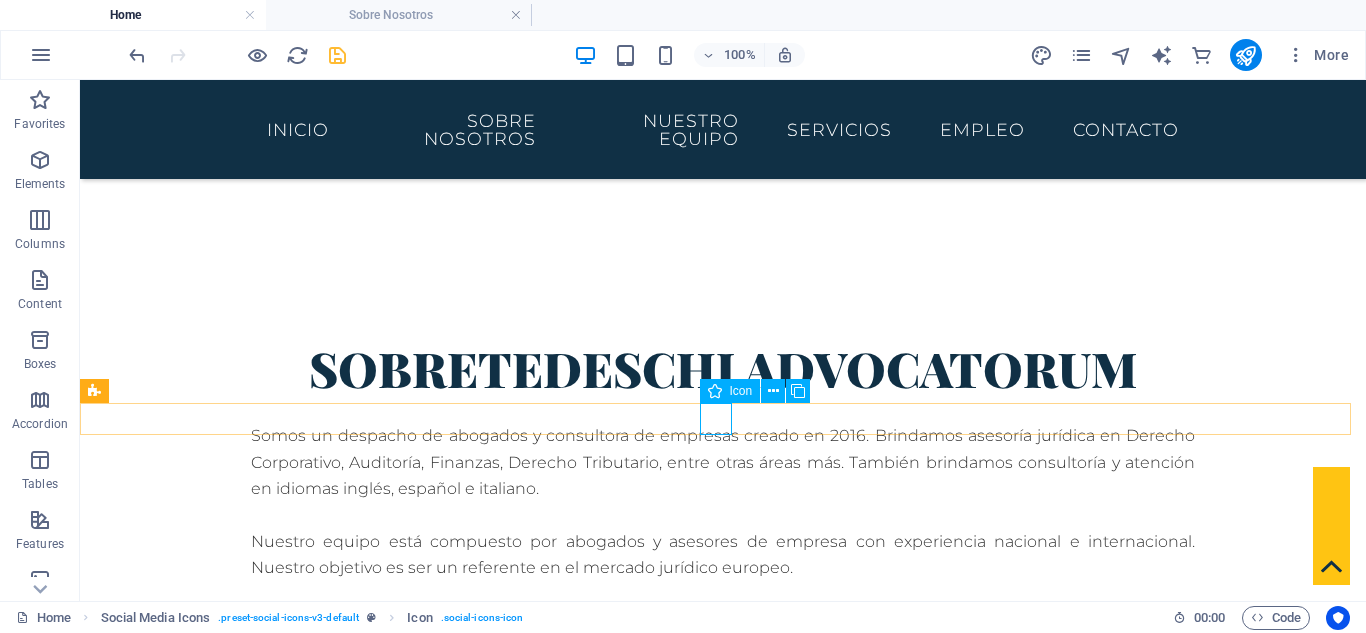 click at bounding box center (723, 1191) 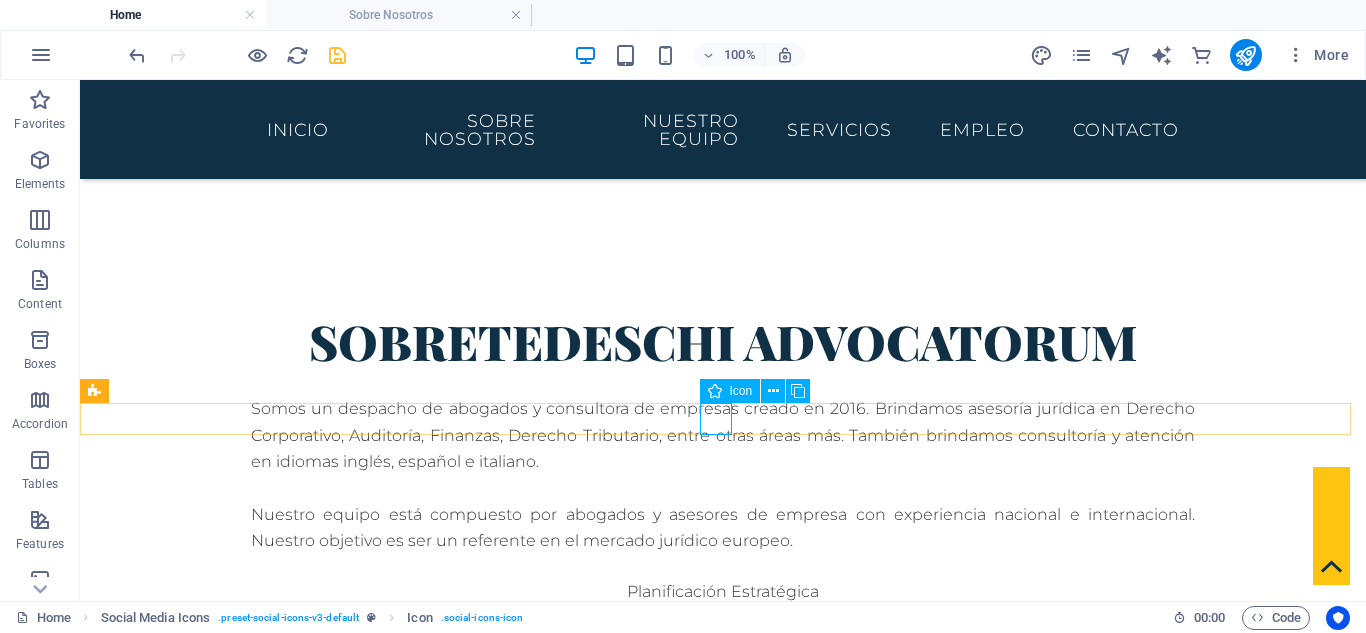 select on "xMidYMid" 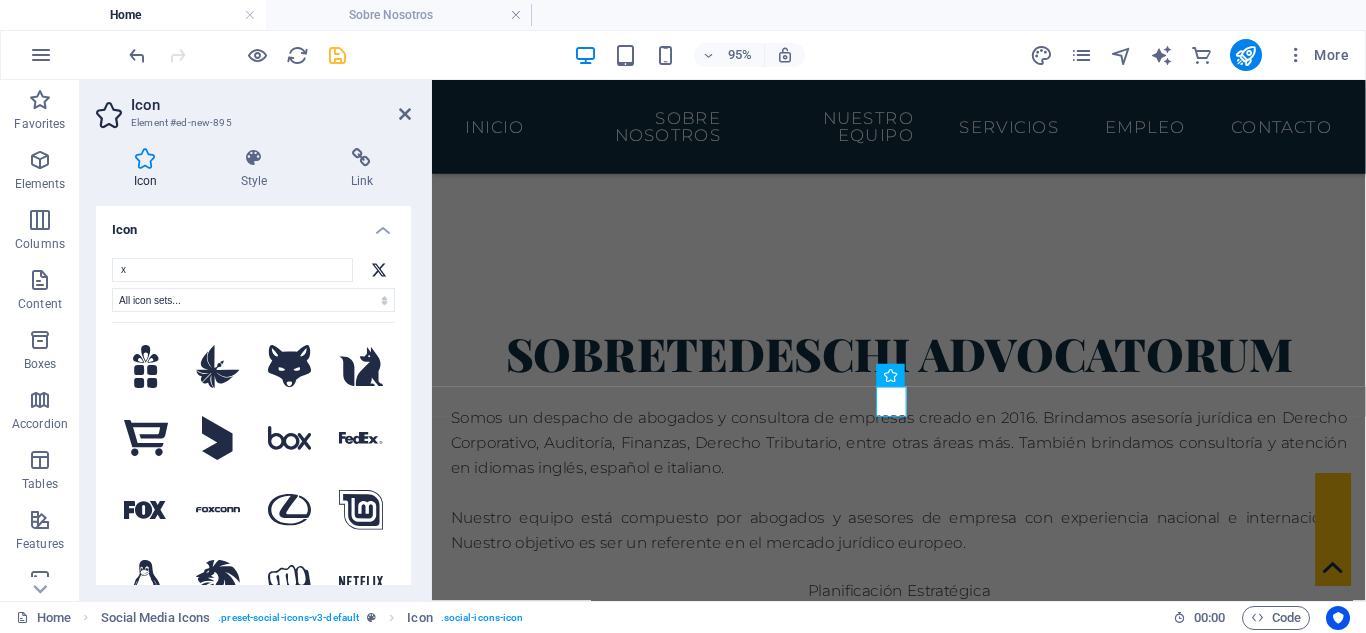 click on "x All icon sets... IcoFont Ionicons FontAwesome Brands FontAwesome Duotone FontAwesome Solid FontAwesome Regular FontAwesome Light FontAwesome Thin FontAwesome Sharp Solid FontAwesome Sharp Regular FontAwesome Sharp Light FontAwesome Sharp Thin .fa-secondary{opacity:.4} .fa-secondary{opacity:.4} .fa-secondary{opacity:.4} .fa-secondary{opacity:.4} .fa-secondary{opacity:.4} .fa-secondary{opacity:.4} .fa-secondary{opacity:.4} .fa-secondary{opacity:.4} .fa-secondary{opacity:.4} .fa-secondary{opacity:.4} .fa-secondary{opacity:.4} .fa-secondary{opacity:.4} .fa-secondary{opacity:.4} .fa-secondary{opacity:.4} .fa-secondary{opacity:.4} .fa-secondary{opacity:.4} .fa-secondary{opacity:.4} .fa-secondary{opacity:.4} .fa-secondary{opacity:.4} .fa-secondary{opacity:.4} .fa-secondary{opacity:.4} .fa-secondary{opacity:.4} .fa-secondary{opacity:.4} .fa-secondary{opacity:.4} .fa-secondary{opacity:.4} .fa-secondary{opacity:.4} .fa-secondary{opacity:.4} .fa-secondary{opacity:.4} .fa-secondary{opacity:.4} .fa-secondary{opacity:.4}" at bounding box center [253, 440] 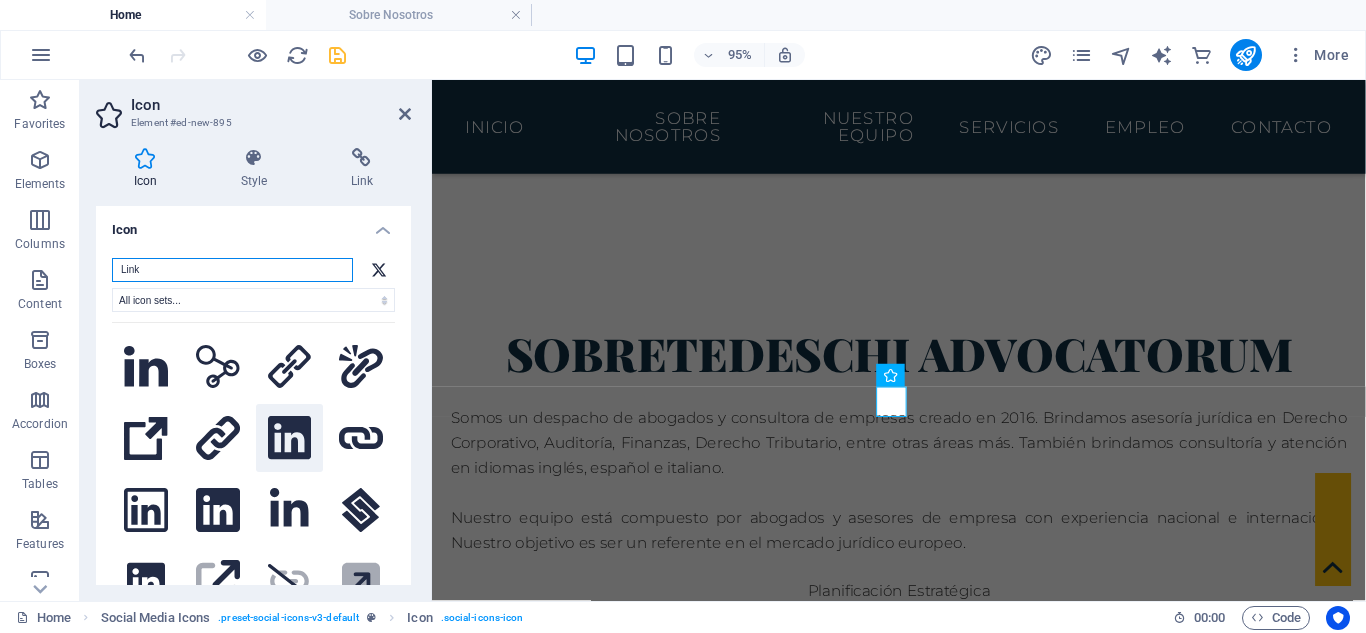 type on "Link" 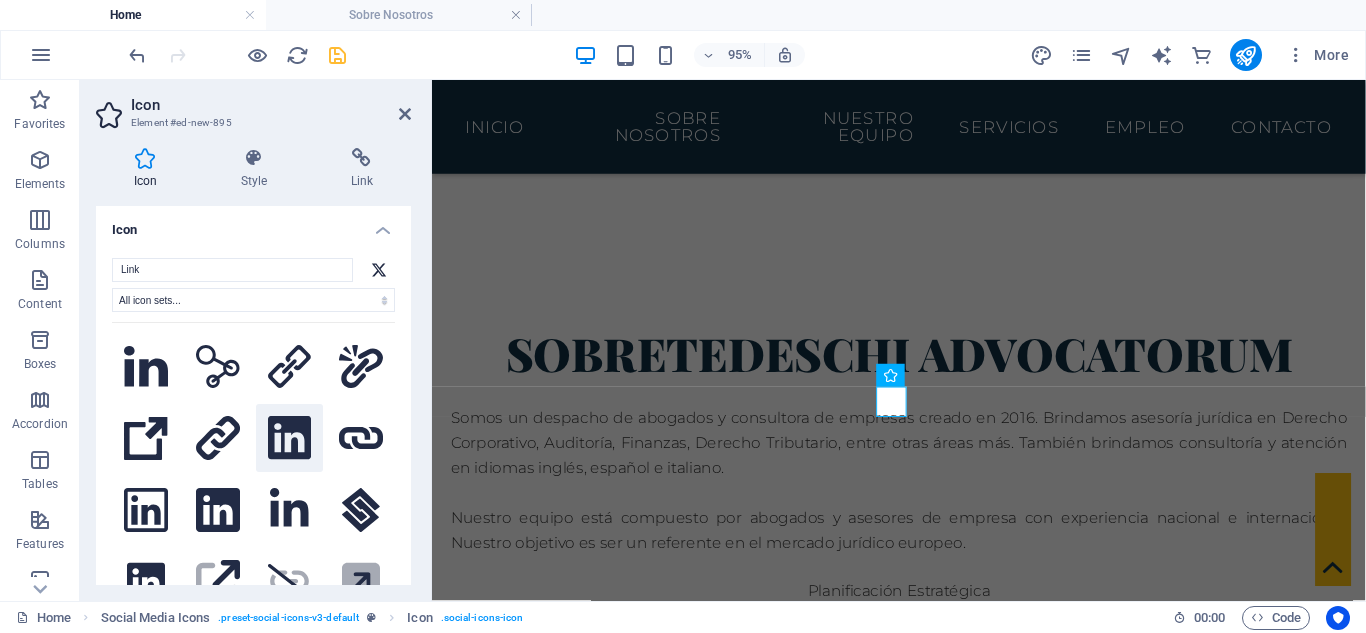 click 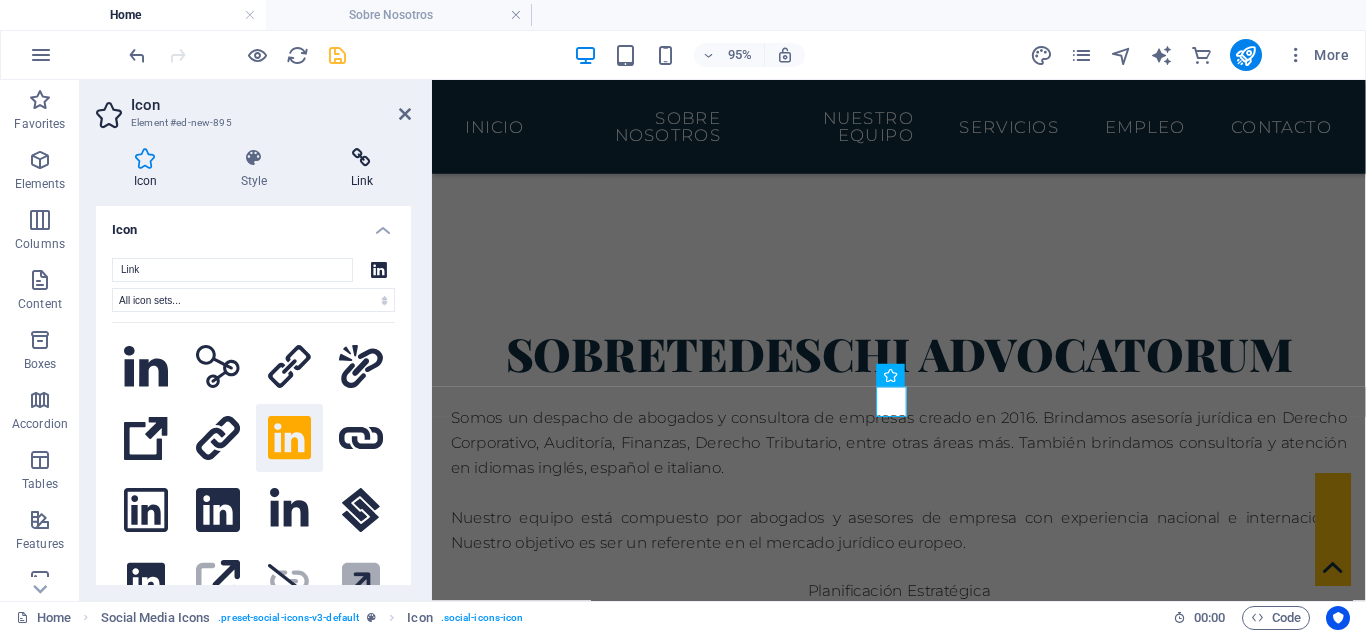click at bounding box center (362, 158) 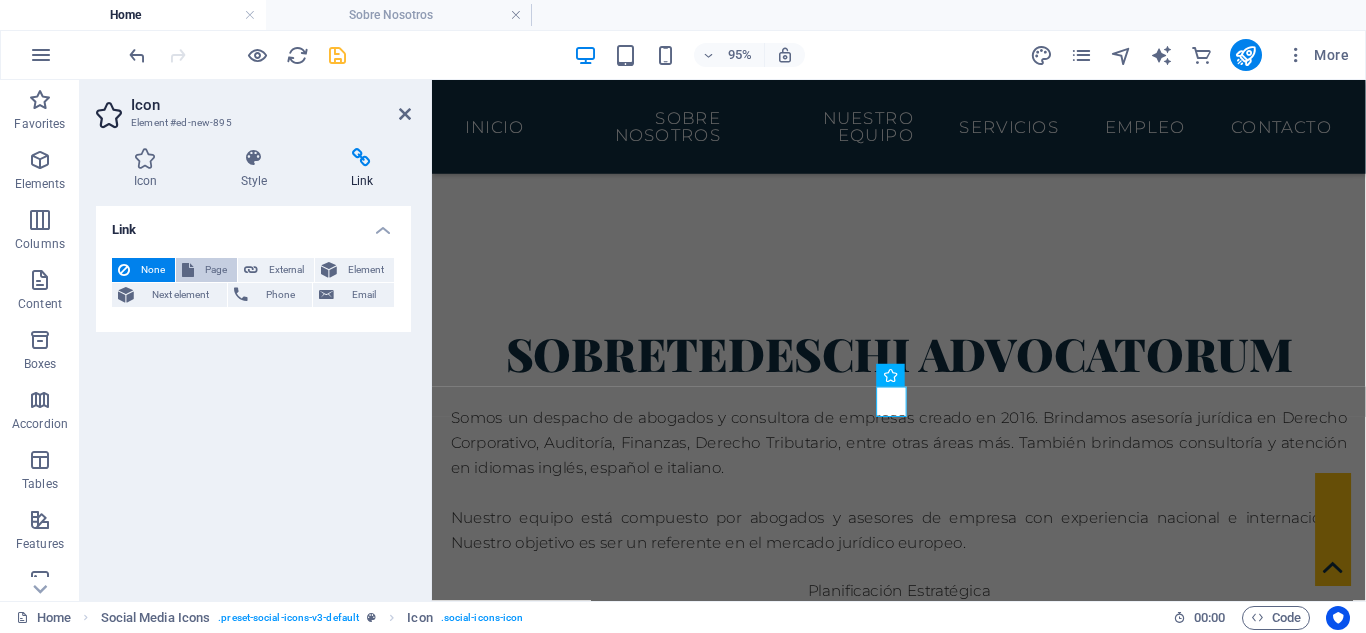 click on "Page" at bounding box center (215, 270) 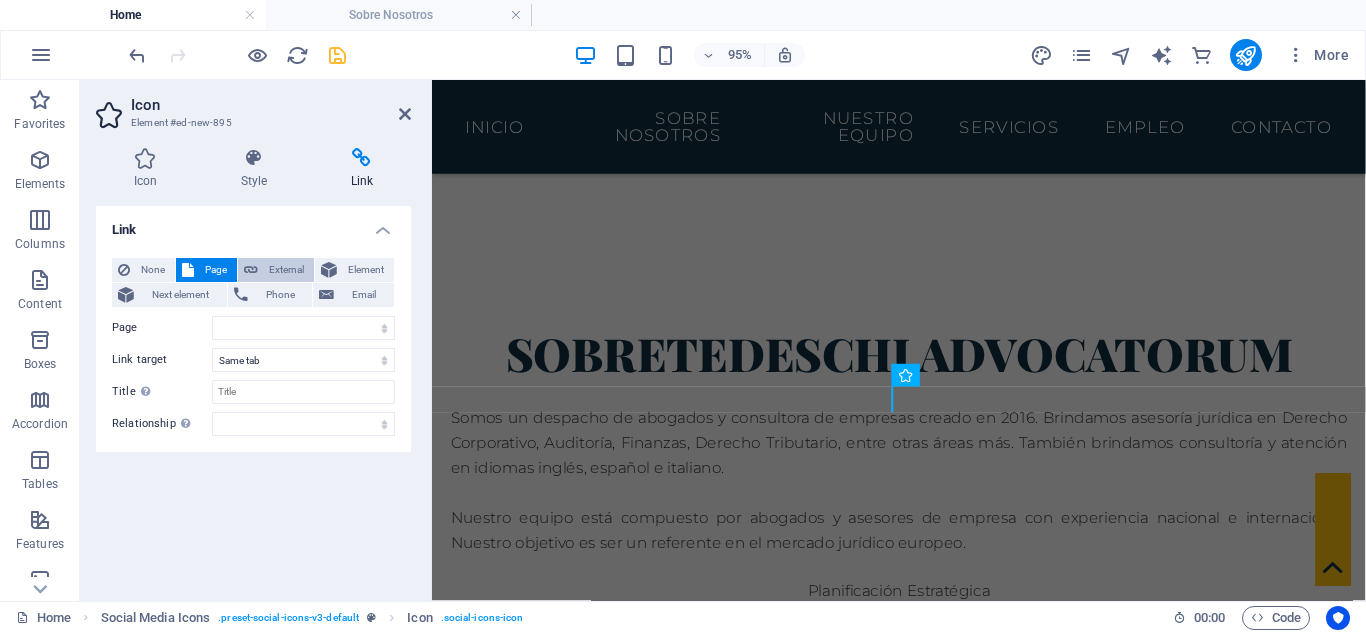 click on "External" at bounding box center [286, 270] 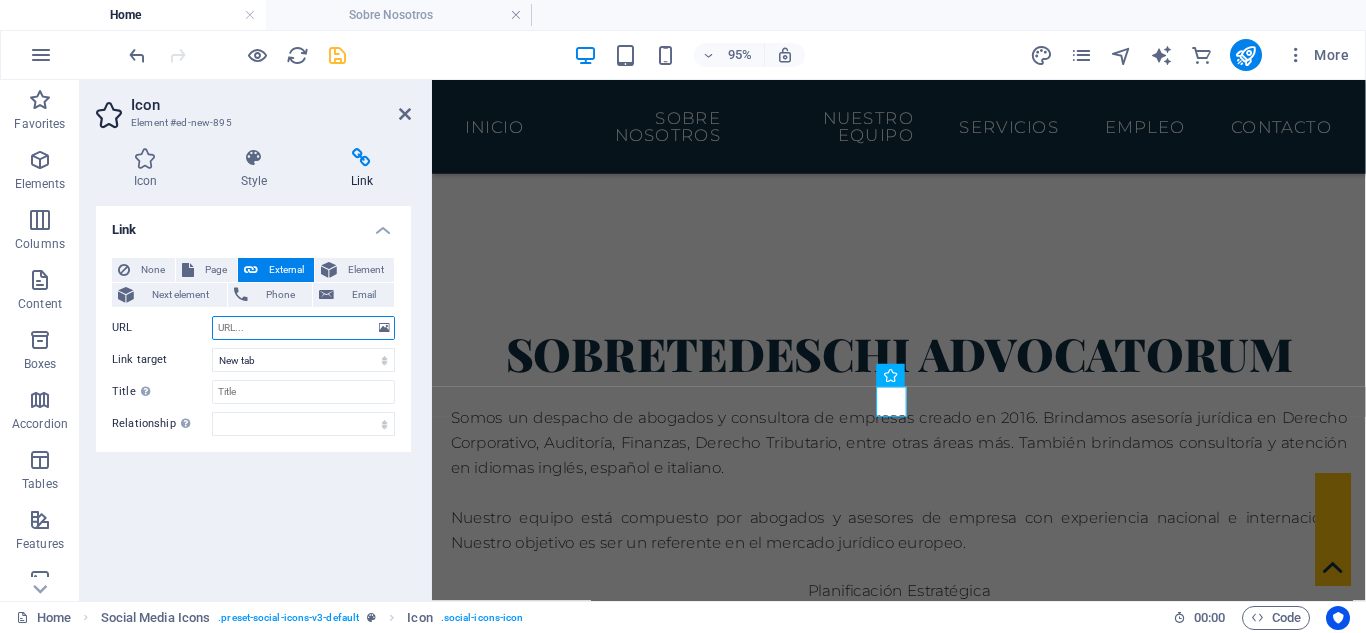 click on "URL" at bounding box center [303, 328] 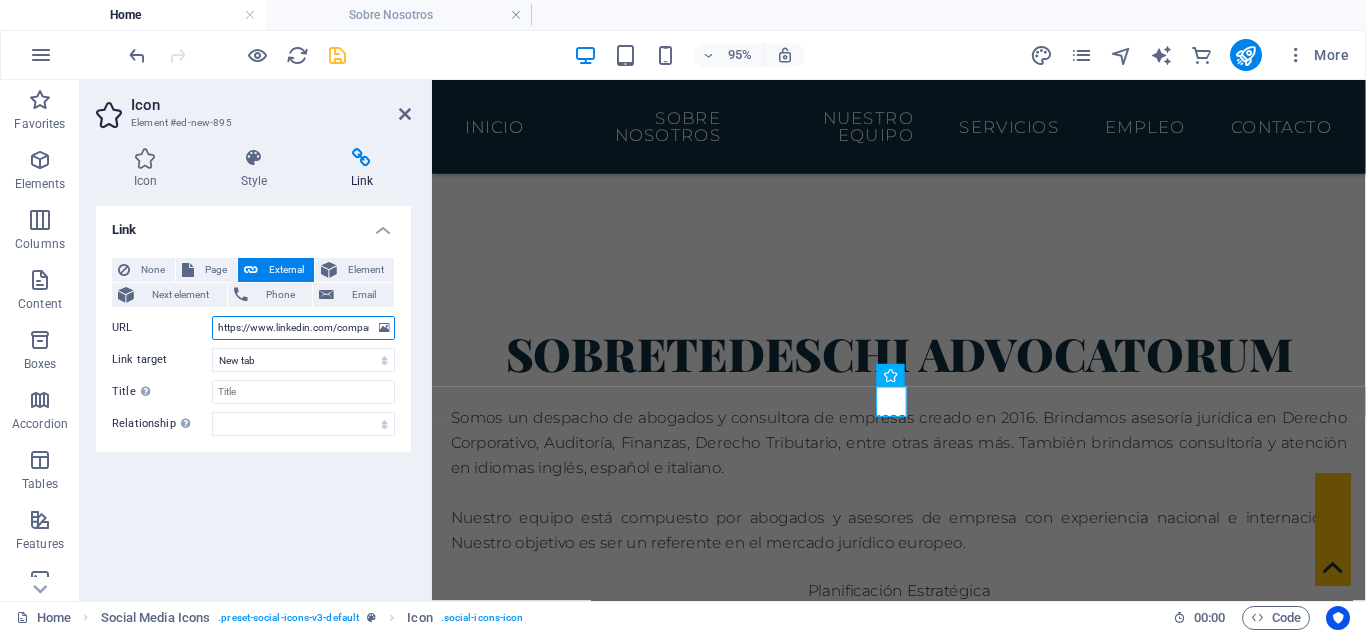 scroll, scrollTop: 0, scrollLeft: 142, axis: horizontal 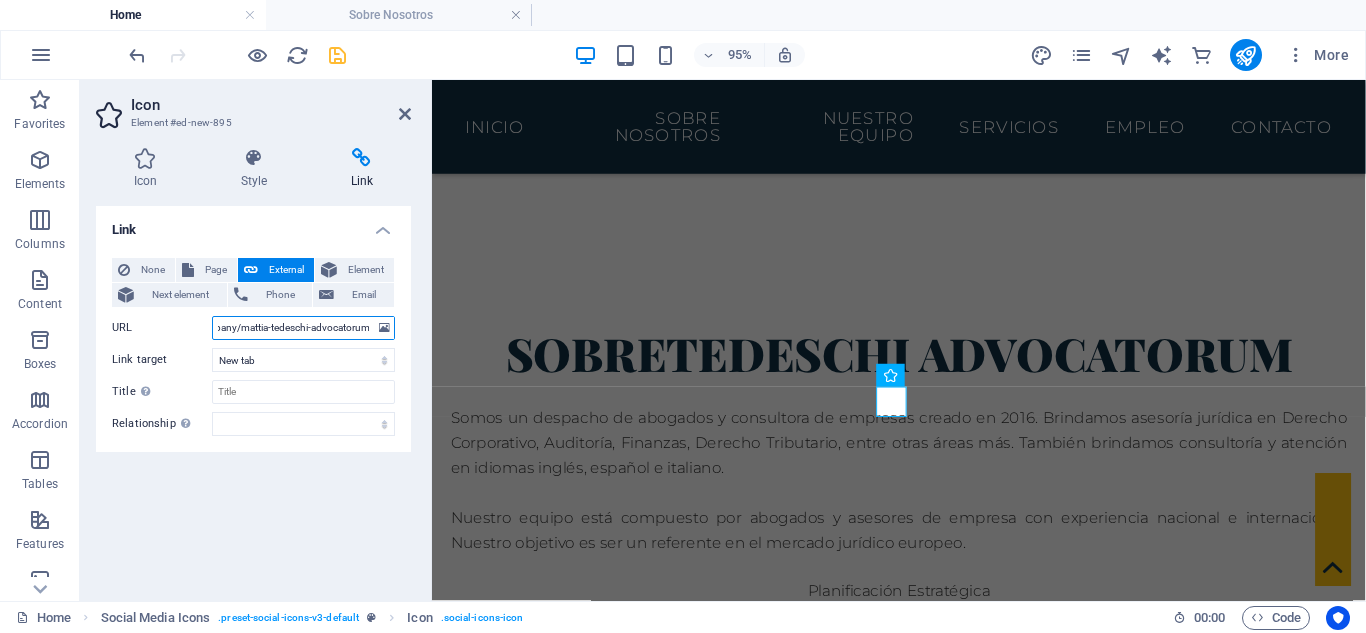 type on "https://www.linkedin.com/company/mattia-tedeschi-advocatorum" 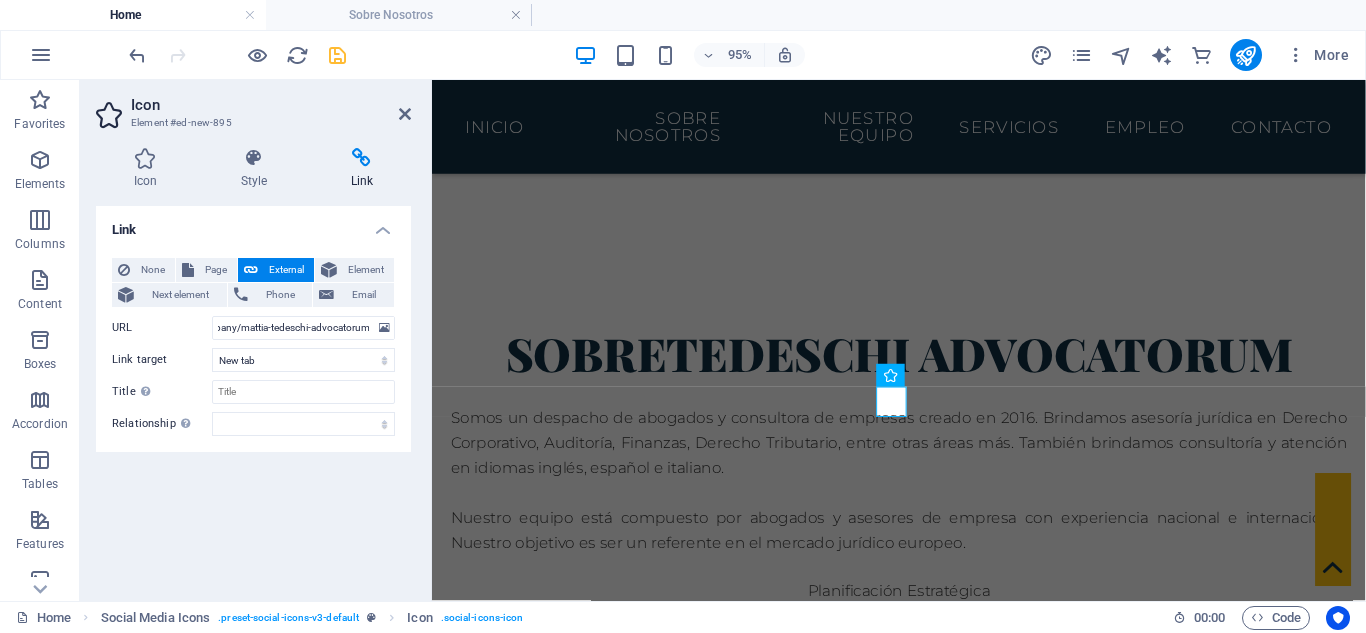 scroll, scrollTop: 0, scrollLeft: 0, axis: both 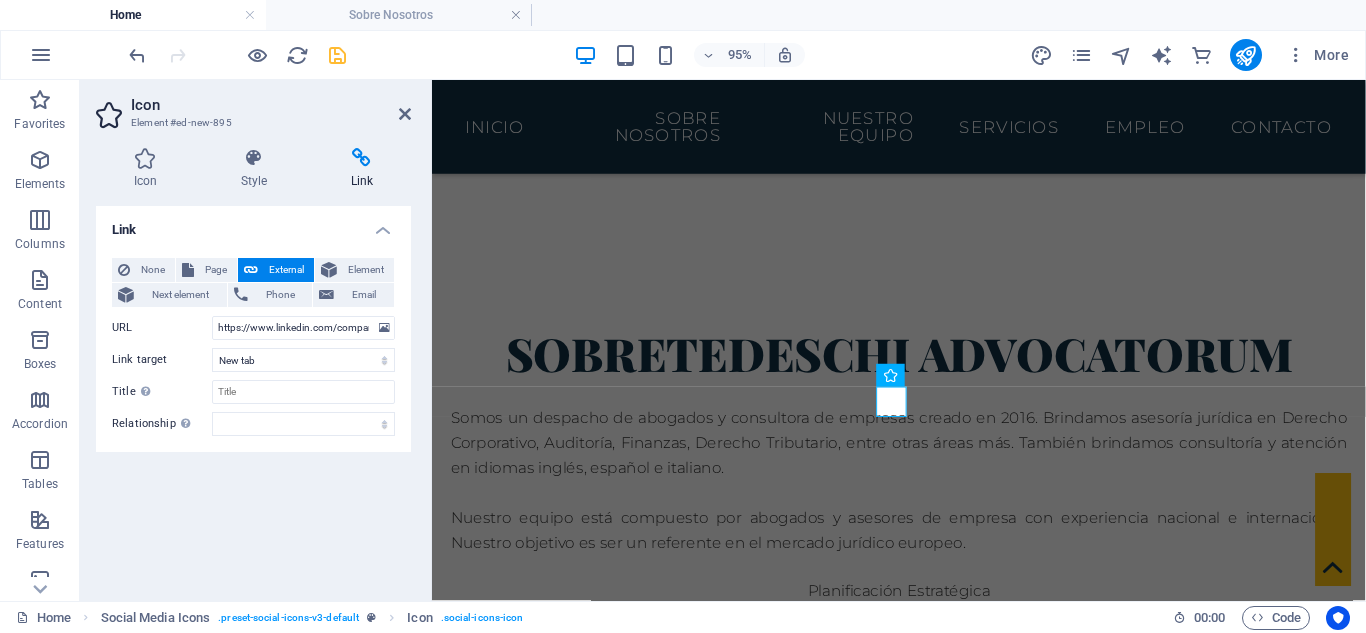 click on "Link None Page External Element Next element Phone Email Page Home Sobre Nosotros Nuestro Equipo Servicios Empleo Contacto Impressum Política de Privacidad Element
URL https://www.linkedin.com/company/mattia-tedeschi-advocatorum Phone Email Link target New tab Same tab Overlay Title Additional link description, should not be the same as the link text. The title is most often shown as a tooltip text when the mouse moves over the element. Leave empty if uncertain. Relationship Sets the  relationship of this link to the link target . For example, the value "nofollow" instructs search engines not to follow the link. Can be left empty. alternate author bookmark external help license next nofollow noreferrer noopener prev search tag" at bounding box center (253, 395) 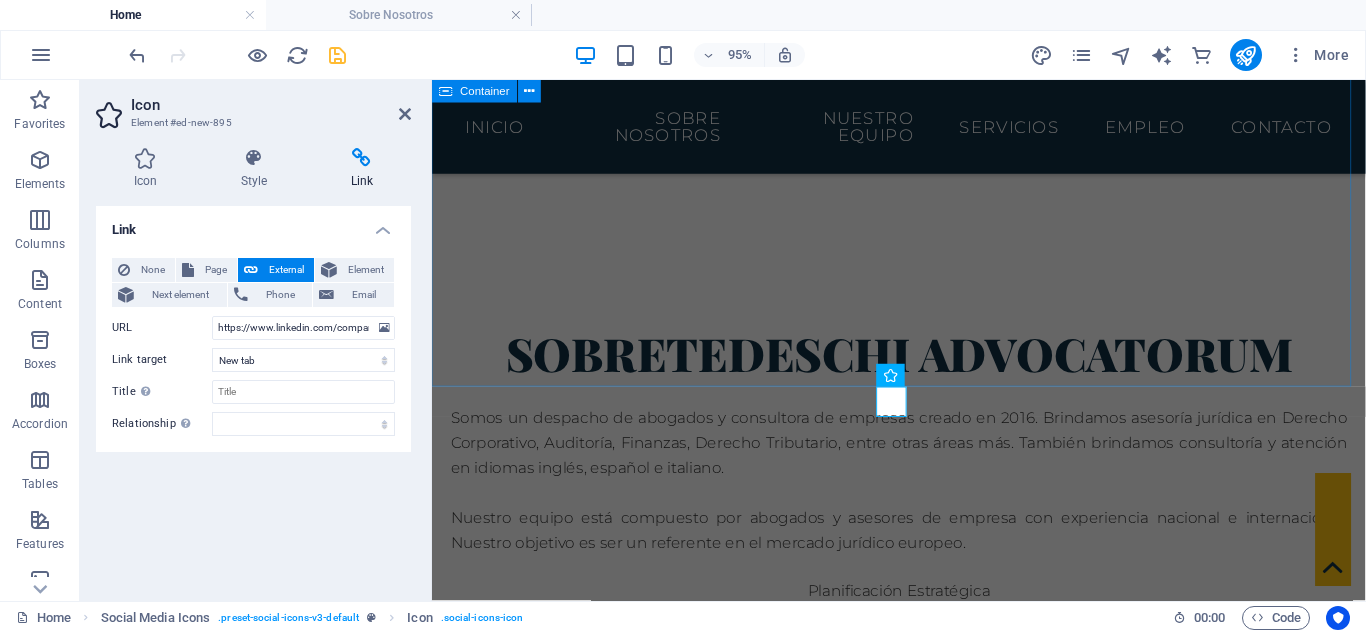 click on "sobre  Tedeschi Advocatorum Somos un despacho de abogados y consultora de empresas creado en 2016. Brindamos asesoría jurídica en Derecho Corporativo, Auditoría, Finanzas, Derecho Tributario, entre otras áreas más. También brindamos consultoría y atención en idiomas inglés, español e italiano. Nuestro equipo está compuesto por abogados y asesores de empresa con experiencia nacional e internacional. Nuestro objetivo es ser un referente en el mercado jurídico europeo.  Planificación Estratégica  80%
Planificación de Inversiones  100%
Servicio de Consultoría  70%
Comercio de Acciones  85%
Planificación Fiscal 60%
Contáctanos" at bounding box center (923, 696) 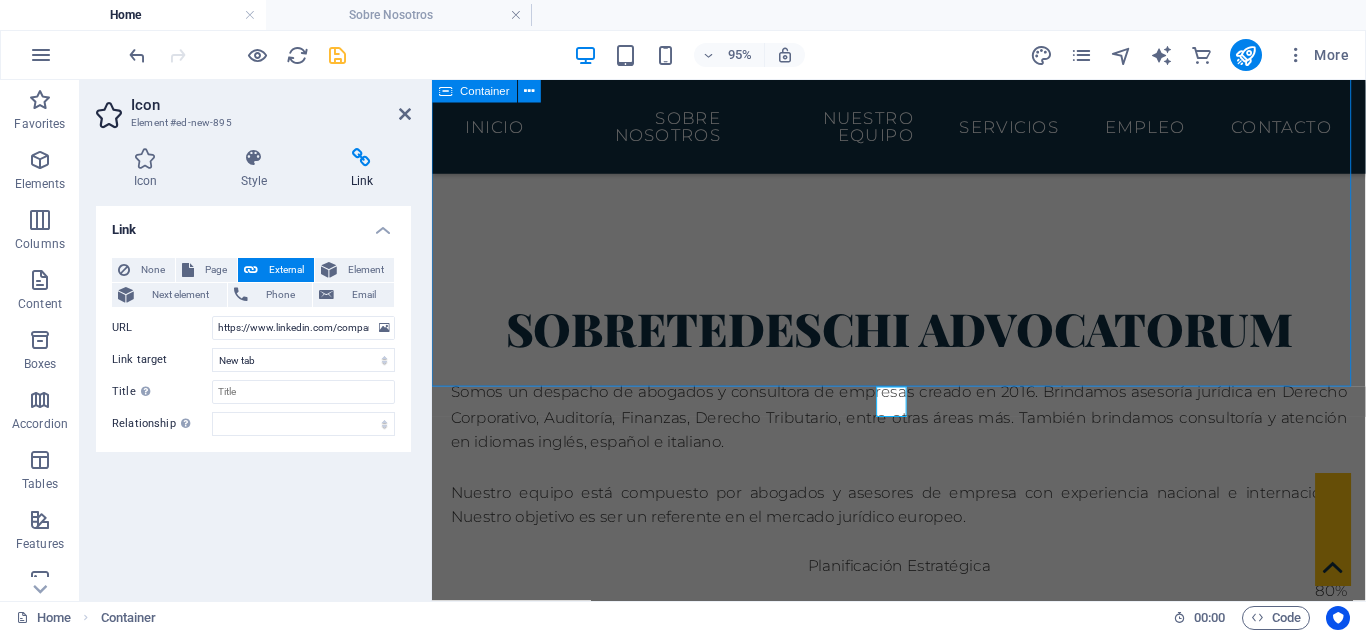 scroll, scrollTop: 800, scrollLeft: 0, axis: vertical 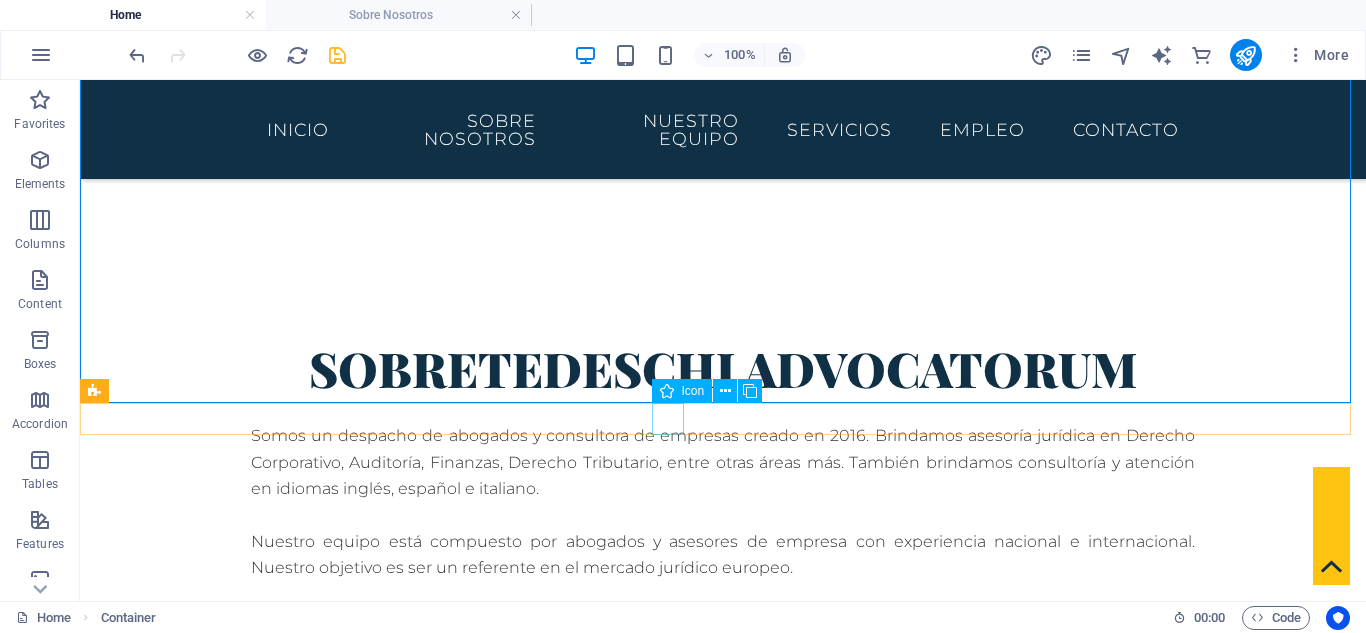 click at bounding box center [723, 1151] 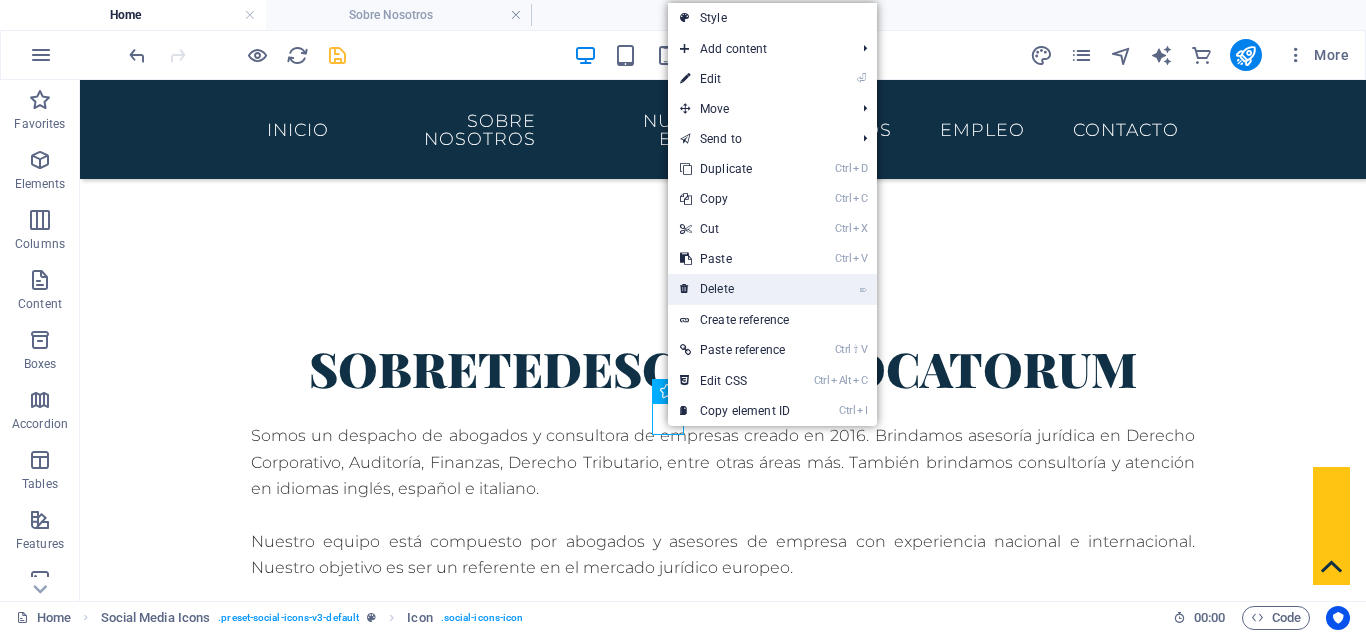 click on "⌦  Delete" at bounding box center [735, 289] 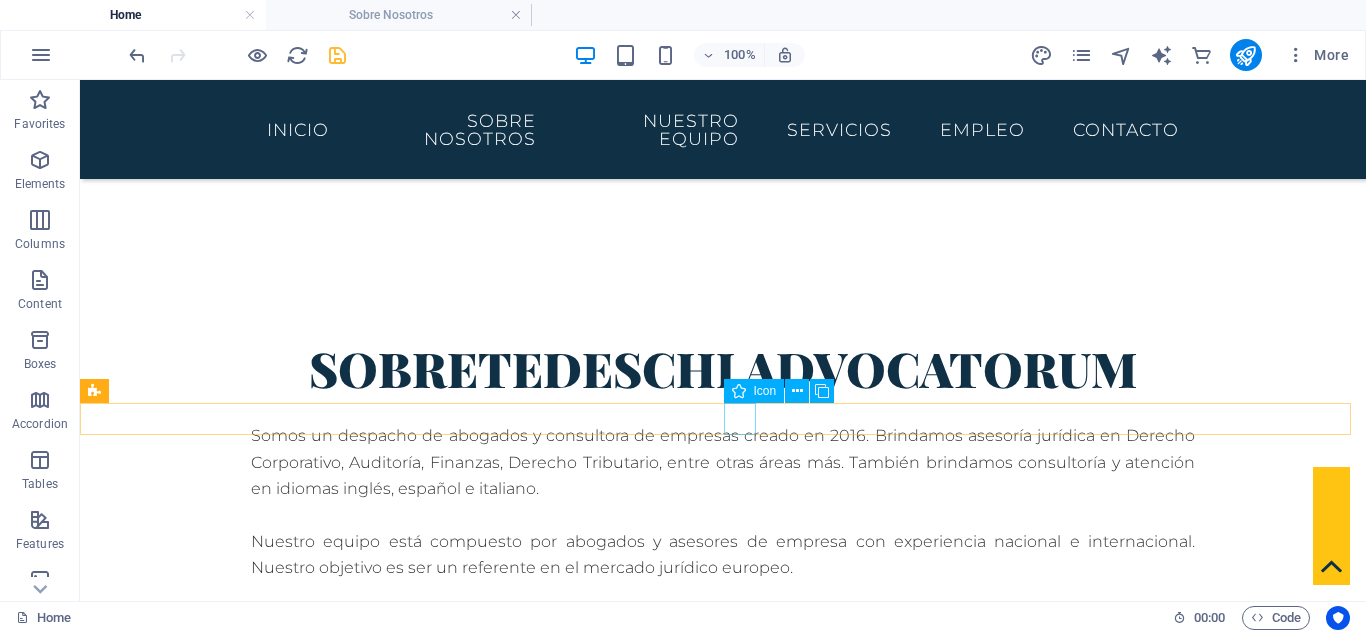 click at bounding box center (723, 1191) 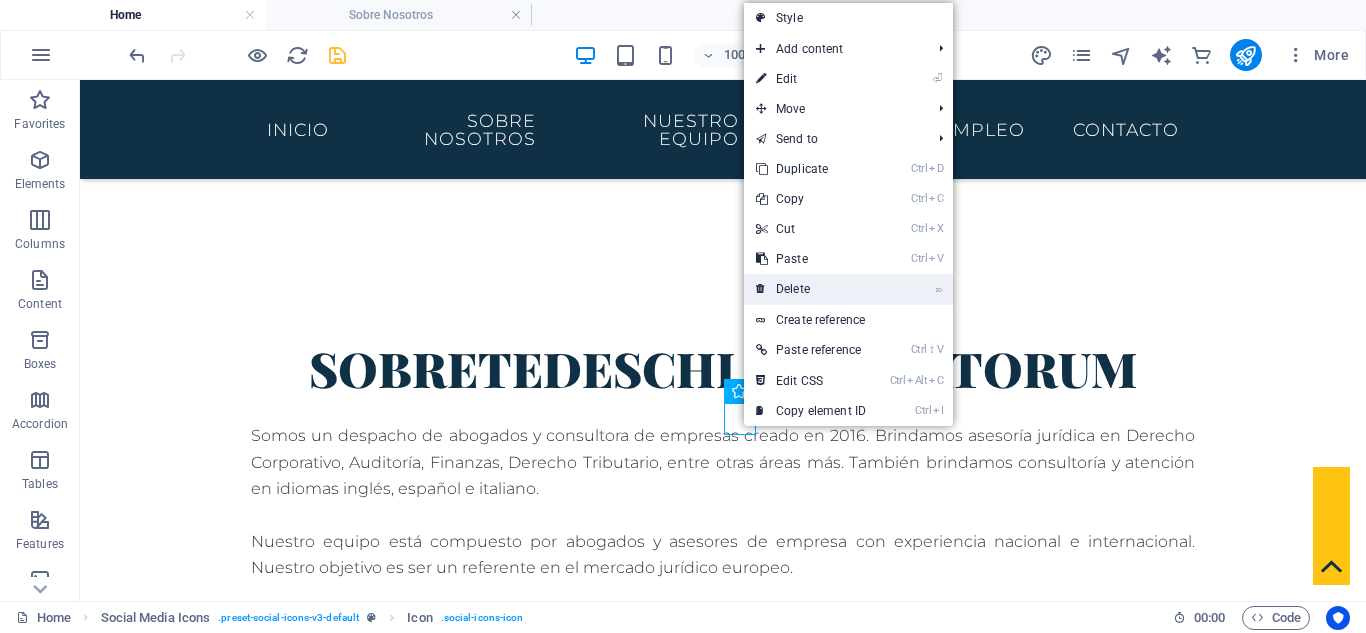 click on "⌦  Delete" at bounding box center [811, 289] 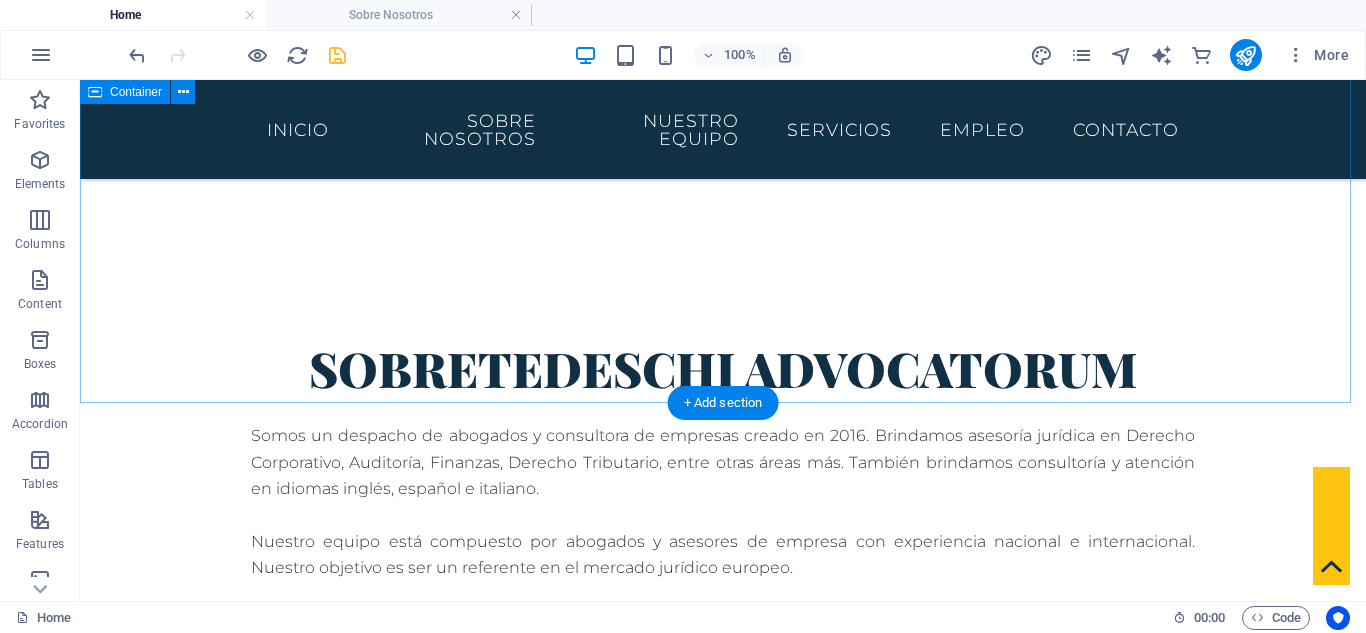 click on "sobre  Tedeschi Advocatorum Somos un despacho de abogados y consultora de empresas creado en 2016. Brindamos asesoría jurídica en Derecho Corporativo, Auditoría, Finanzas, Derecho Tributario, entre otras áreas más. También brindamos consultoría y atención en idiomas inglés, español e italiano. Nuestro equipo está compuesto por abogados y asesores de empresa con experiencia nacional e internacional. Nuestro objetivo es ser un referente en el mercado jurídico europeo.  Planificación Estratégica  80%
Planificación de Inversiones  100%
Servicio de Consultoría  70%
Comercio de Acciones  85%
Planificación Fiscal 60%
Contáctanos" at bounding box center (723, 696) 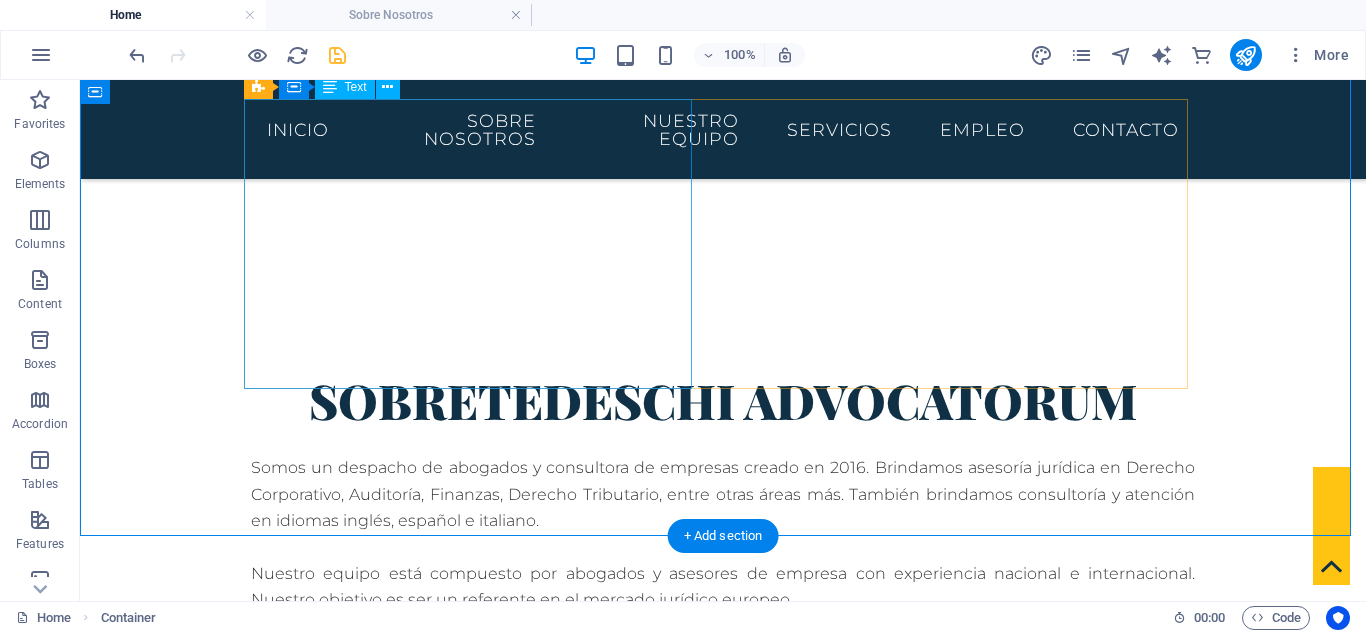 scroll, scrollTop: 800, scrollLeft: 0, axis: vertical 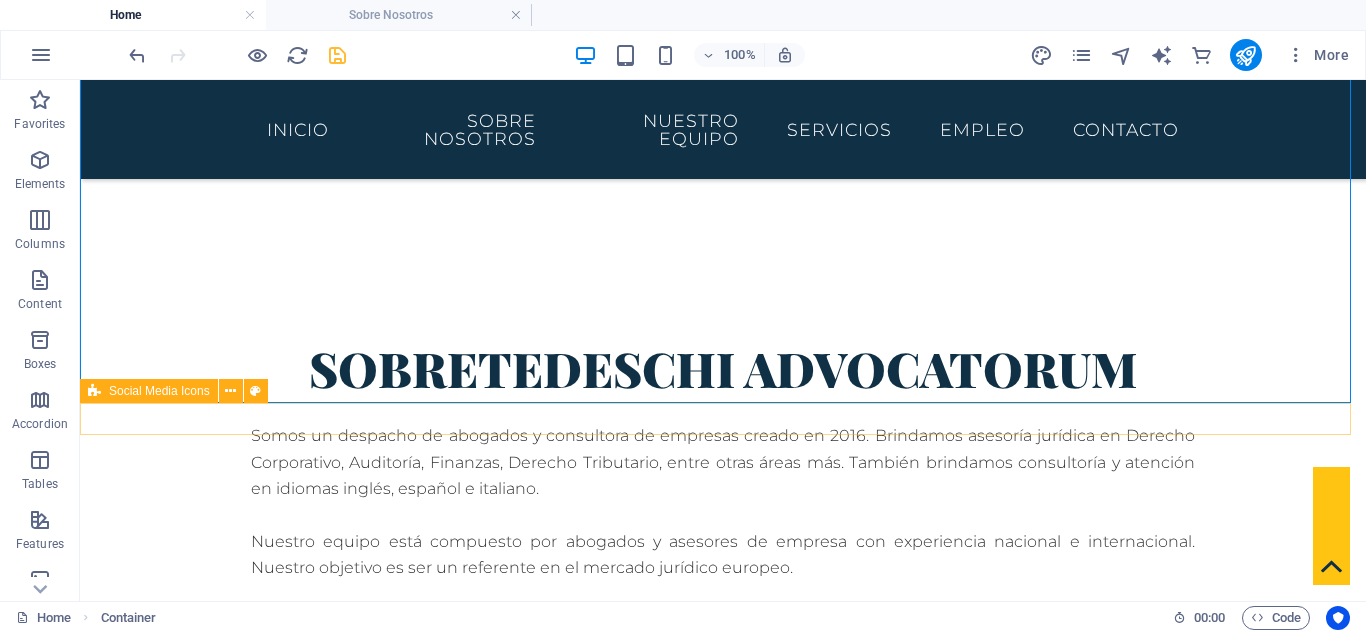 click at bounding box center [723, 1151] 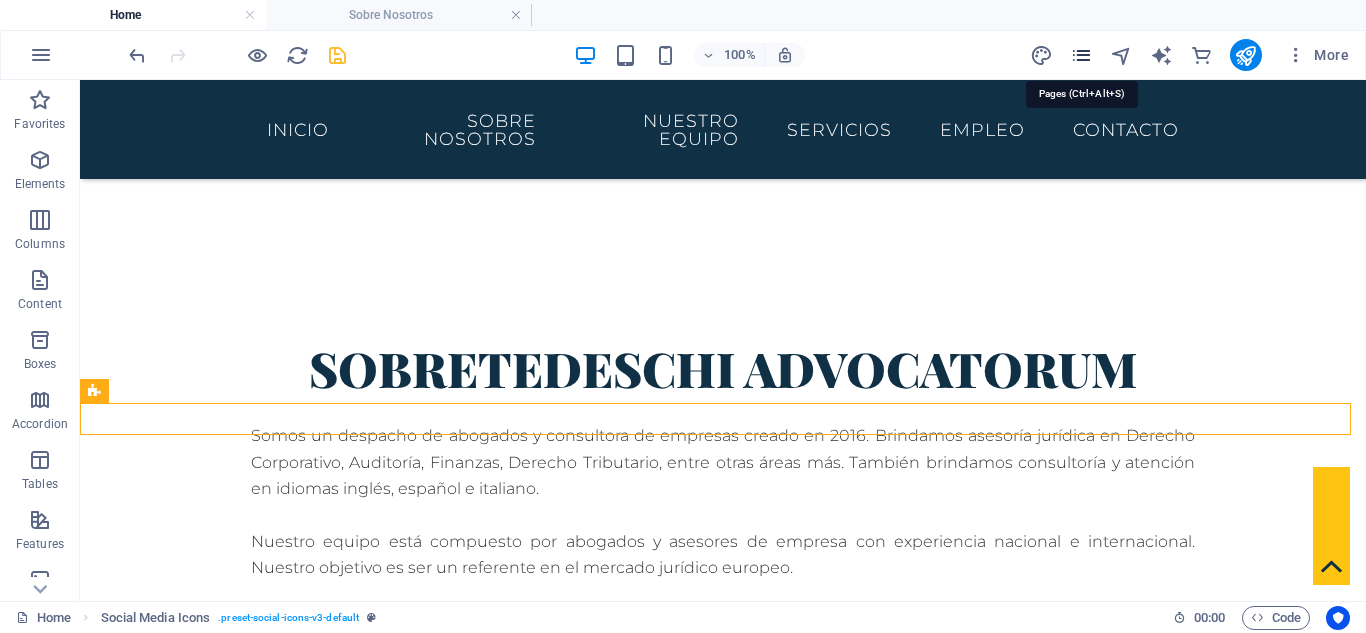 click at bounding box center (1081, 55) 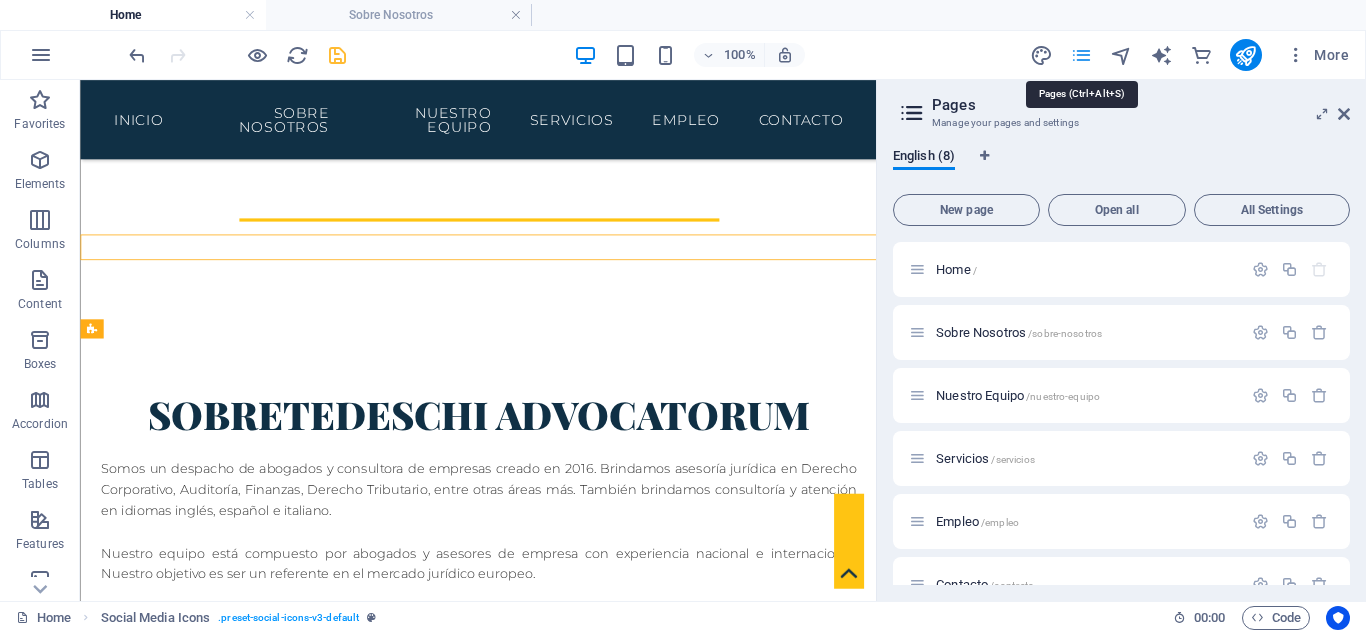 scroll, scrollTop: 930, scrollLeft: 0, axis: vertical 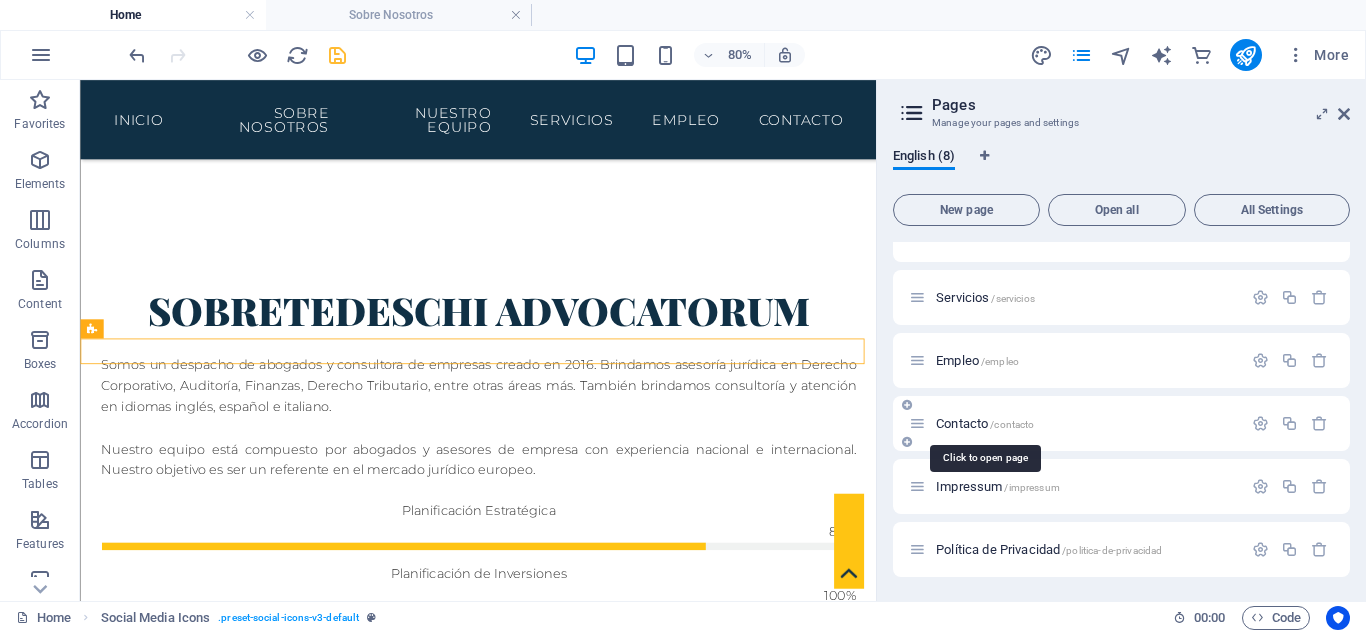 click on "Contacto /contacto" at bounding box center [985, 423] 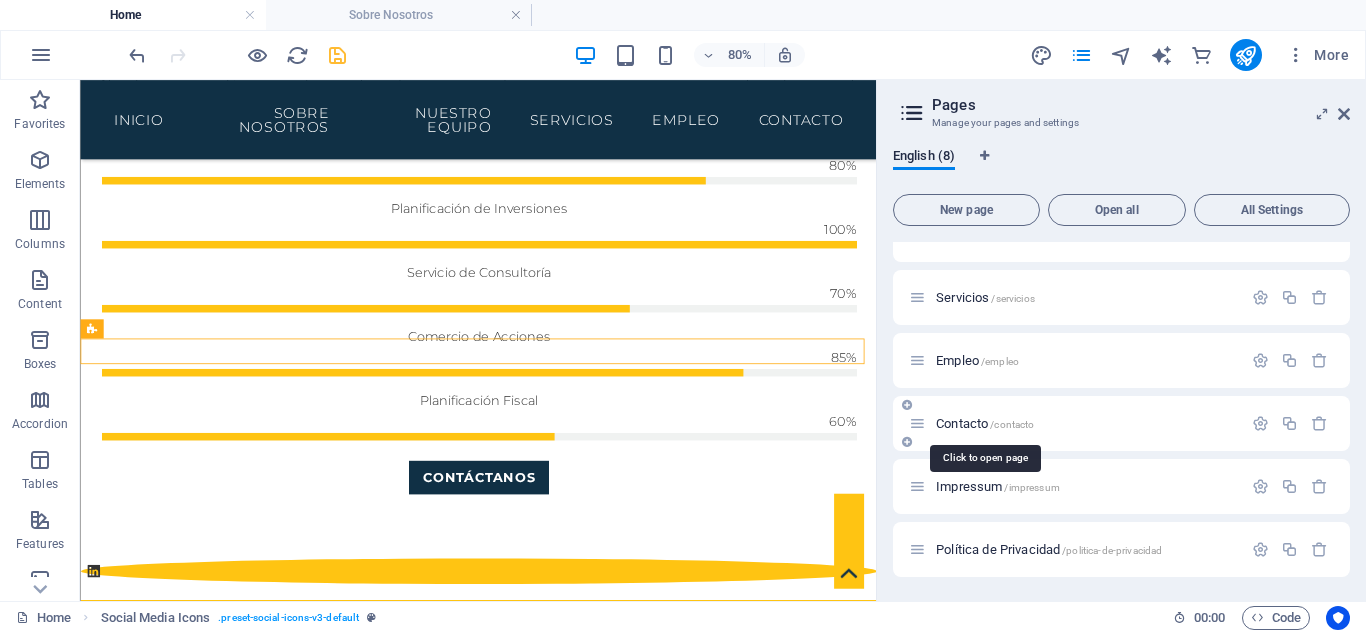 scroll, scrollTop: 80, scrollLeft: 0, axis: vertical 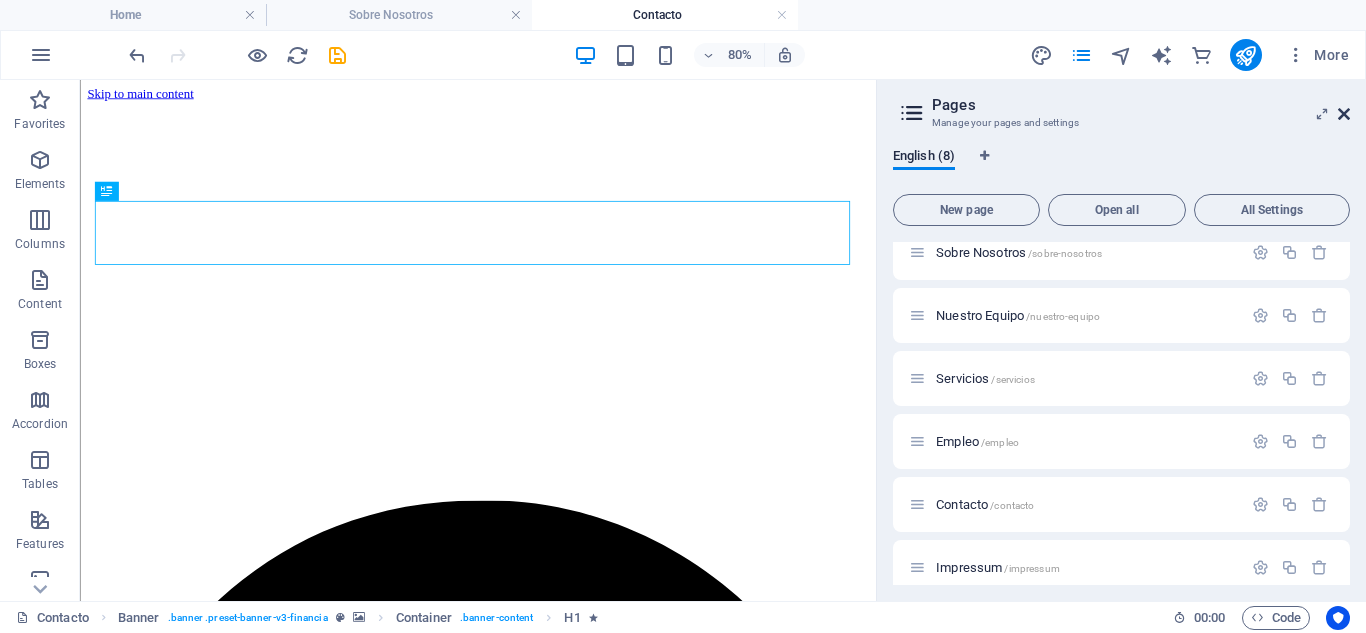 drag, startPoint x: 1346, startPoint y: 109, endPoint x: 1218, endPoint y: 66, distance: 135.02963 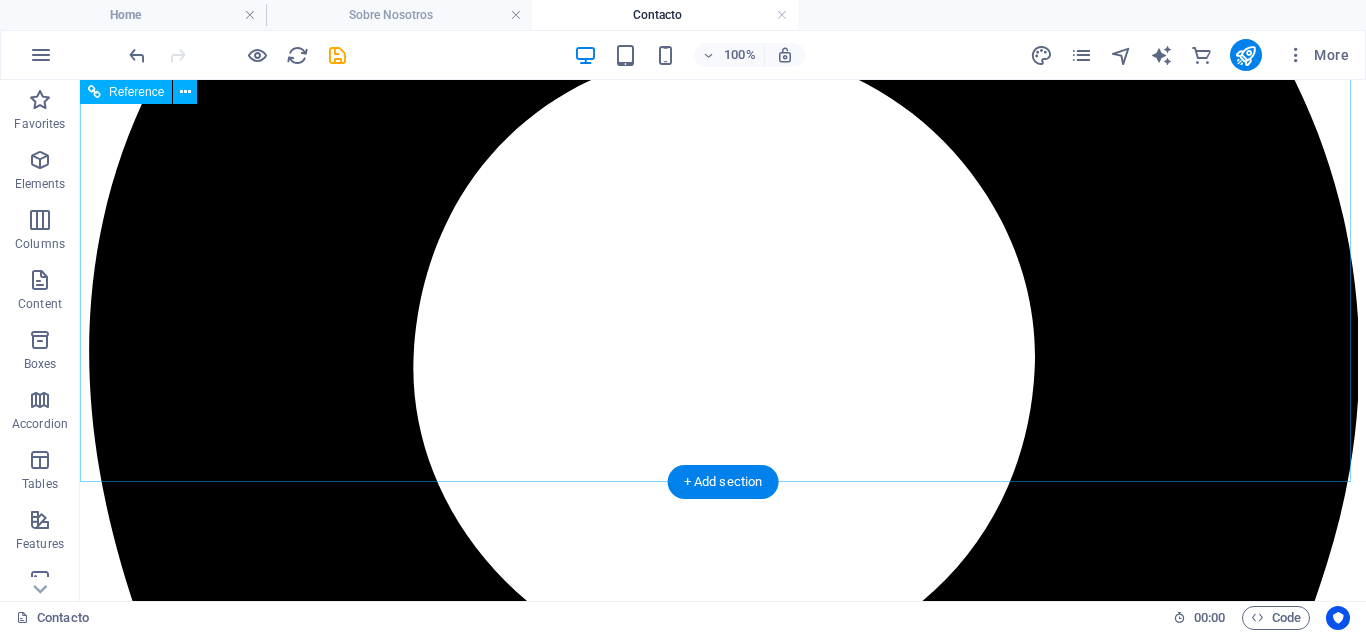 scroll, scrollTop: 1089, scrollLeft: 0, axis: vertical 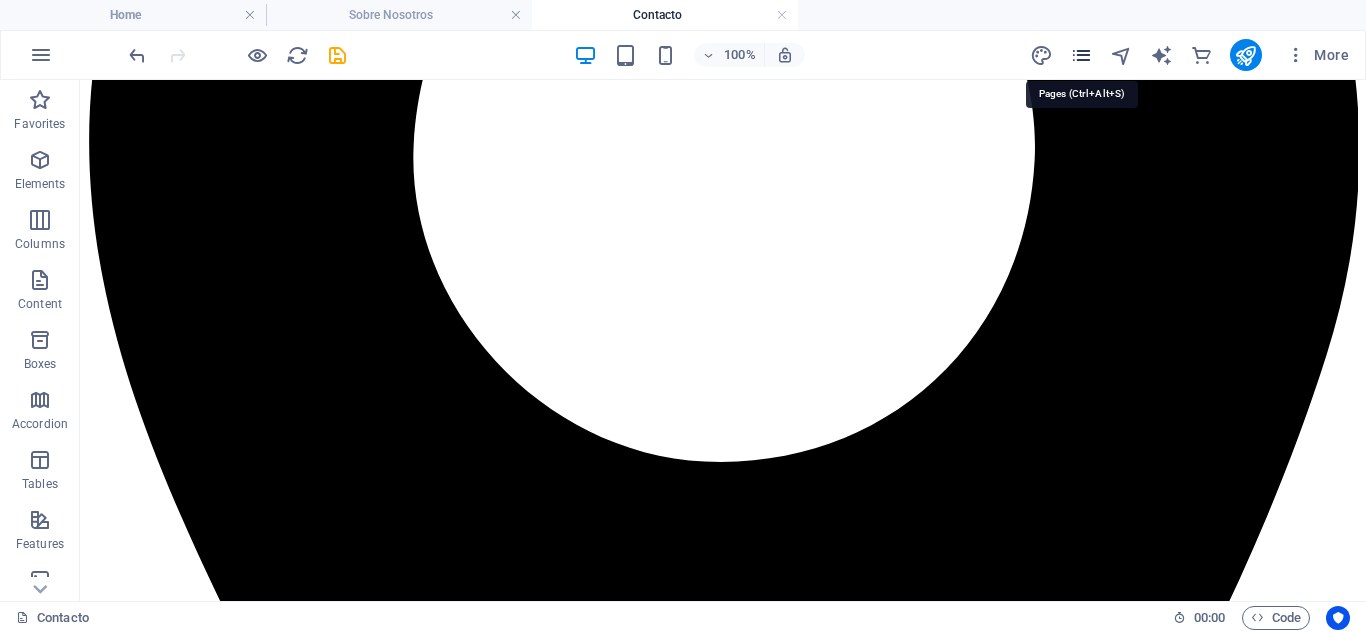 click at bounding box center [1081, 55] 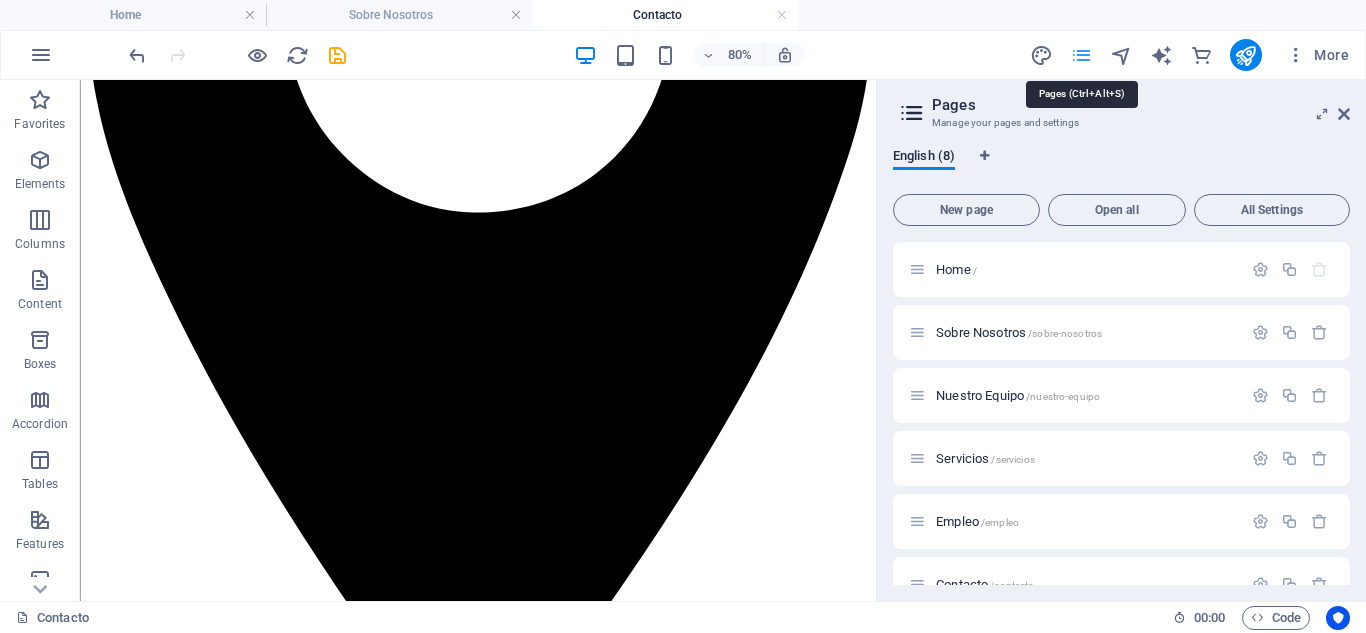 scroll, scrollTop: 959, scrollLeft: 0, axis: vertical 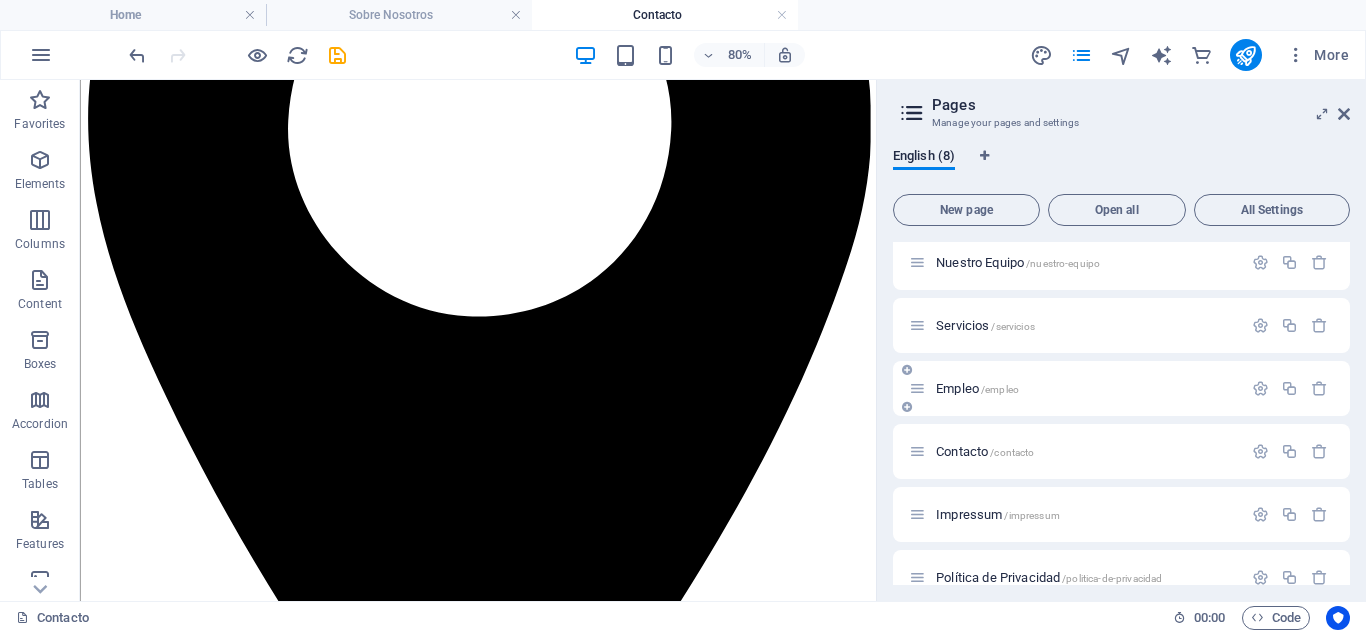 click on "Empleo /empleo" at bounding box center (977, 388) 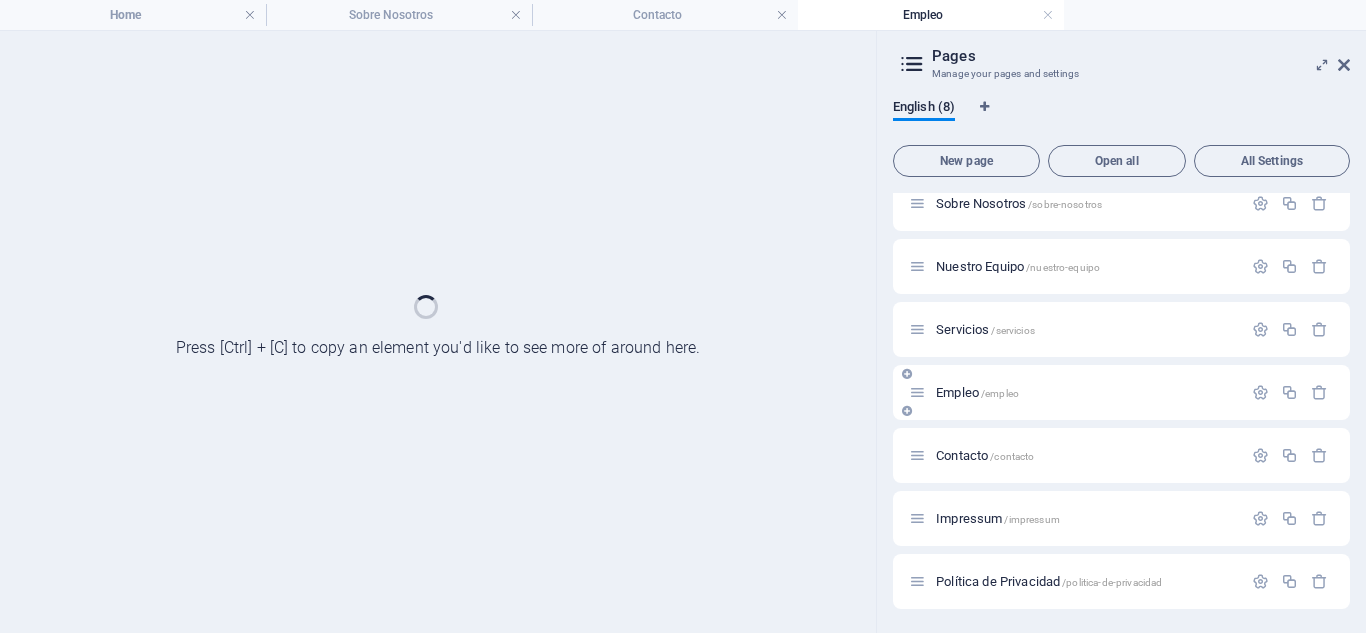 scroll, scrollTop: 80, scrollLeft: 0, axis: vertical 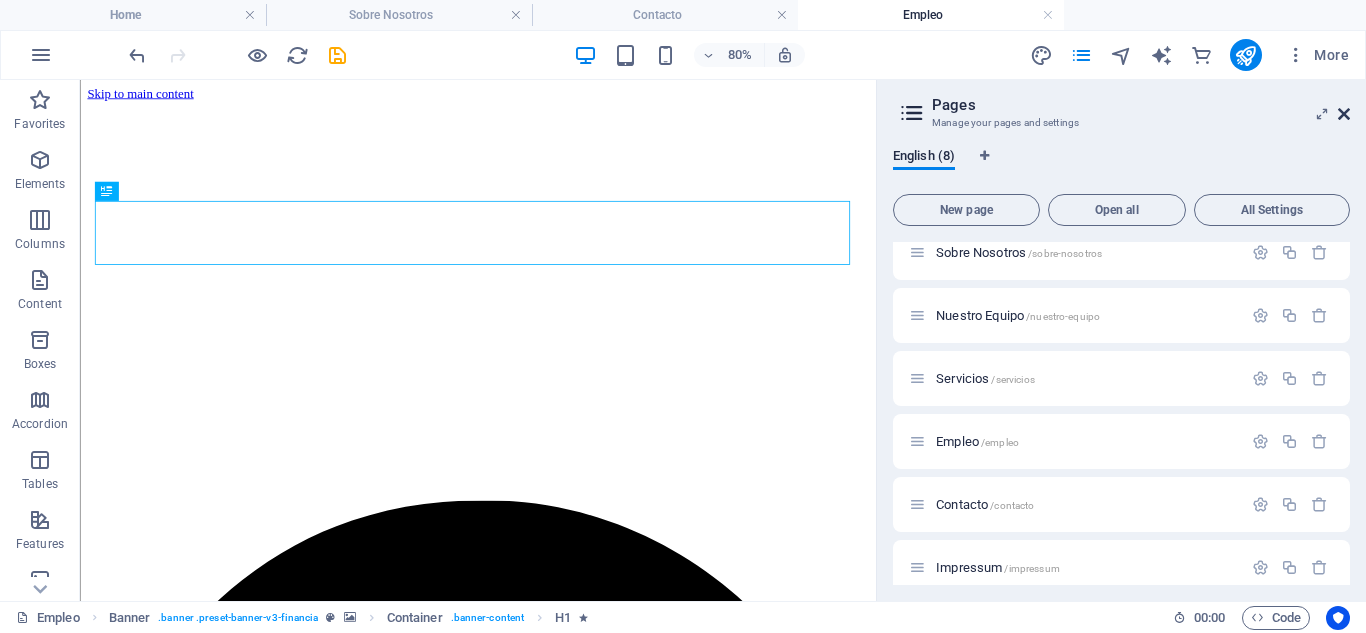 click at bounding box center [1344, 114] 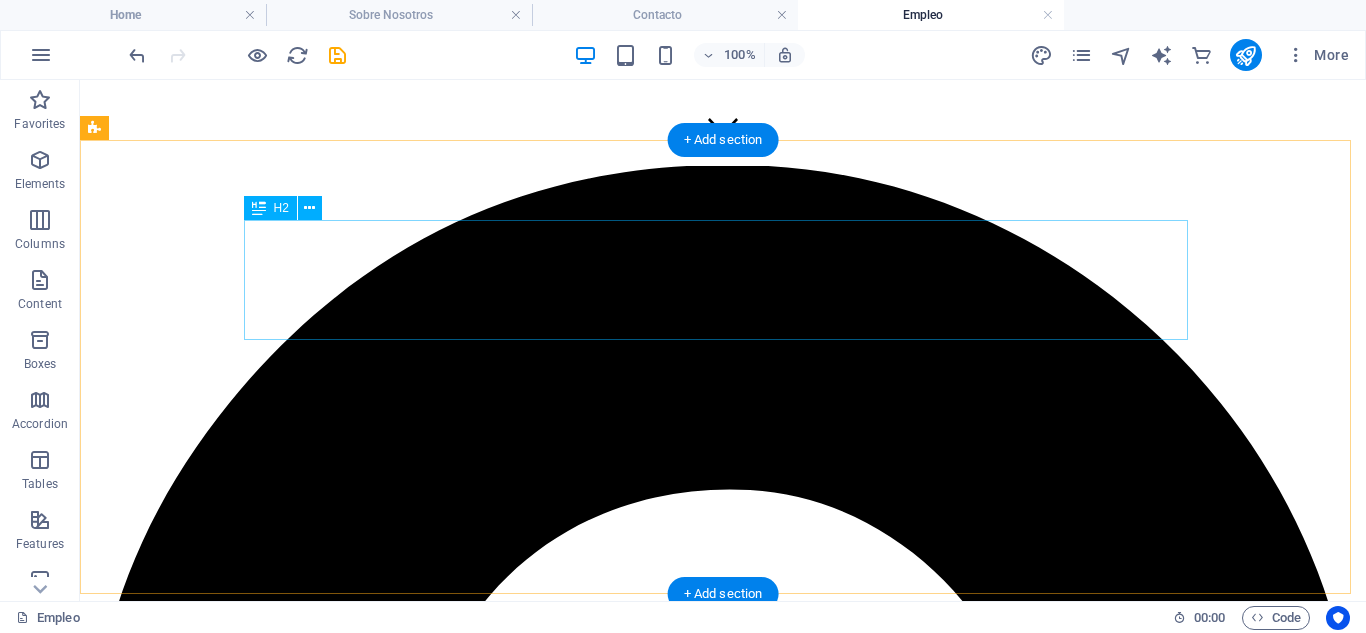 scroll, scrollTop: 707, scrollLeft: 0, axis: vertical 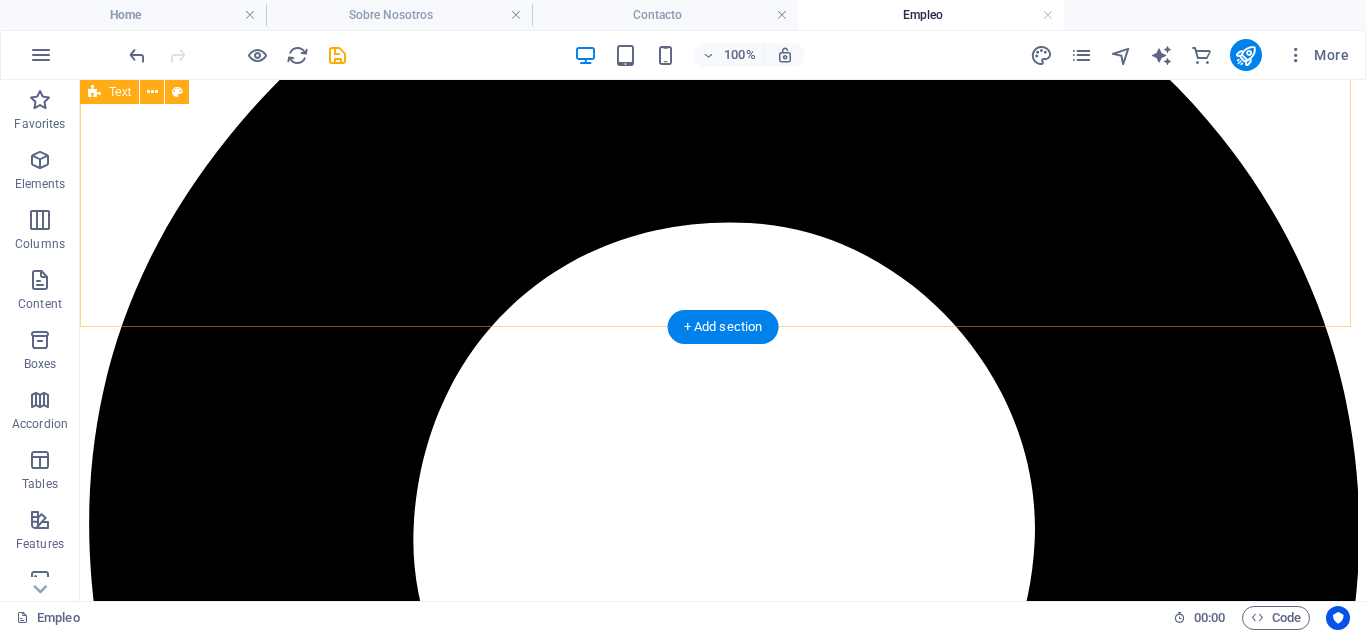 click on "¿Buscas crecer profesionalmente? En Tedeschi Advocatorum creemos en el talento, la diversidad y el crecimiento constante. Apostamos por profesionales con visión internacional, compromiso ético y pasión por el Derecho. Si te interesa formar parte de un despacho en expansión, con un equipo multidisciplinar y proyectos desafiantes, este es tu lugar. Ofrecemos oportunidades reales de desarrollo, formación continua y un entorno donde tu crecimiento es también el nuestro. Únete a una firma que combina excelencia jurídica, cercanía humana y vocación global." at bounding box center (723, 7689) 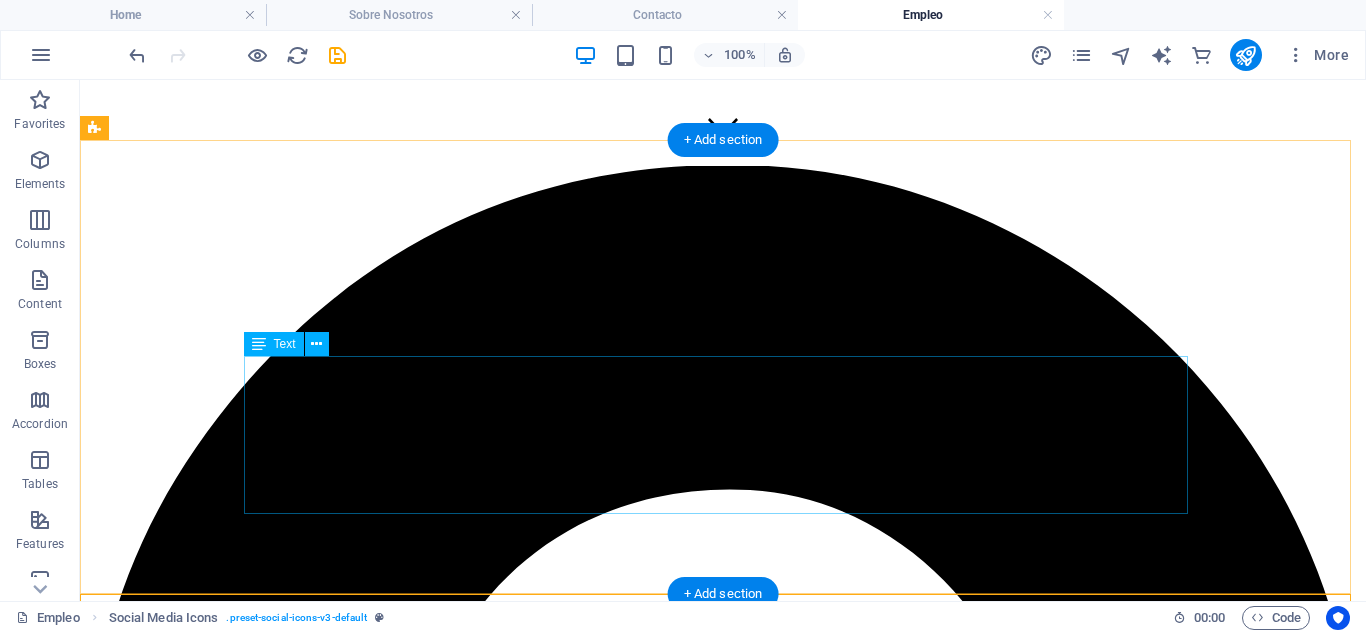 click on "En Tedeschi Advocatorum creemos en el talento, la diversidad y el crecimiento constante. Apostamos por profesionales con visión internacional, compromiso ético y pasión por el Derecho. Si te interesa formar parte de un despacho en expansión, con un equipo multidisciplinar y proyectos desafiantes, este es tu lugar. Ofrecemos oportunidades reales de desarrollo, formación continua y un entorno donde tu crecimiento es también el nuestro. Únete a una firma que combina excelencia jurídica, cercanía humana y vocación global." at bounding box center [723, 7996] 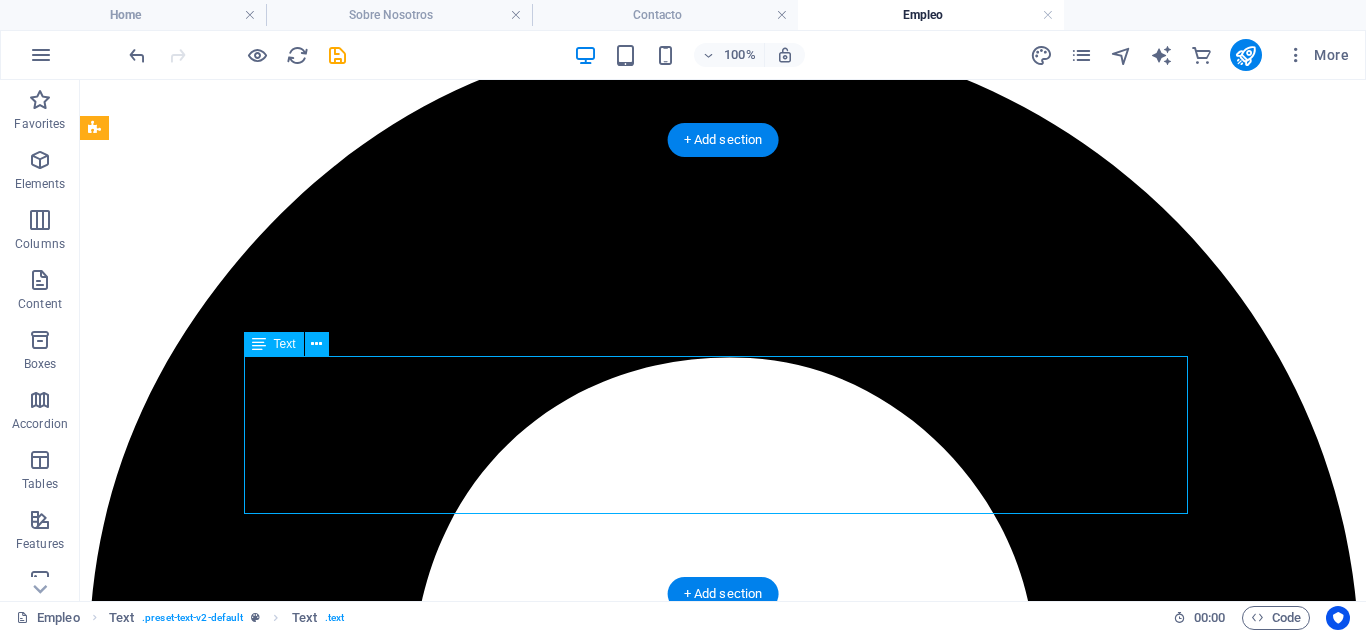 scroll, scrollTop: 707, scrollLeft: 0, axis: vertical 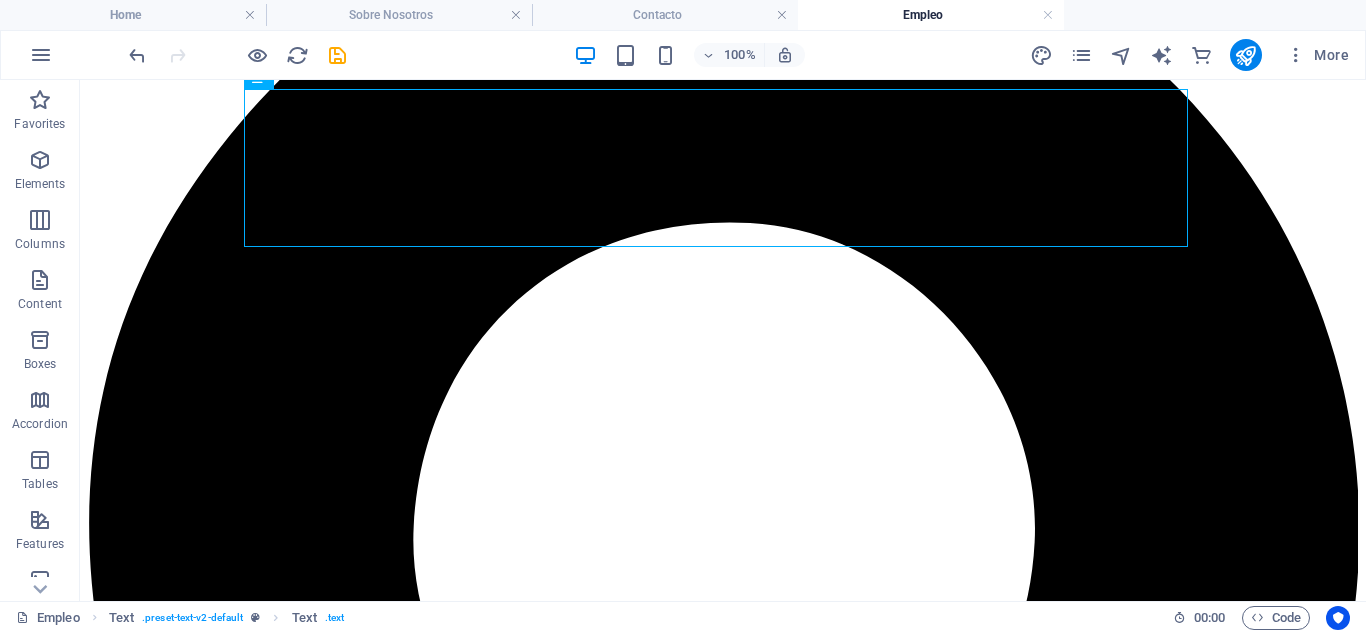 click at bounding box center [237, 55] 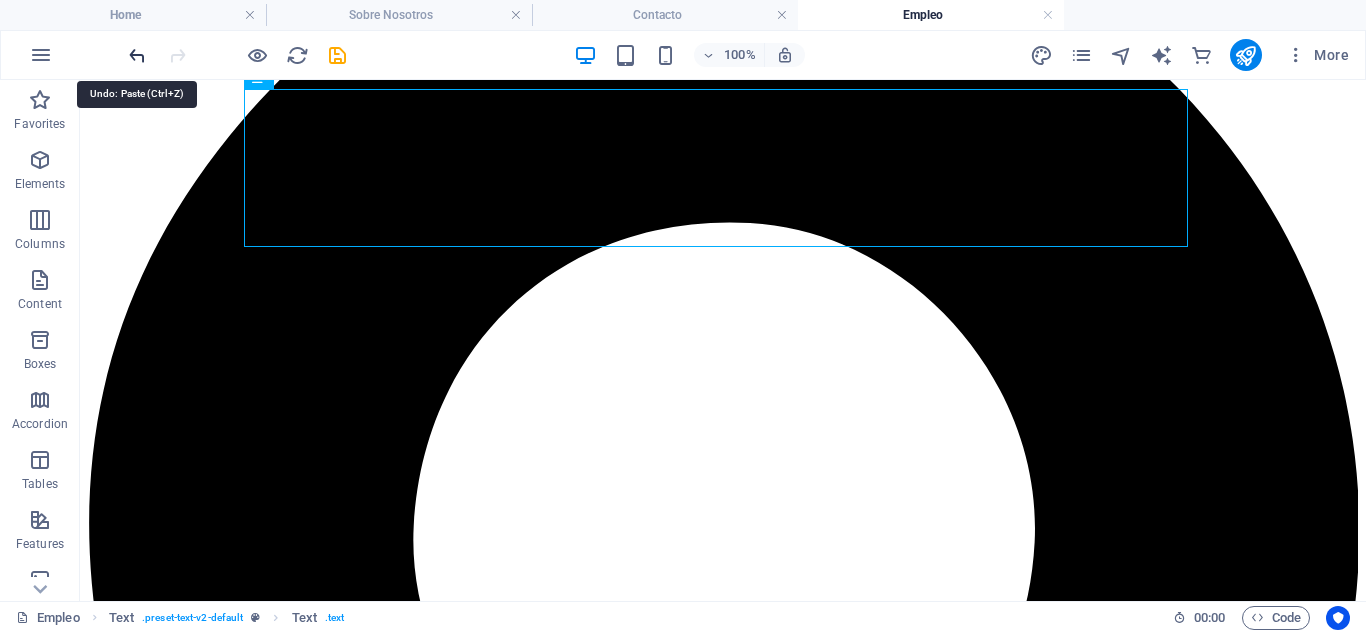 click at bounding box center [137, 55] 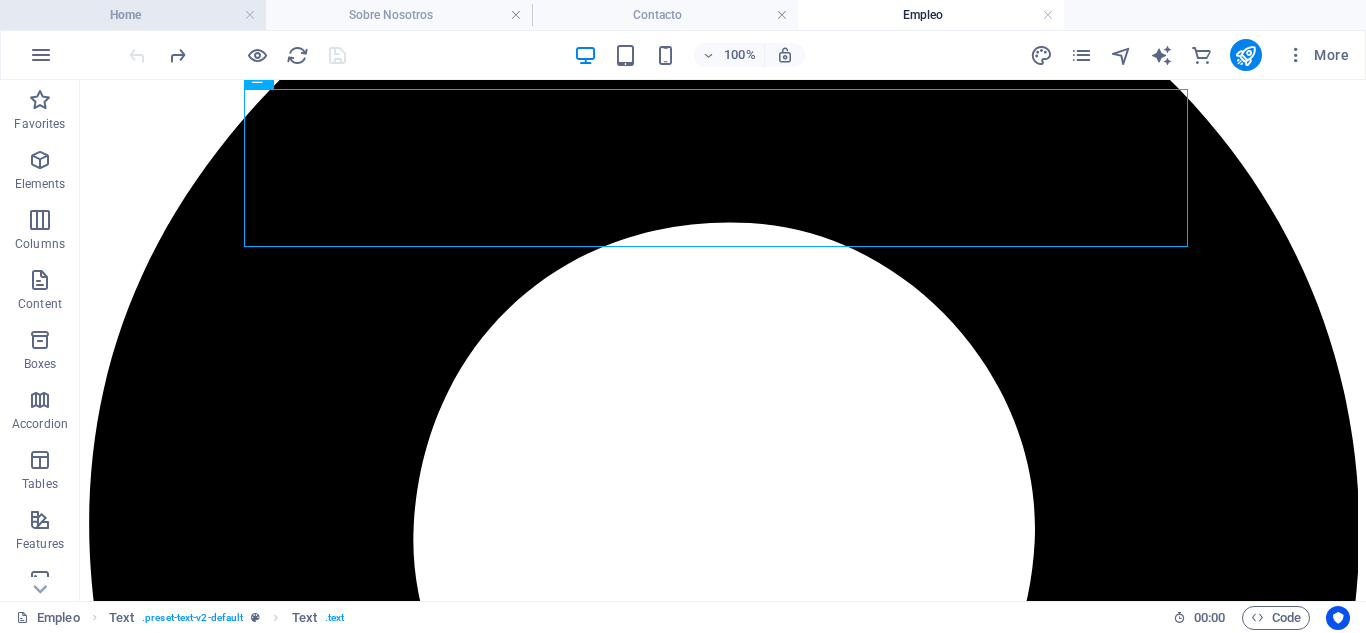click on "Home" at bounding box center (133, 15) 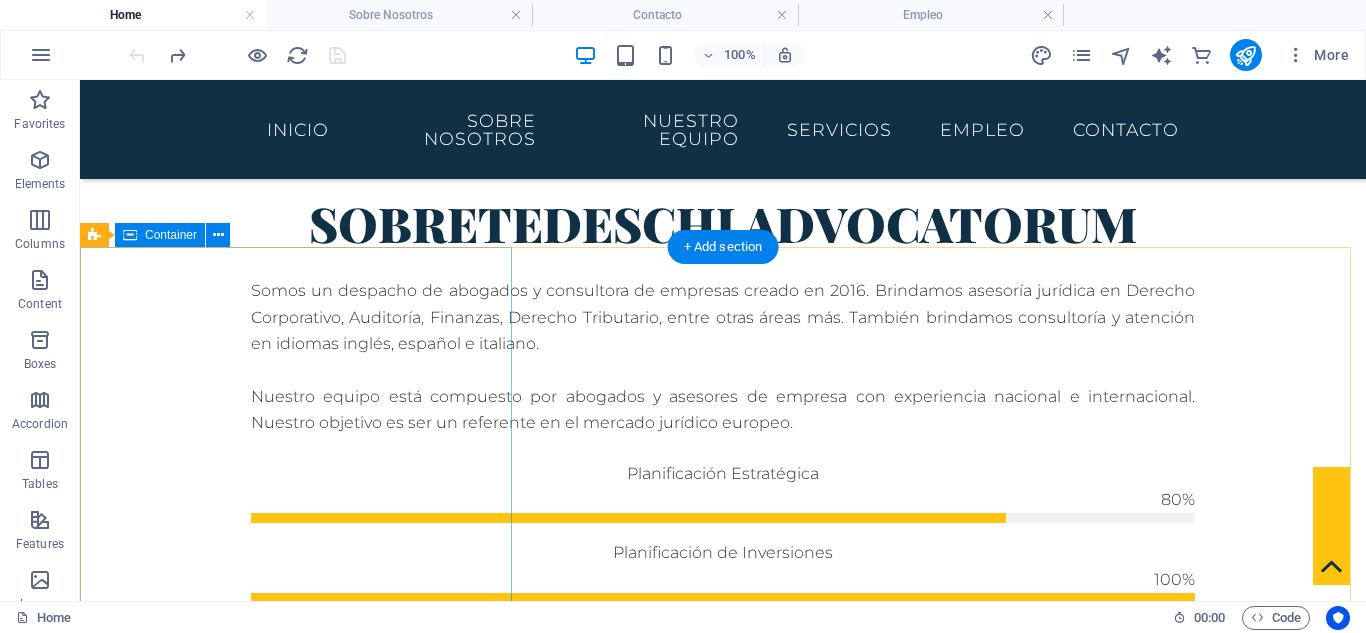 scroll, scrollTop: 899, scrollLeft: 0, axis: vertical 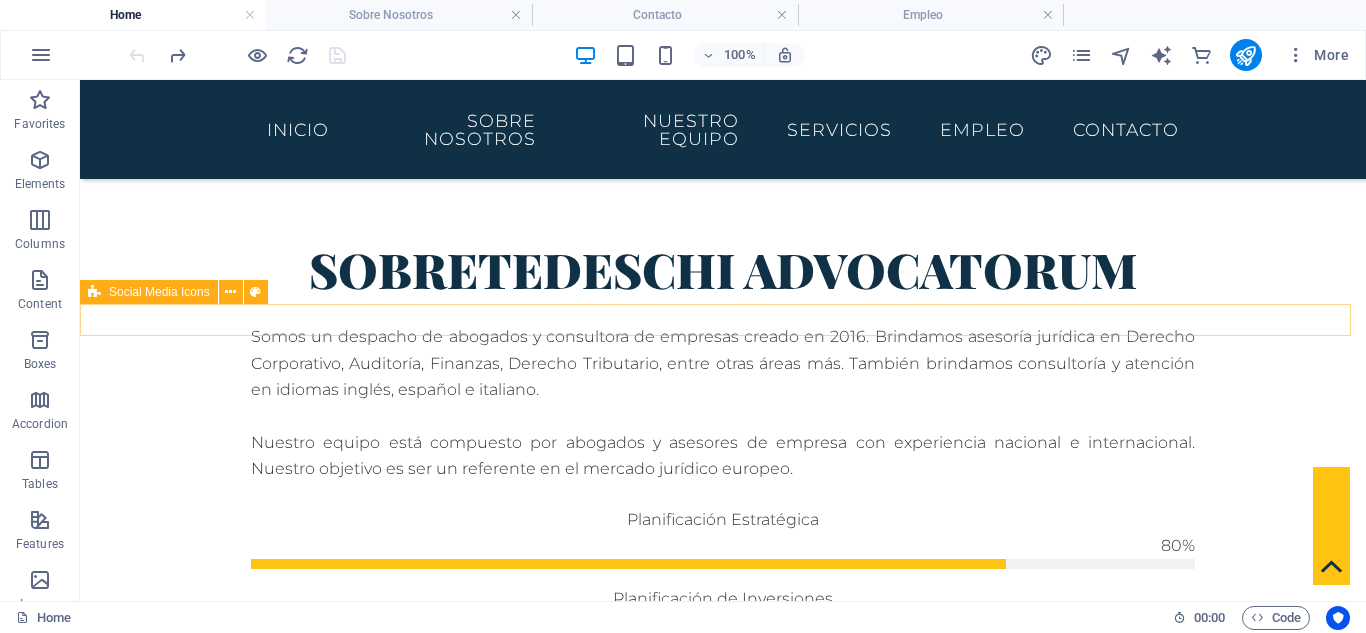 click on "Social Media Icons" at bounding box center [159, 292] 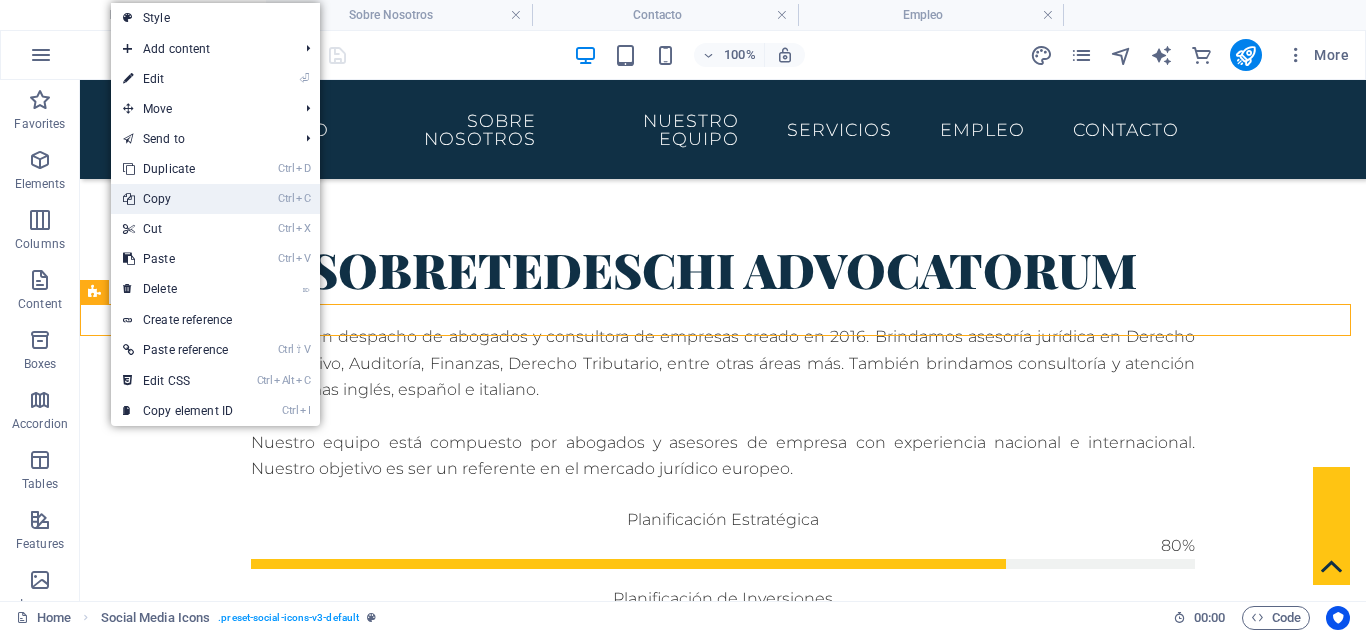 click on "Ctrl C  Copy" at bounding box center (178, 199) 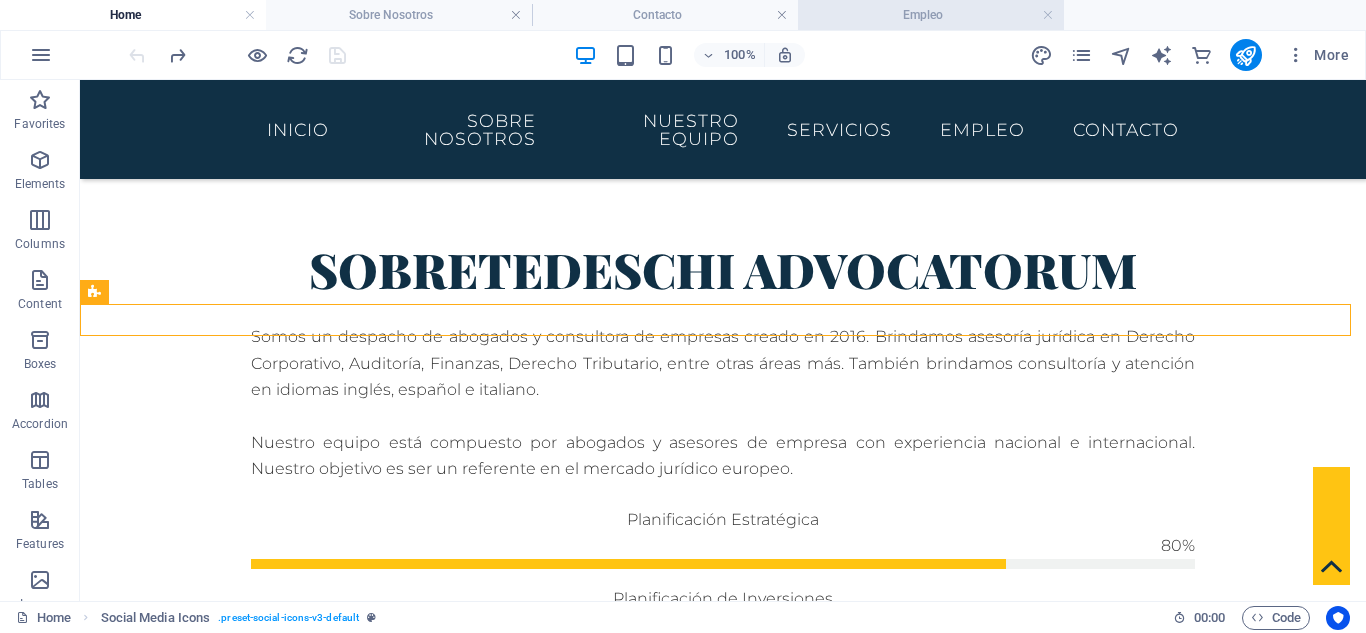 click on "Empleo" at bounding box center (931, 15) 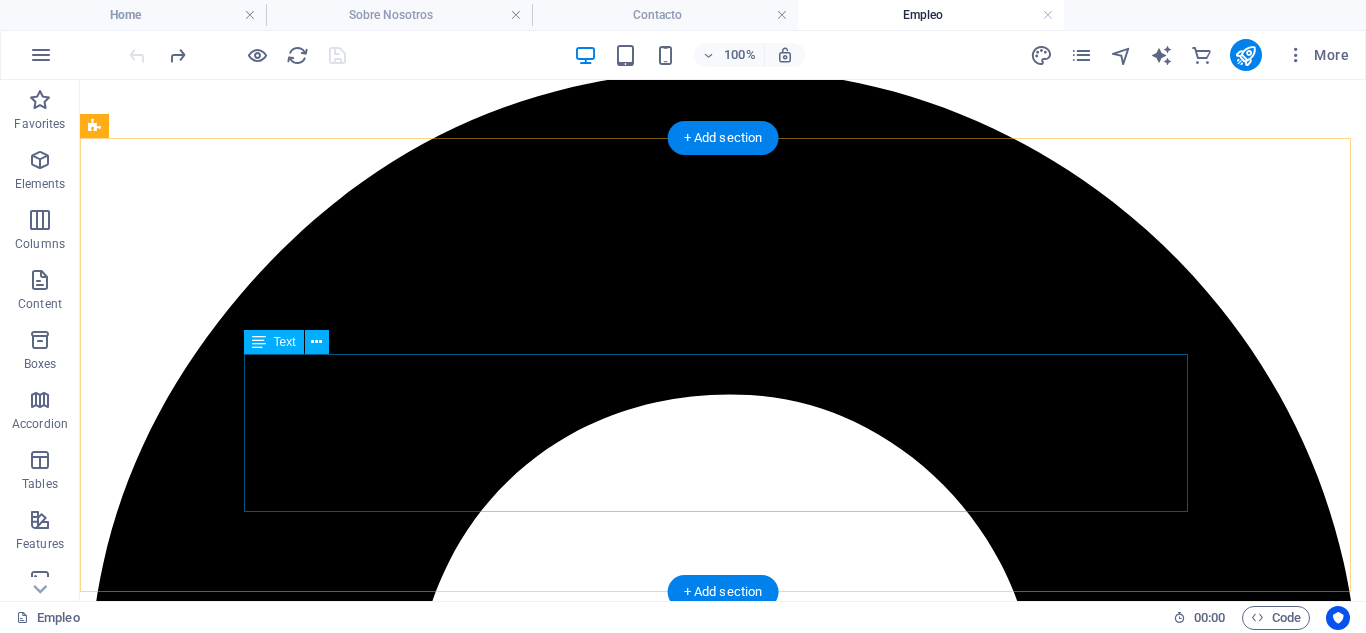 scroll, scrollTop: 574, scrollLeft: 0, axis: vertical 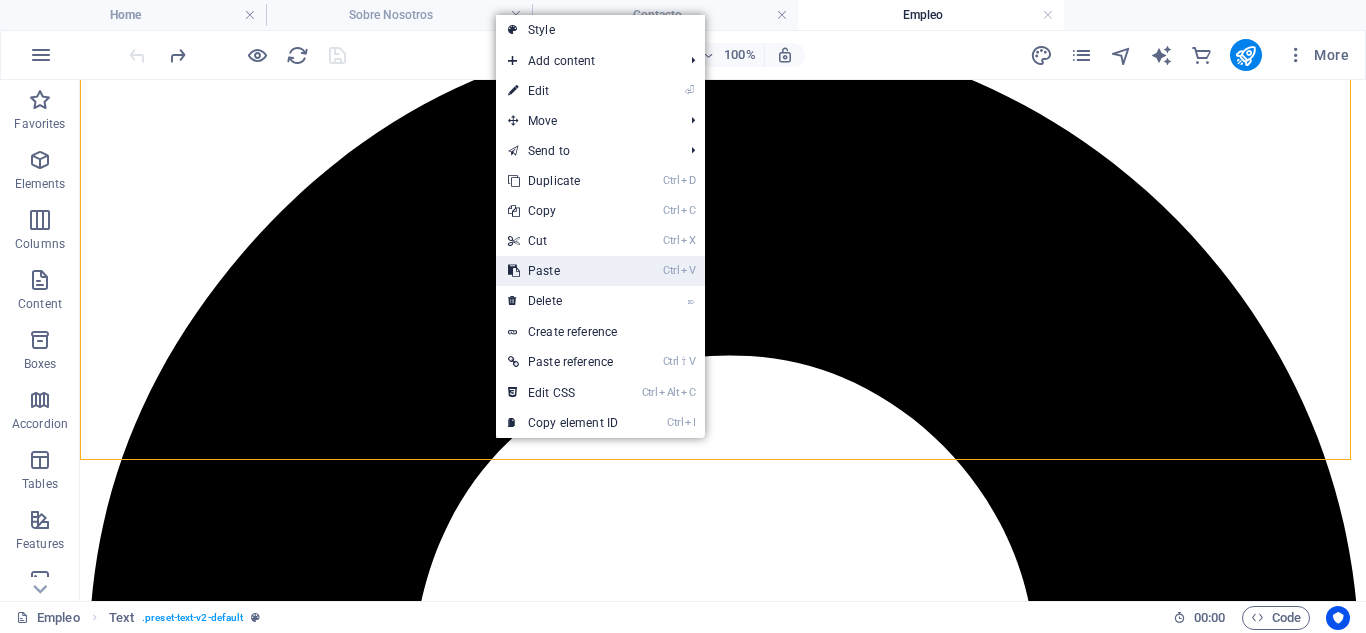 click on "Ctrl V  Paste" at bounding box center [563, 271] 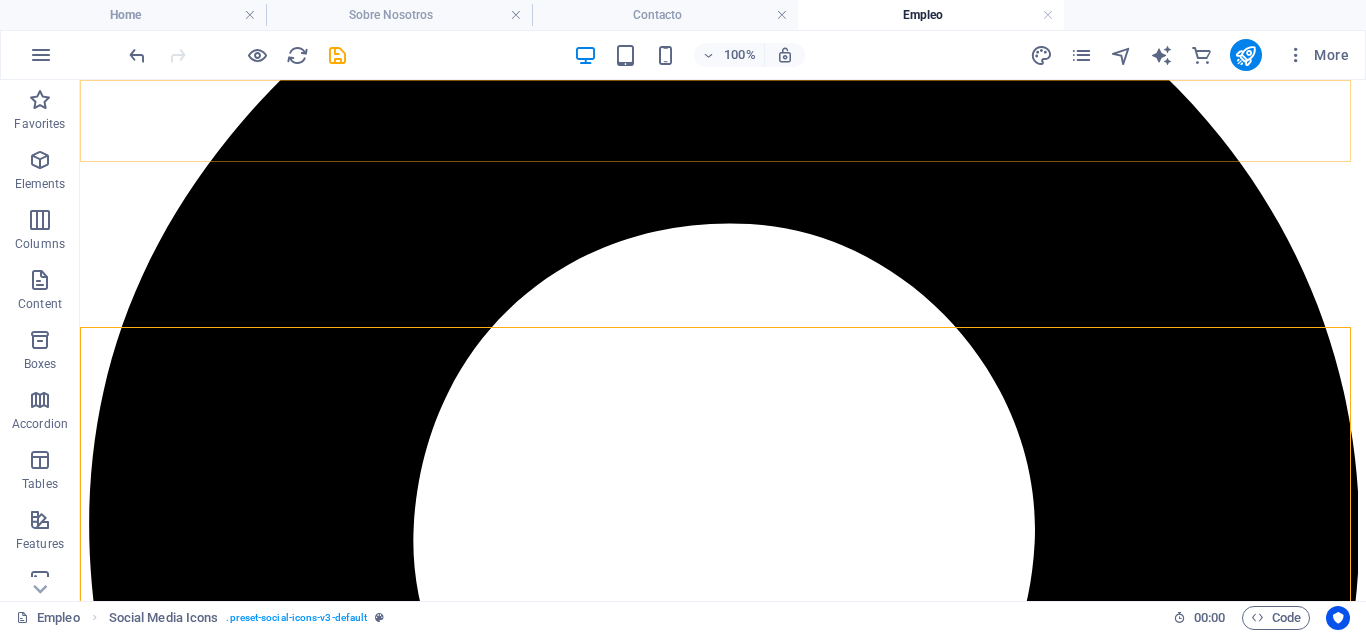 scroll, scrollTop: 707, scrollLeft: 0, axis: vertical 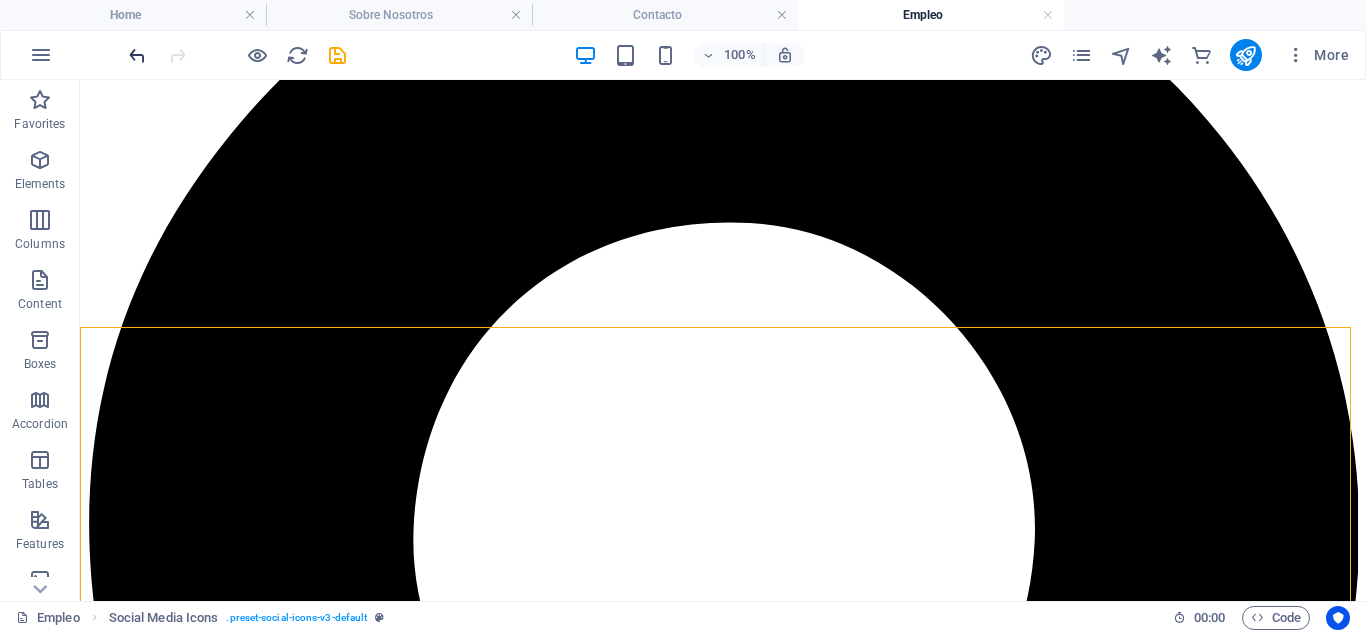 click at bounding box center (137, 55) 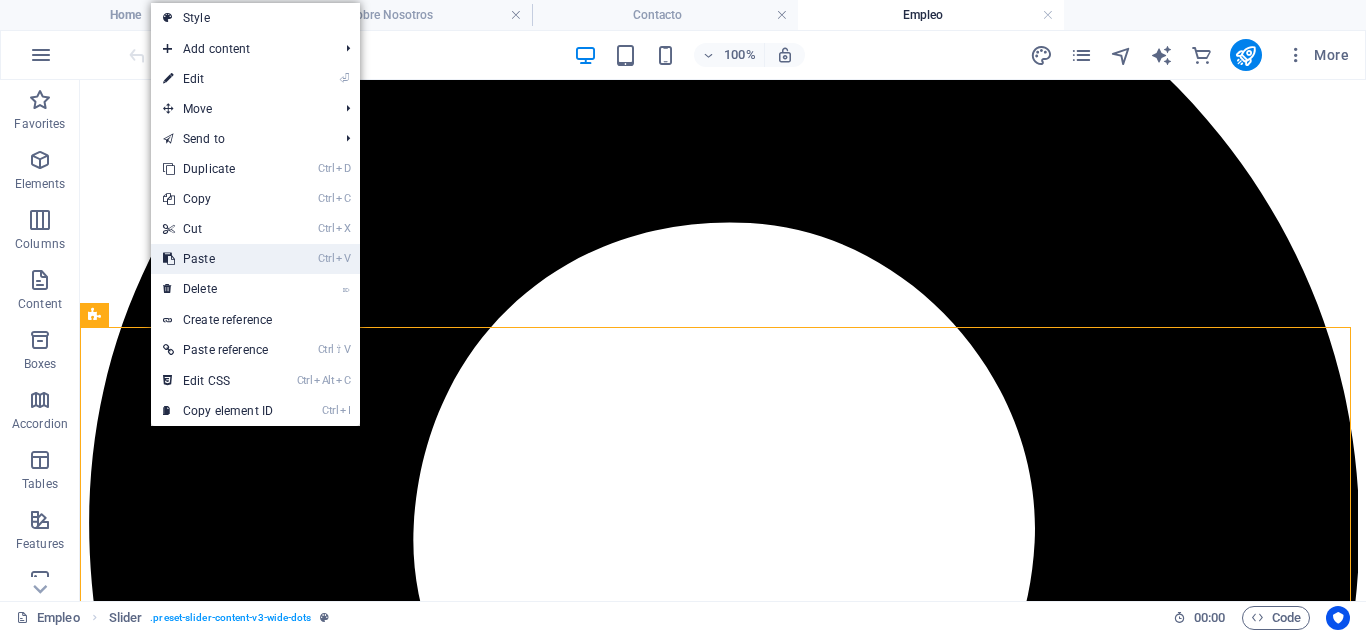 click on "Ctrl V  Paste" at bounding box center [218, 259] 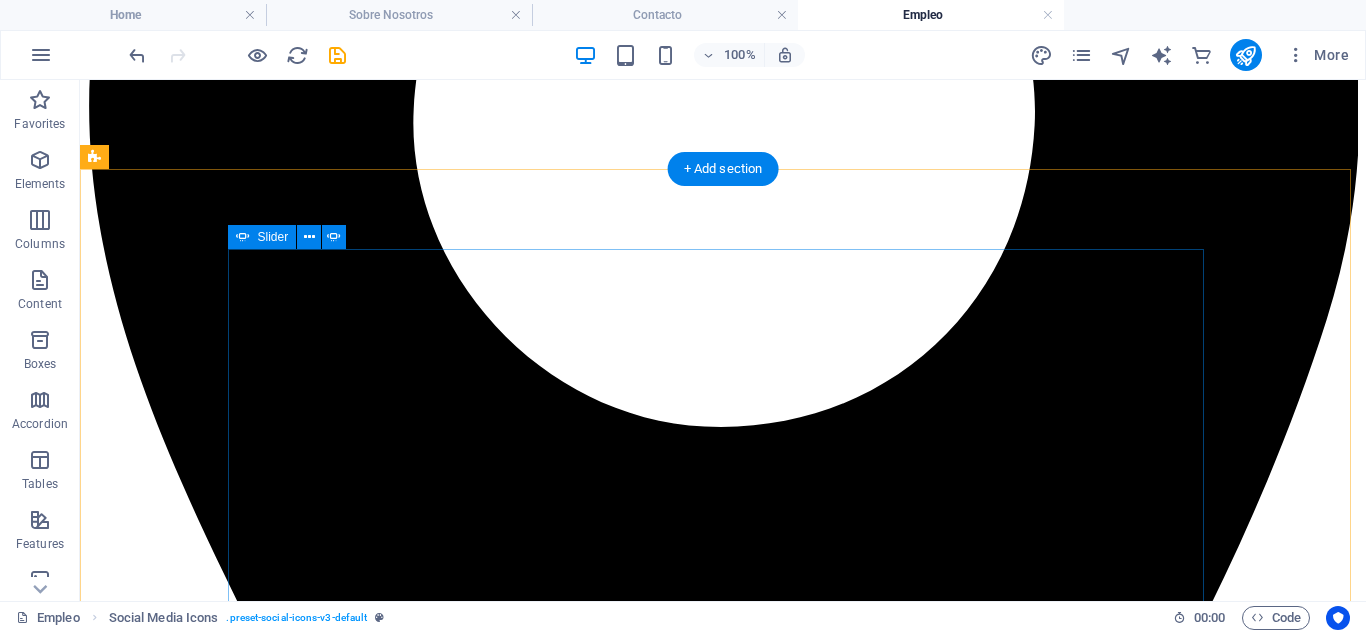 scroll, scrollTop: 2047, scrollLeft: 0, axis: vertical 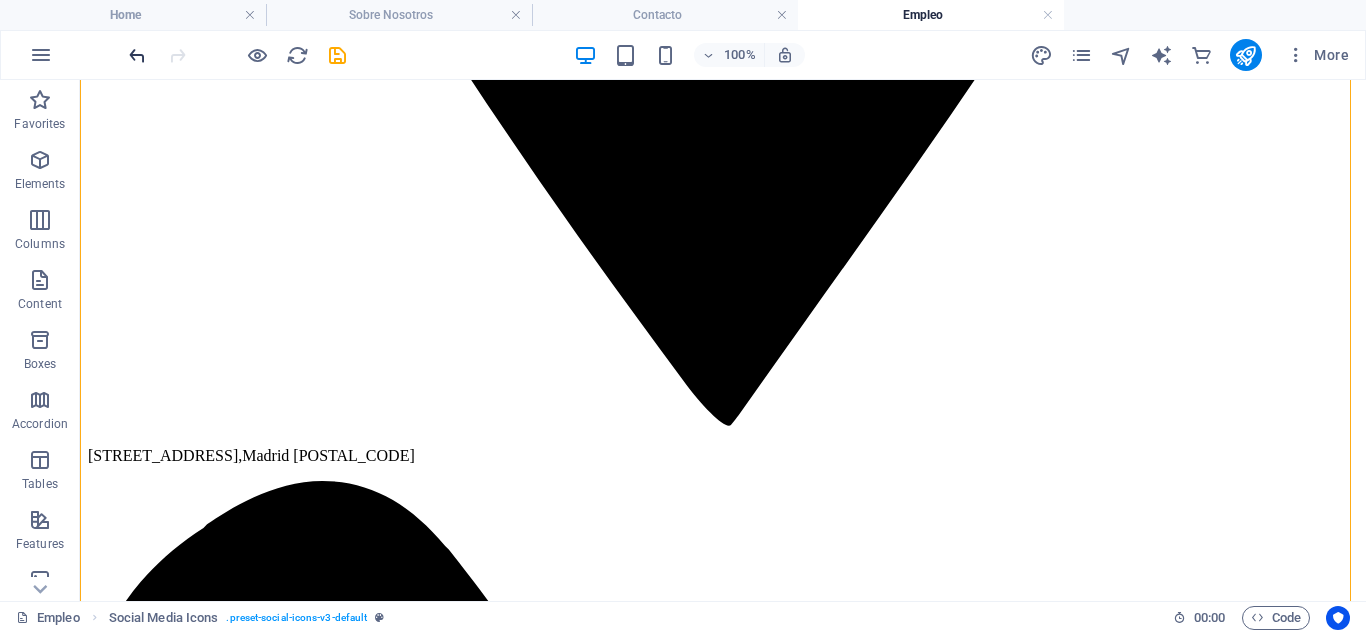 click at bounding box center [137, 55] 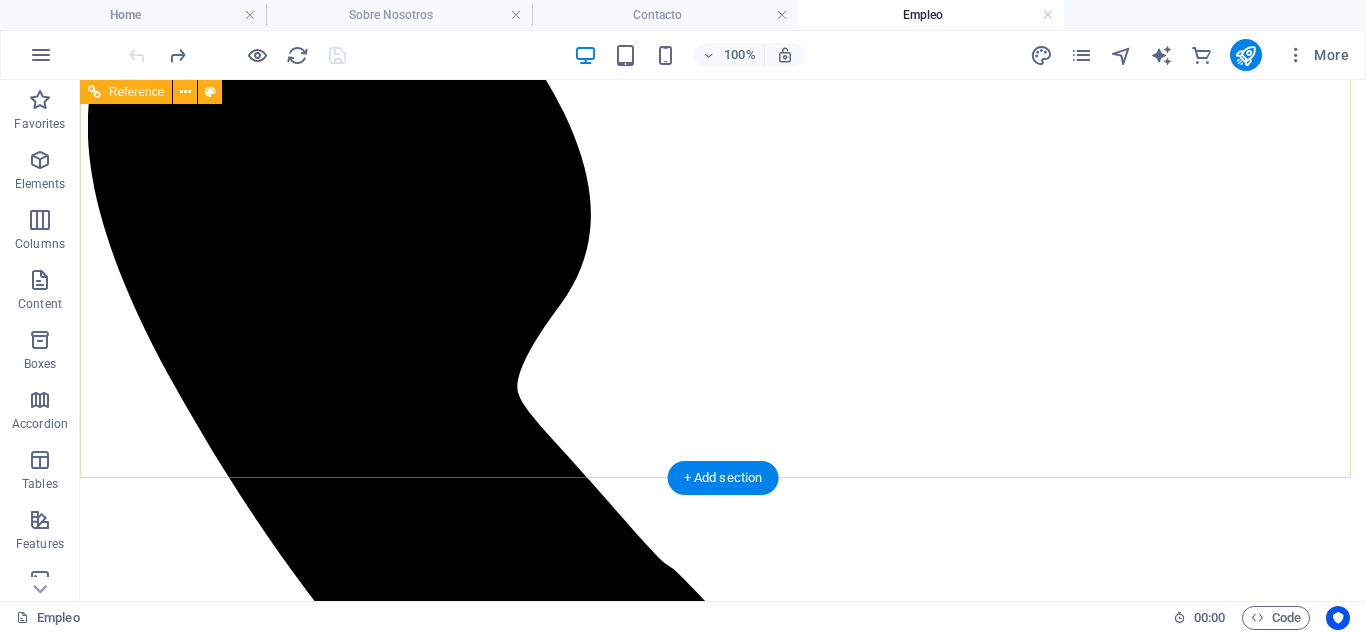 scroll, scrollTop: 2707, scrollLeft: 0, axis: vertical 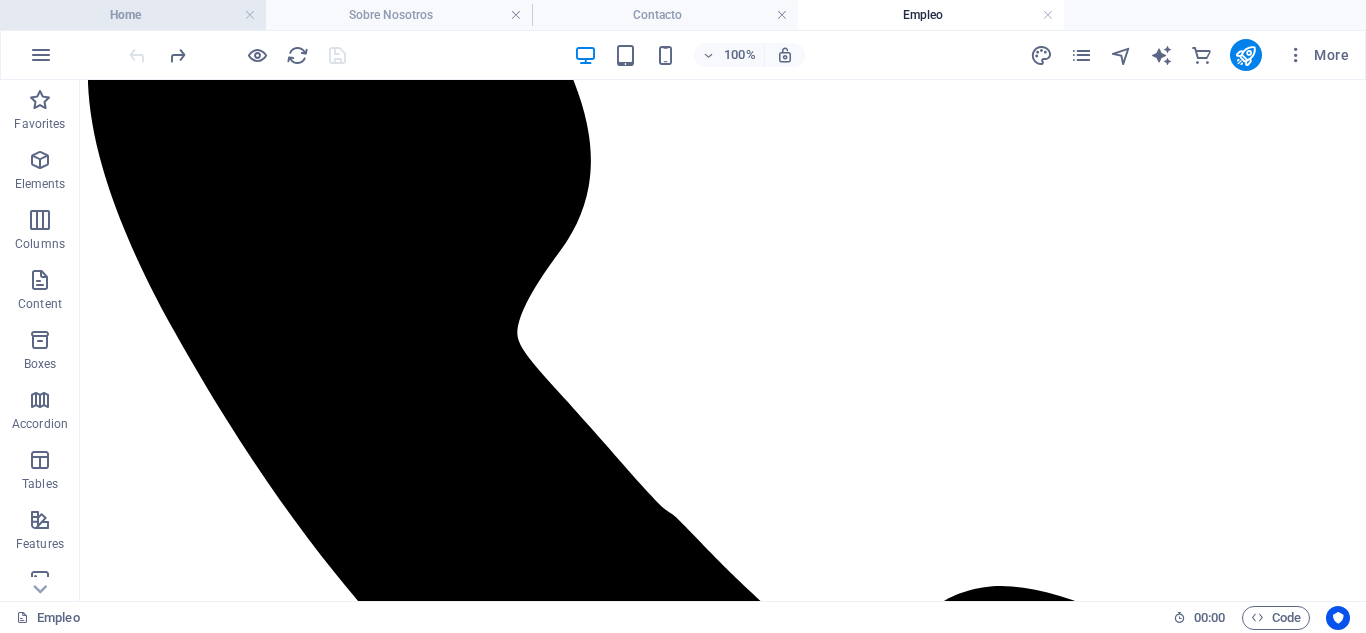 click on "Home" at bounding box center [133, 15] 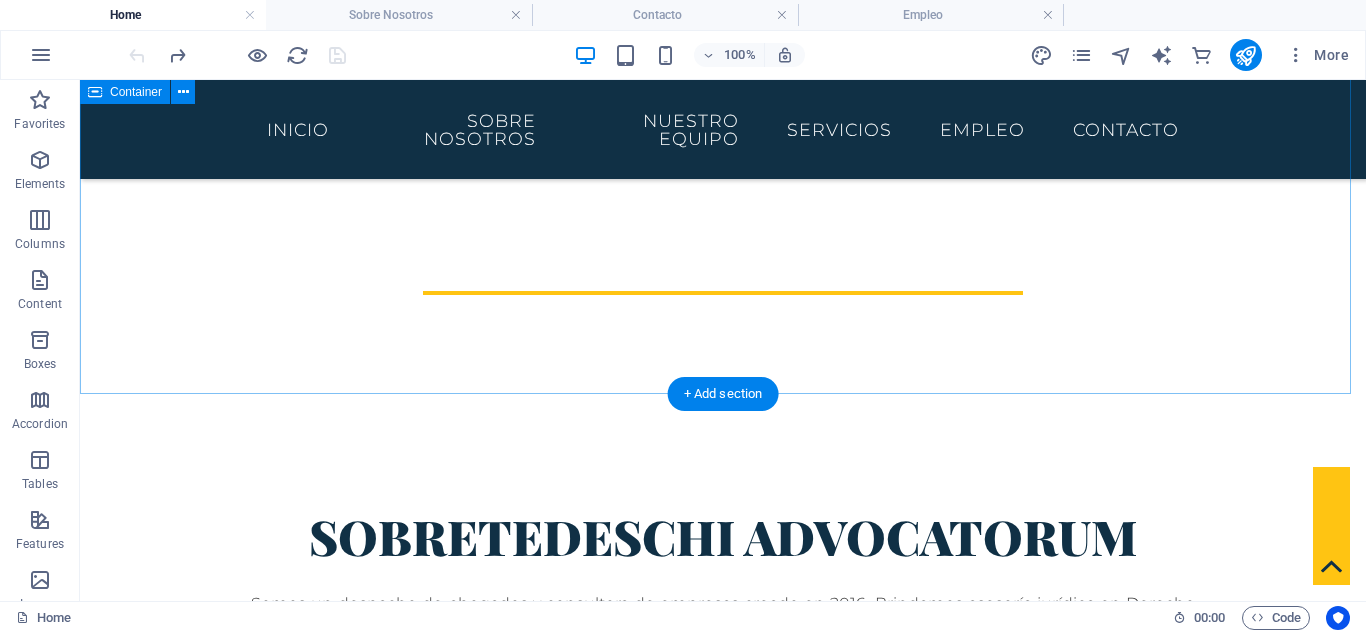 scroll, scrollTop: 899, scrollLeft: 0, axis: vertical 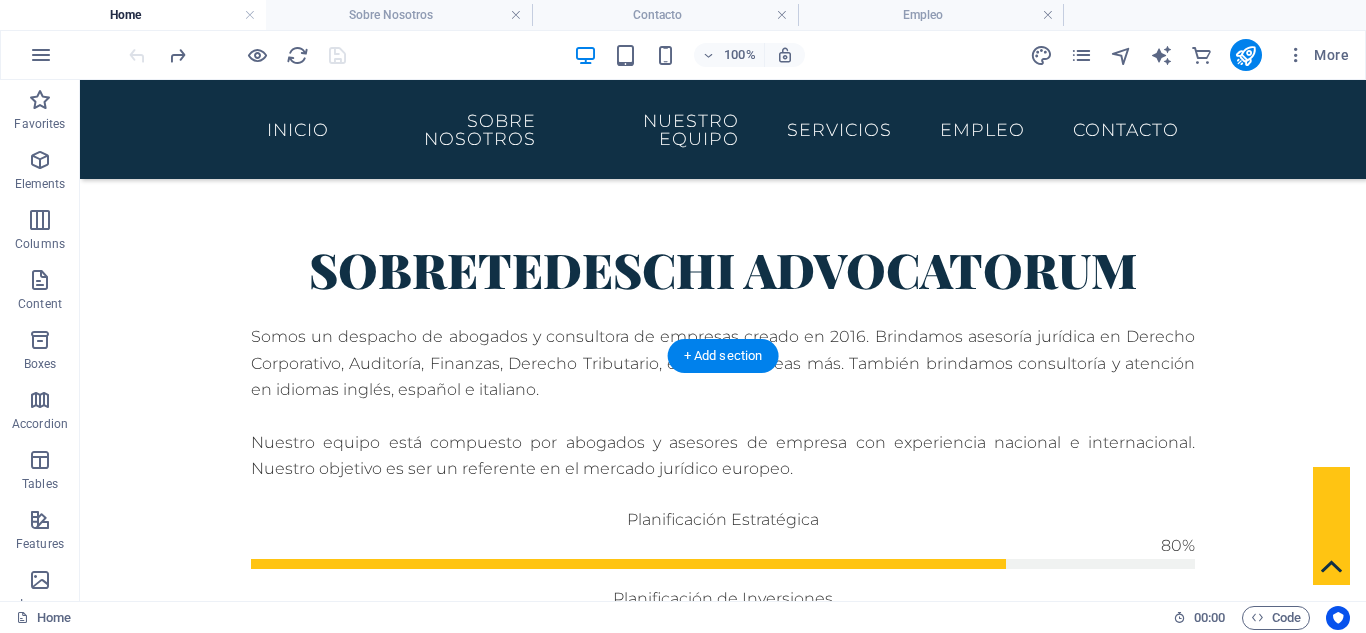 click at bounding box center (723, 1705) 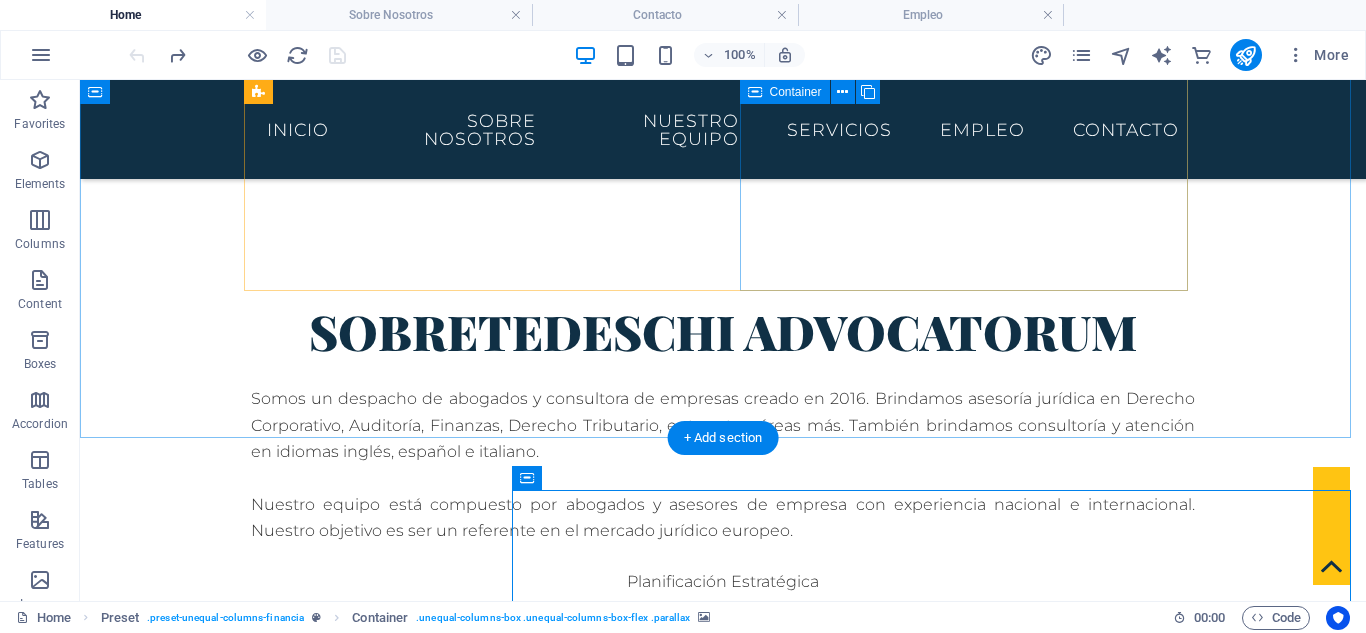 scroll, scrollTop: 899, scrollLeft: 0, axis: vertical 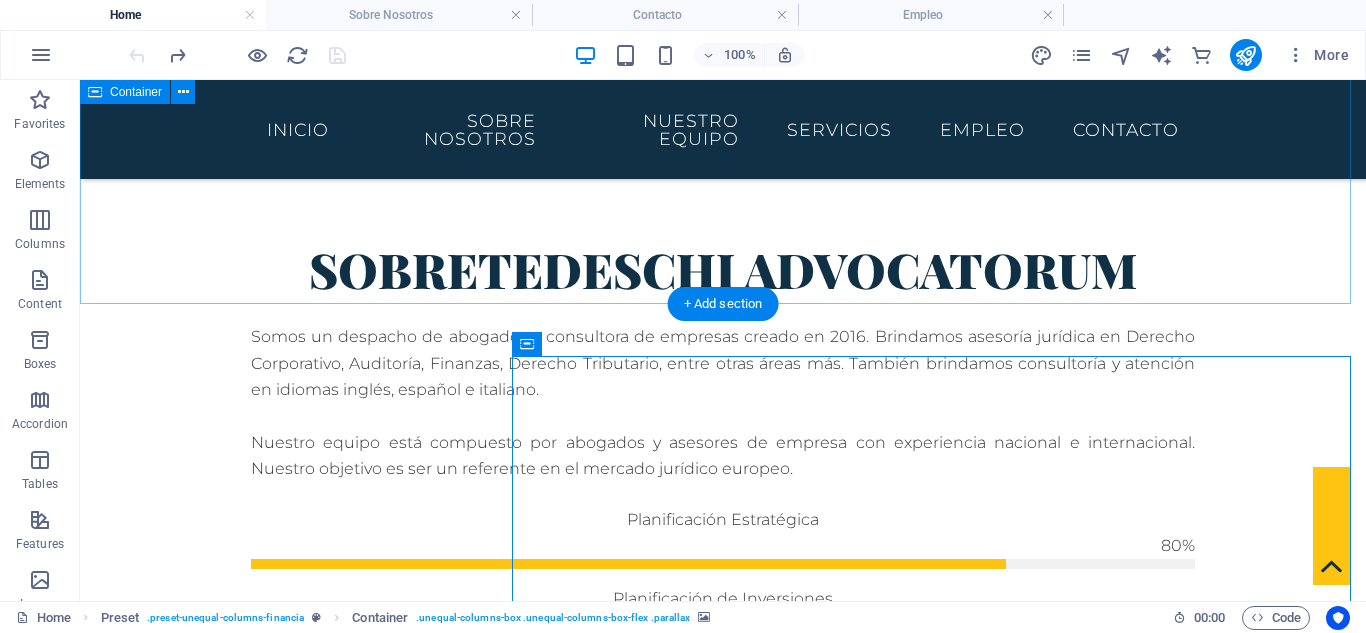 click on "sobre  Tedeschi Advocatorum Somos un despacho de abogados y consultora de empresas creado en 2016. Brindamos asesoría jurídica en Derecho Corporativo, Auditoría, Finanzas, Derecho Tributario, entre otras áreas más. También brindamos consultoría y atención en idiomas inglés, español e italiano. Nuestro equipo está compuesto por abogados y asesores de empresa con experiencia nacional e internacional. Nuestro objetivo es ser un referente en el mercado jurídico europeo.  Planificación Estratégica  80%
Planificación de Inversiones  100%
Servicio de Consultoría  70%
Comercio de Acciones  85%
Planificación Fiscal 60%
Contáctanos" at bounding box center [723, 597] 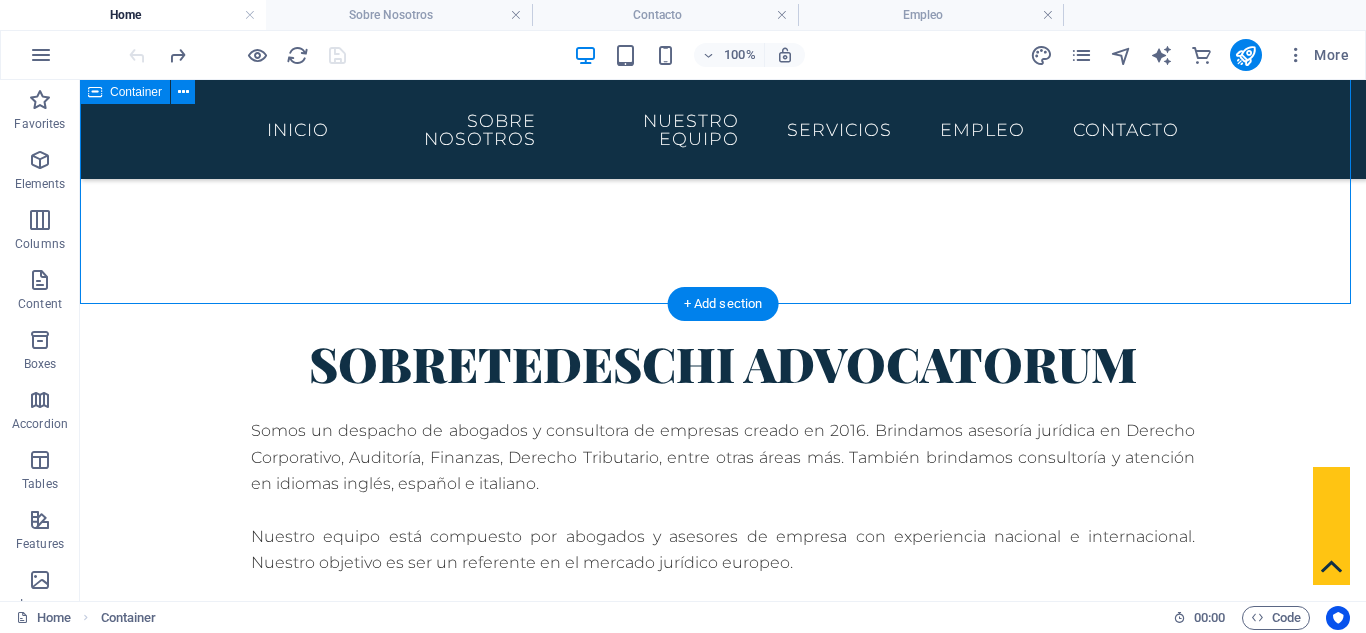 scroll, scrollTop: 765, scrollLeft: 0, axis: vertical 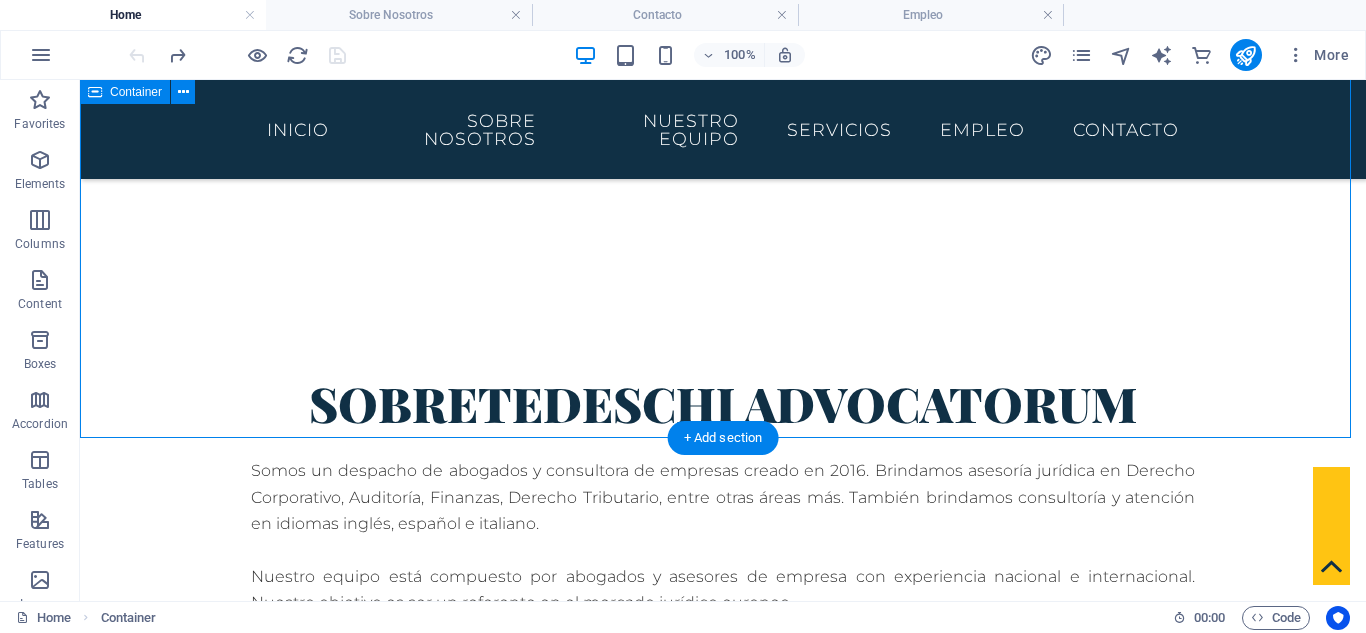 click on "sobre  Tedeschi Advocatorum Somos un despacho de abogados y consultora de empresas creado en 2016. Brindamos asesoría jurídica en Derecho Corporativo, Auditoría, Finanzas, Derecho Tributario, entre otras áreas más. También brindamos consultoría y atención en idiomas inglés, español e italiano. Nuestro equipo está compuesto por abogados y asesores de empresa con experiencia nacional e internacional. Nuestro objetivo es ser un referente en el mercado jurídico europeo.  Planificación Estratégica  80%
Planificación de Inversiones  100%
Servicio de Consultoría  70%
Comercio de Acciones  85%
Planificación Fiscal 60%
Contáctanos" at bounding box center (723, 731) 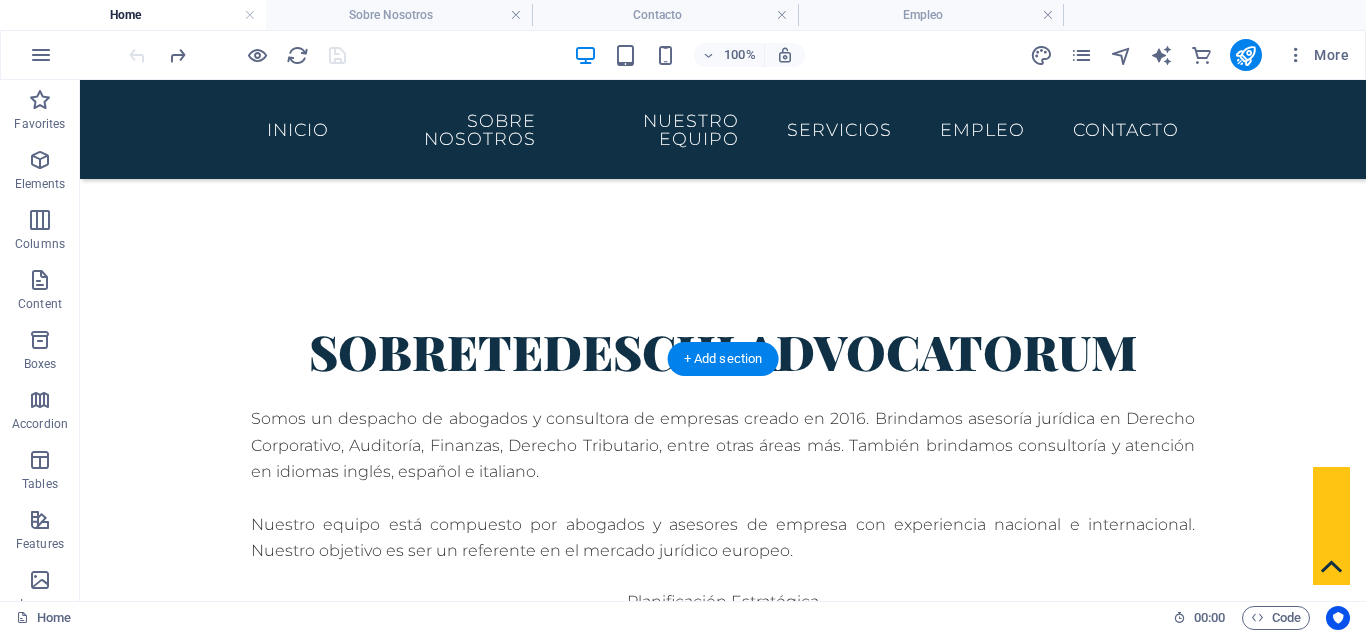 scroll, scrollTop: 667, scrollLeft: 0, axis: vertical 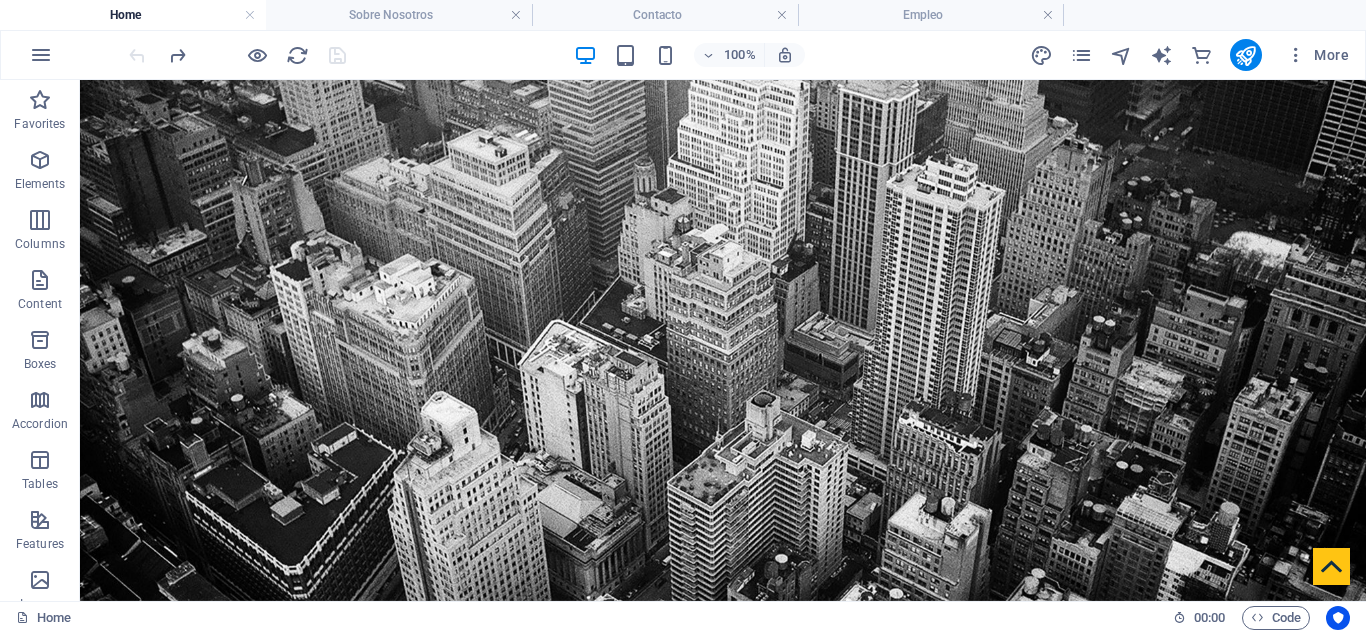 drag, startPoint x: 1361, startPoint y: 149, endPoint x: 1443, endPoint y: 158, distance: 82.492424 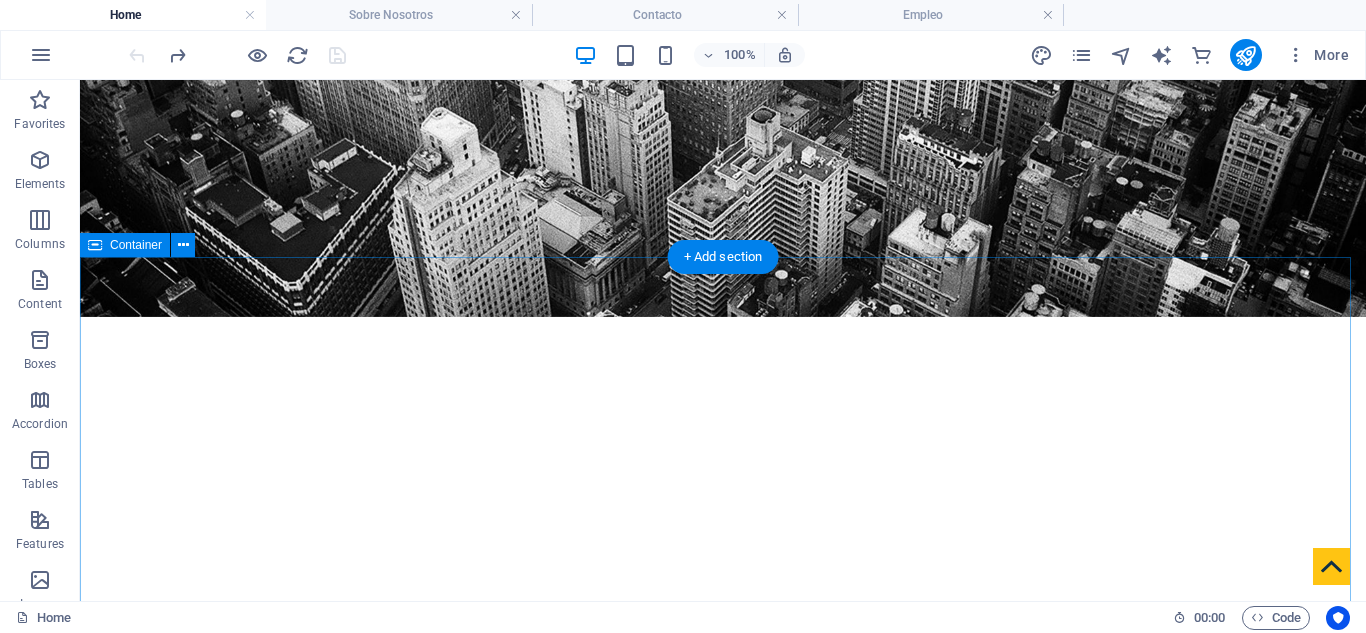 scroll, scrollTop: 400, scrollLeft: 0, axis: vertical 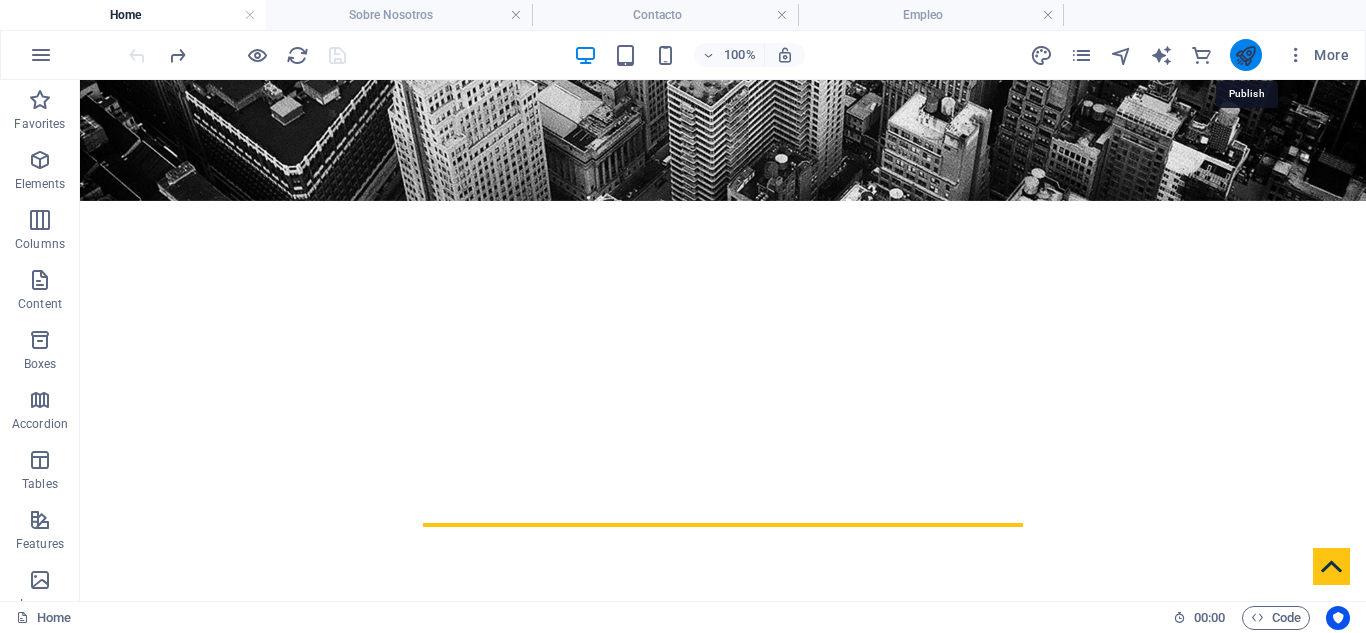 click at bounding box center [1245, 55] 